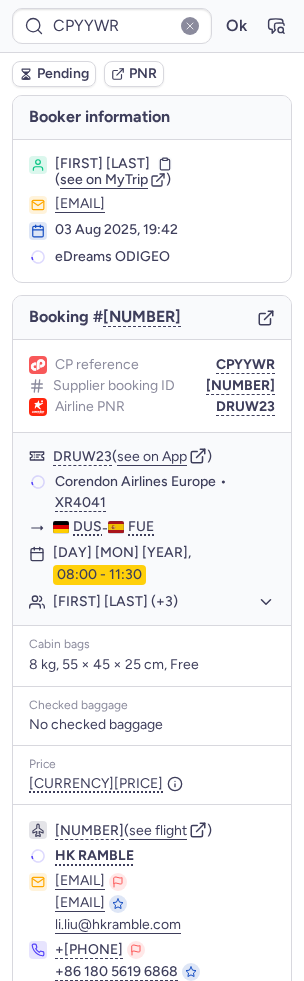 scroll, scrollTop: 0, scrollLeft: 0, axis: both 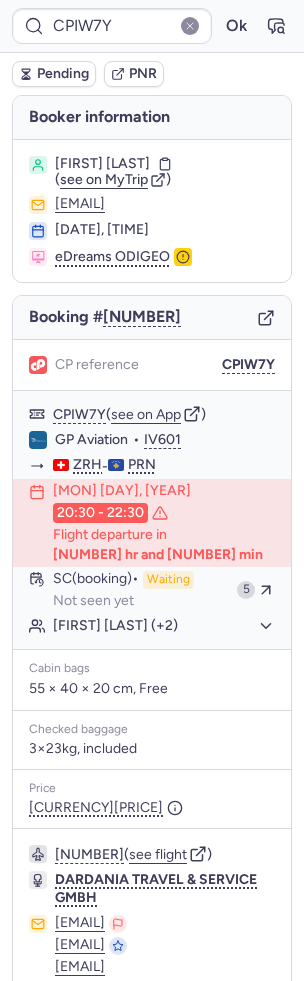 type on "CPNMLO" 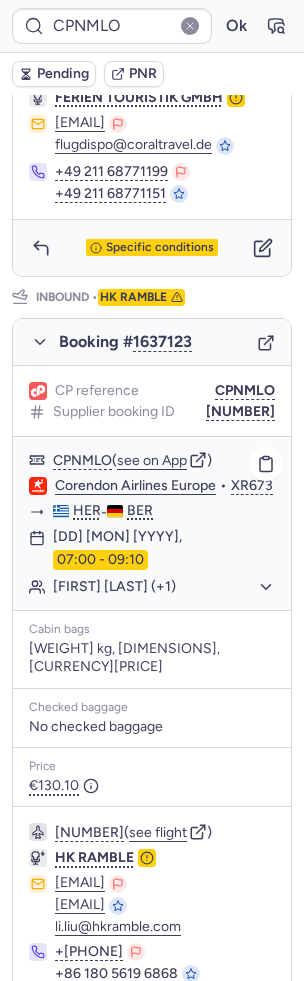 scroll, scrollTop: 714, scrollLeft: 0, axis: vertical 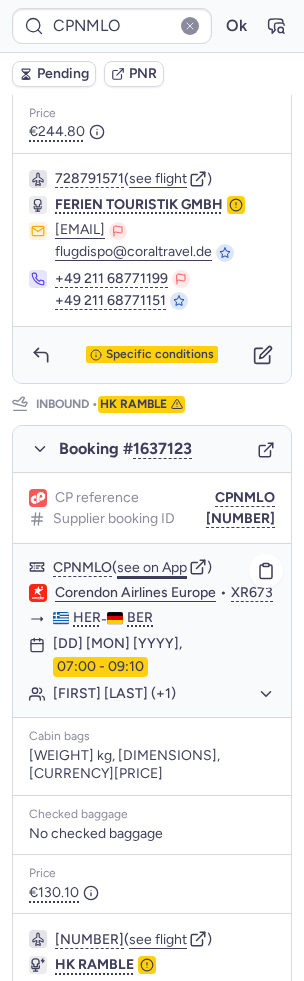 click on "see on App" 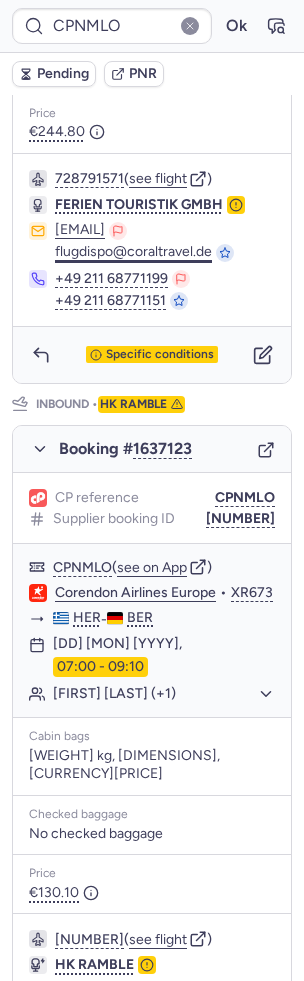scroll, scrollTop: 0, scrollLeft: 0, axis: both 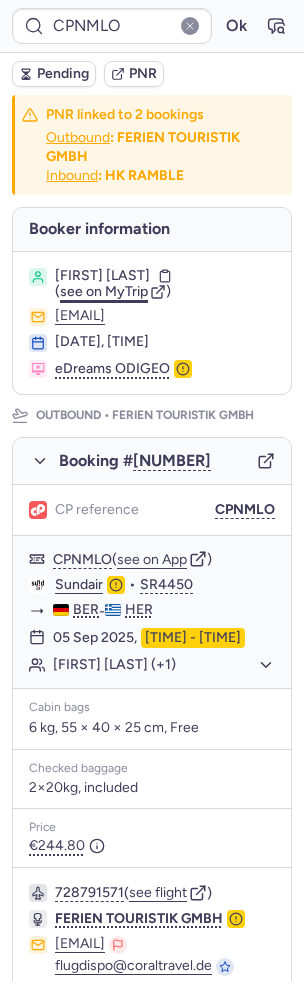 click on "see on MyTrip" at bounding box center (104, 291) 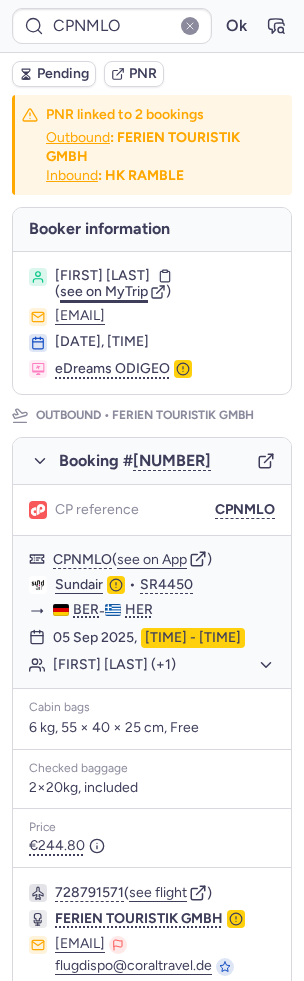 type on "CPIW7Y" 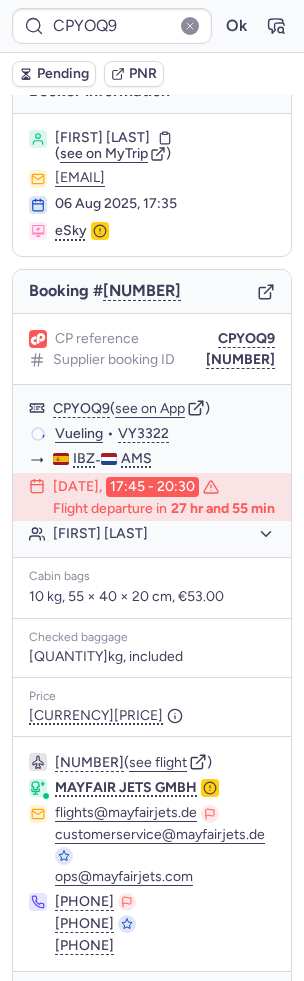 scroll, scrollTop: 100, scrollLeft: 0, axis: vertical 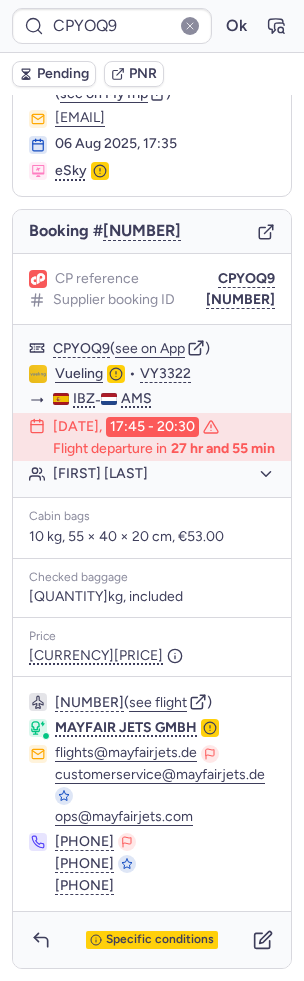 type on "CPNMLO" 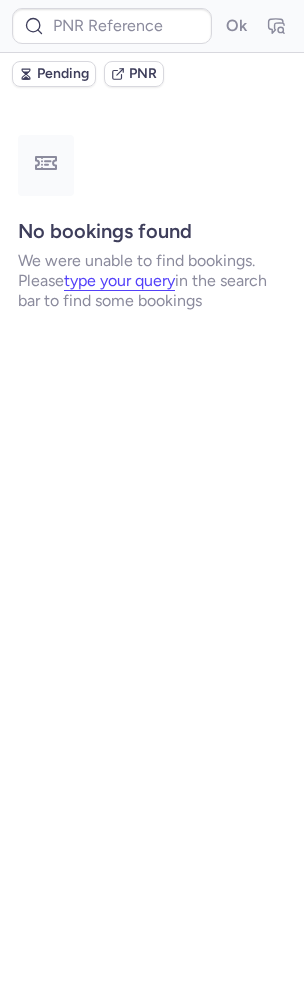 scroll, scrollTop: 0, scrollLeft: 0, axis: both 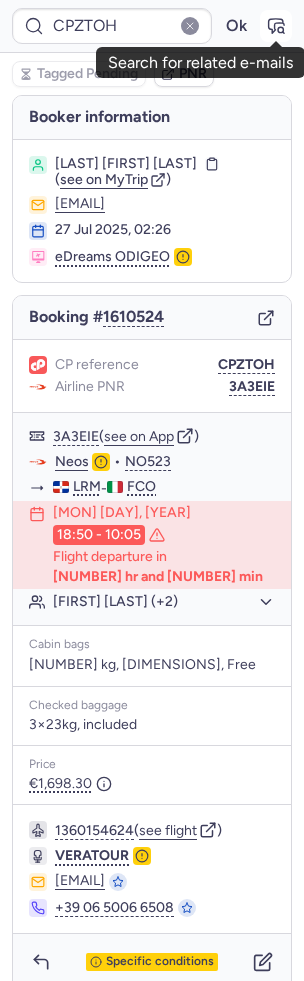 click 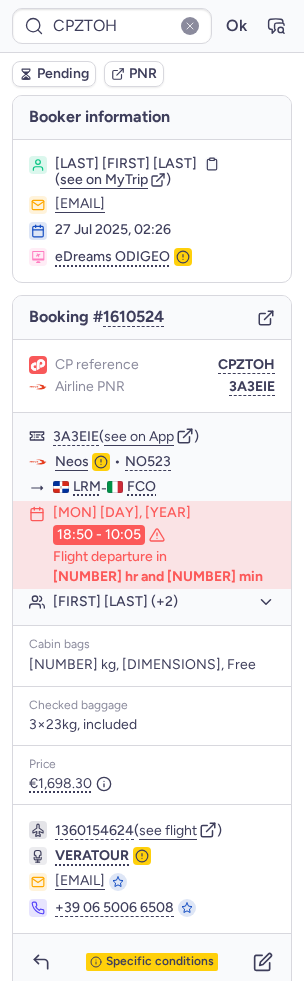 type on "CPNMLO" 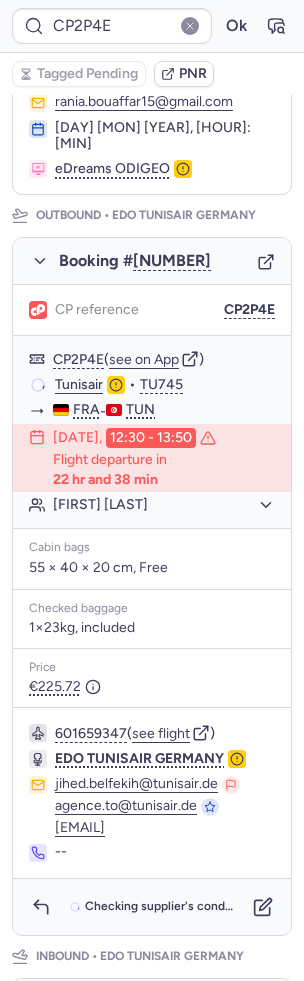scroll, scrollTop: 268, scrollLeft: 0, axis: vertical 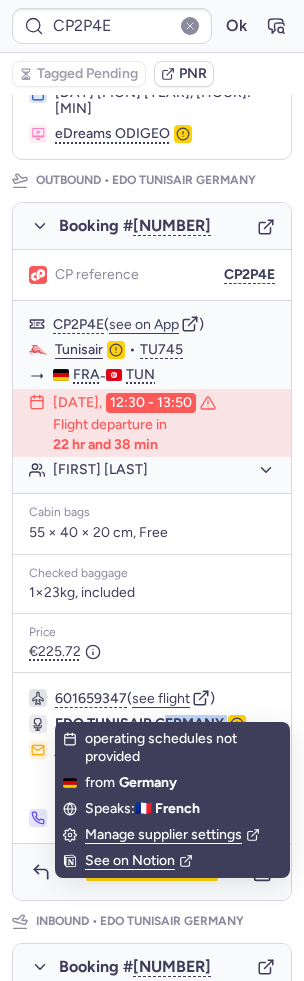drag, startPoint x: 42, startPoint y: 727, endPoint x: 221, endPoint y: 740, distance: 179.47145 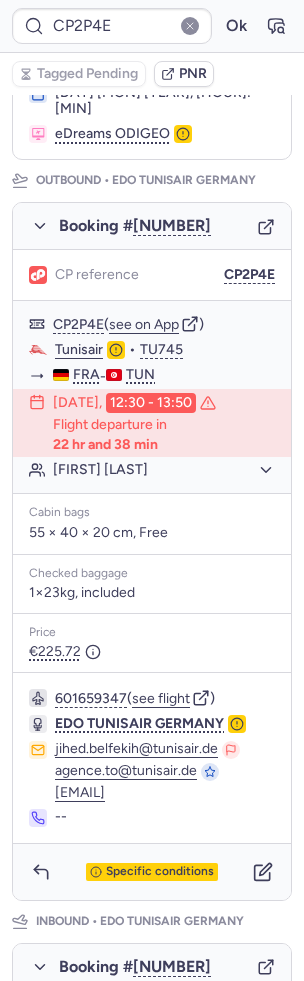 click on "Price" at bounding box center [152, 633] 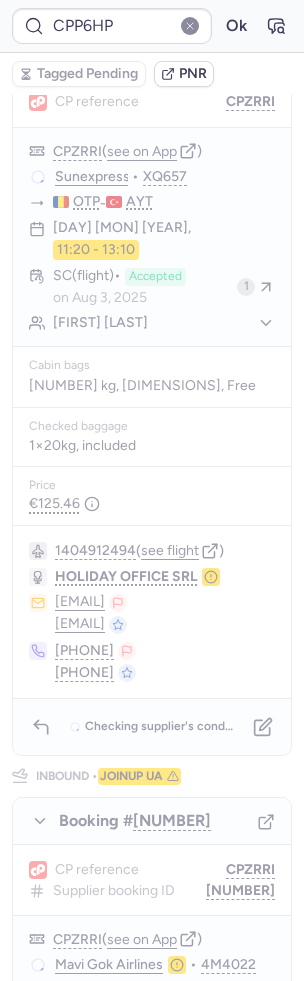 scroll, scrollTop: 0, scrollLeft: 0, axis: both 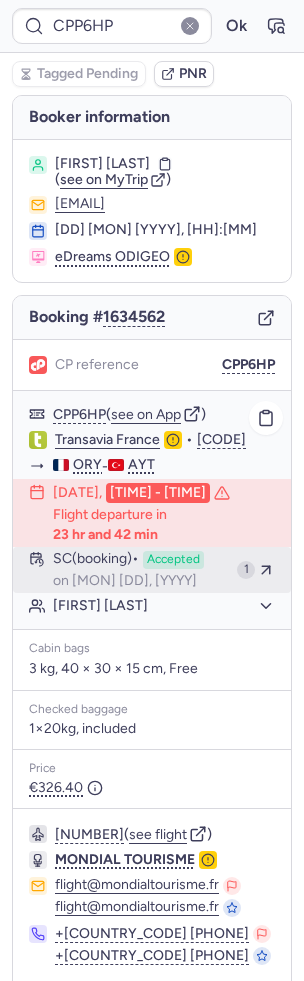 click on "Accepted" at bounding box center (173, 560) 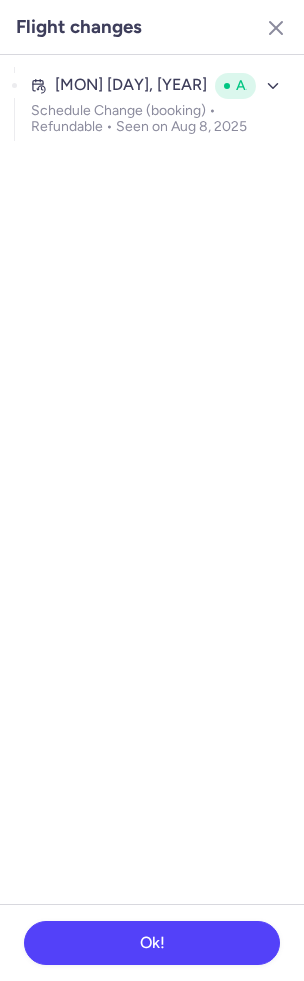 click on "[DATE] [DATE]" 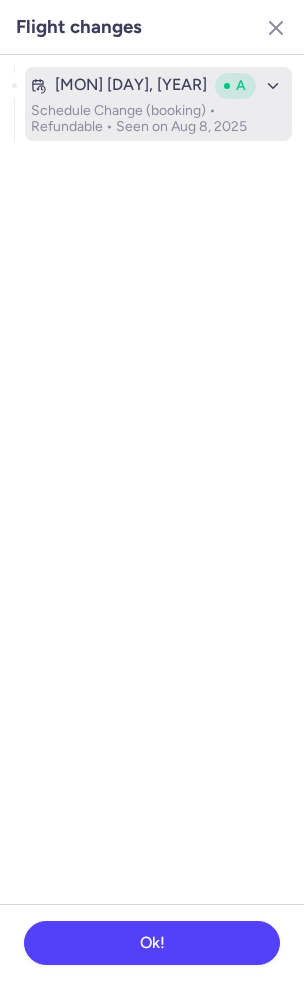 click on "Accepted" at bounding box center (241, 86) 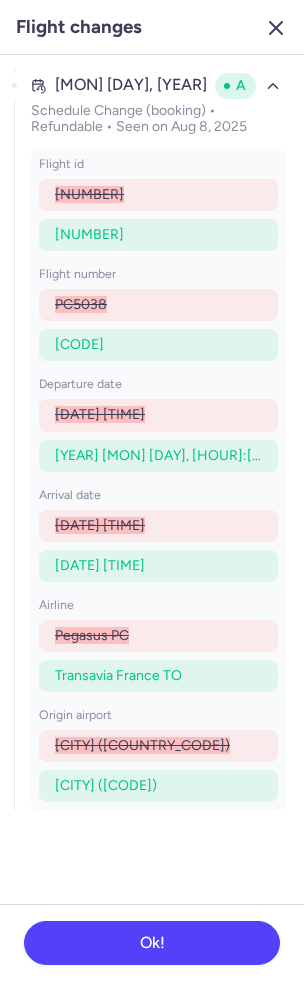click 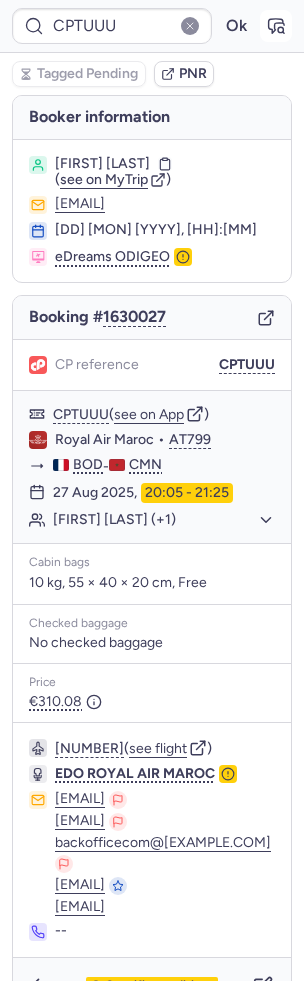 click 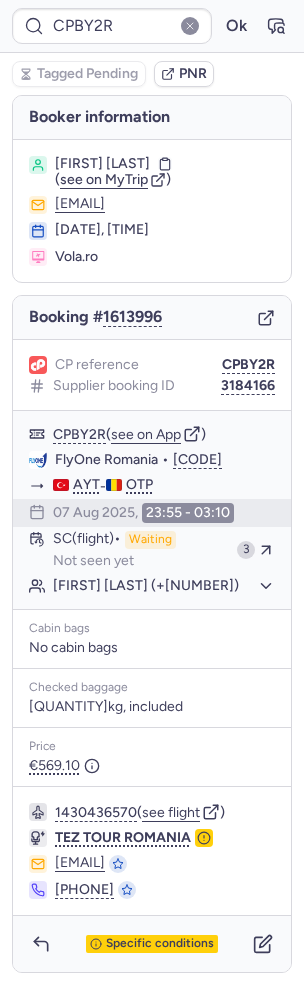 type on "CPB6O8" 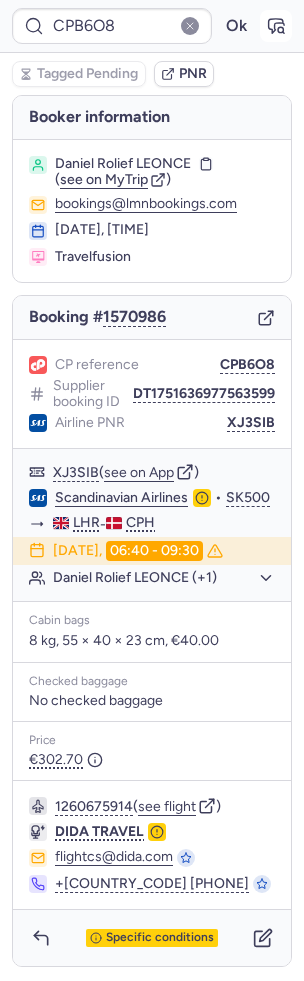 click 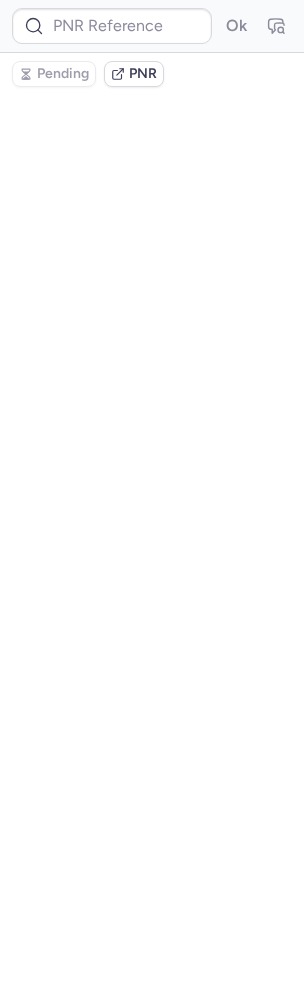 type on "CPB6O8" 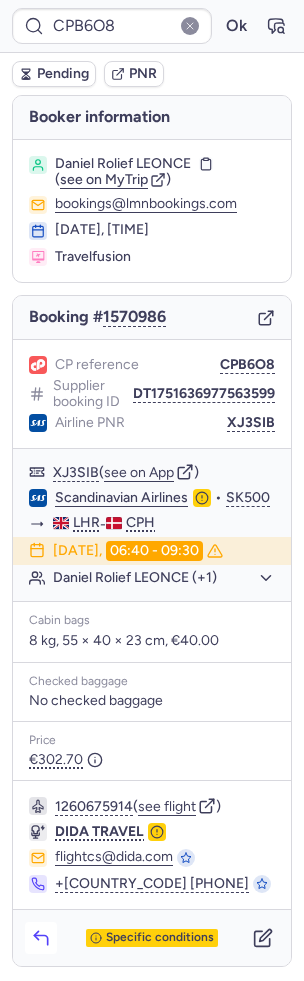 click 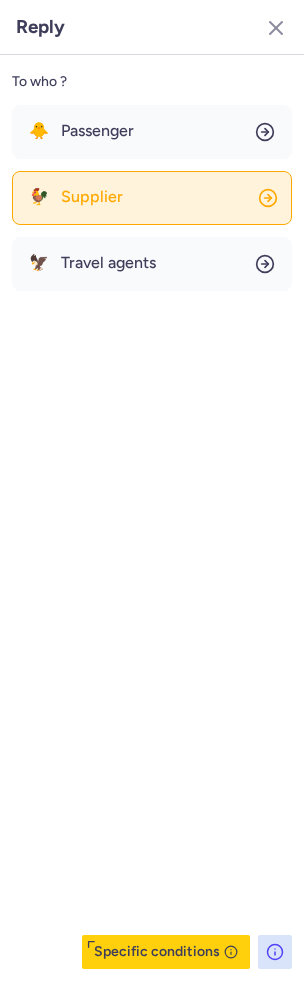 click on "🐓 Supplier" 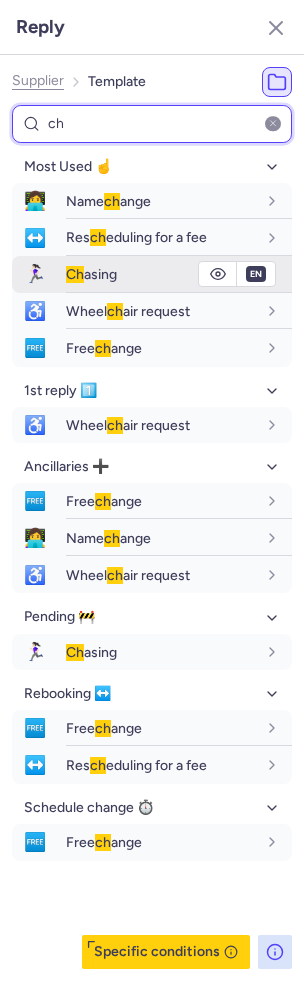 type on "ch" 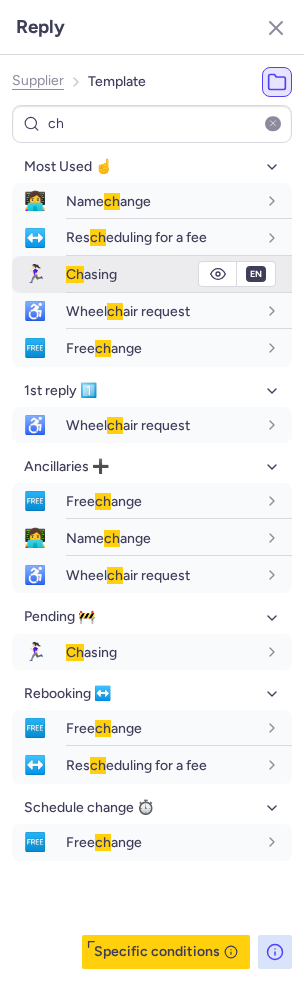 click on "Ch asing" at bounding box center (161, 274) 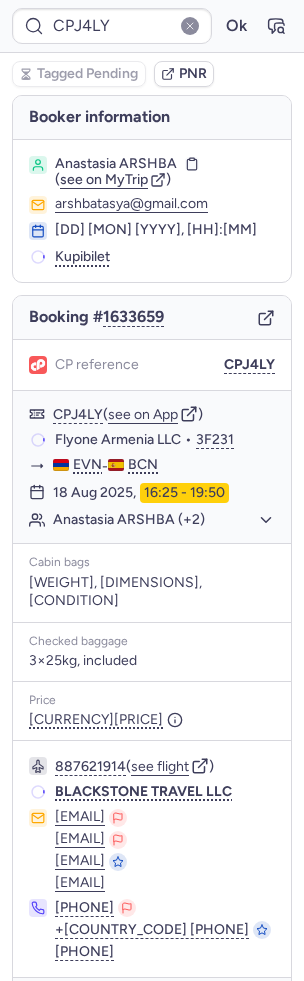 type on "CP2RFQ" 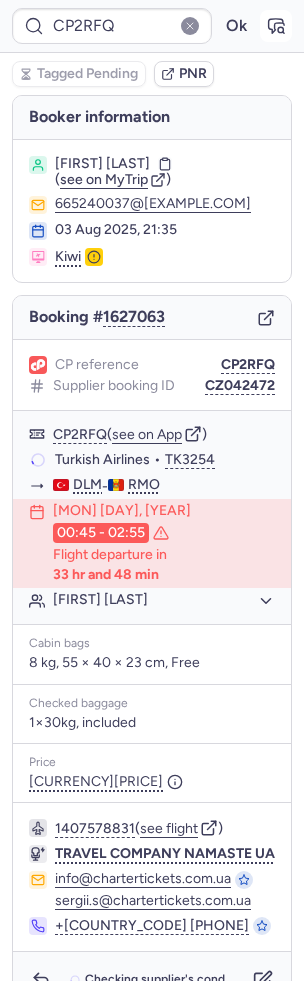click 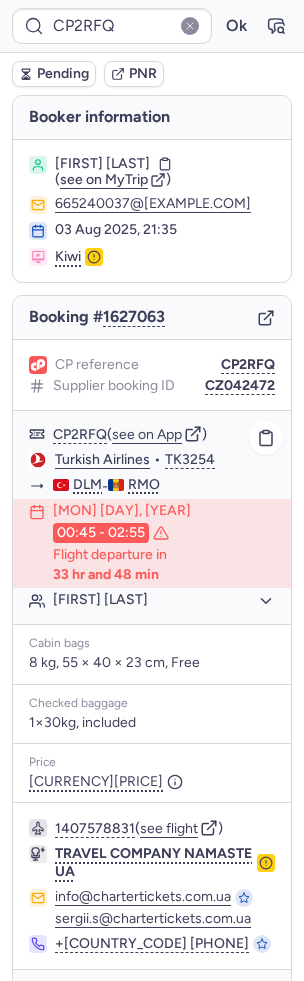 scroll, scrollTop: 32, scrollLeft: 0, axis: vertical 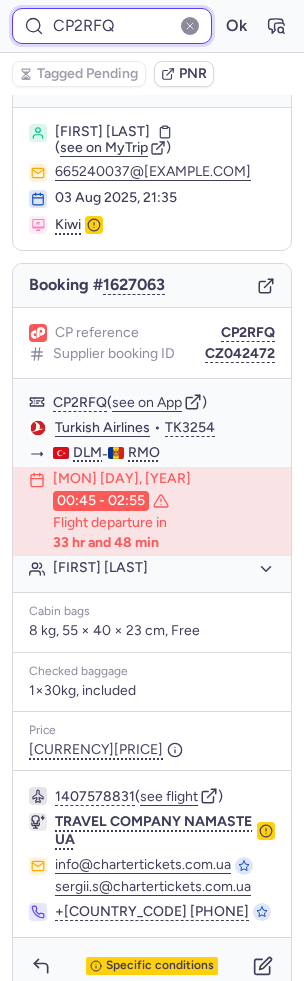 click on "CP2RFQ" at bounding box center (112, 26) 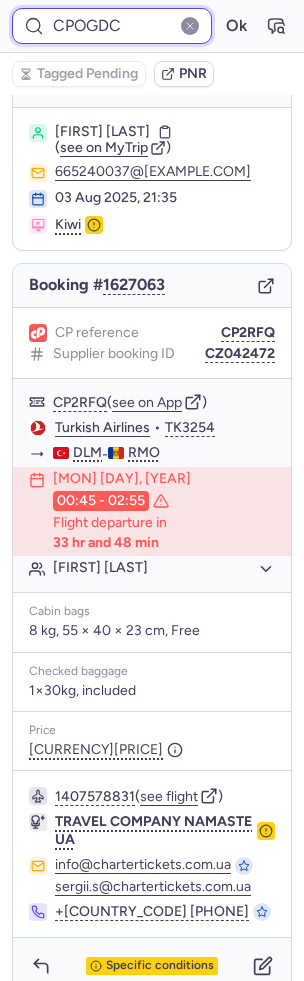 click on "Ok" at bounding box center [236, 26] 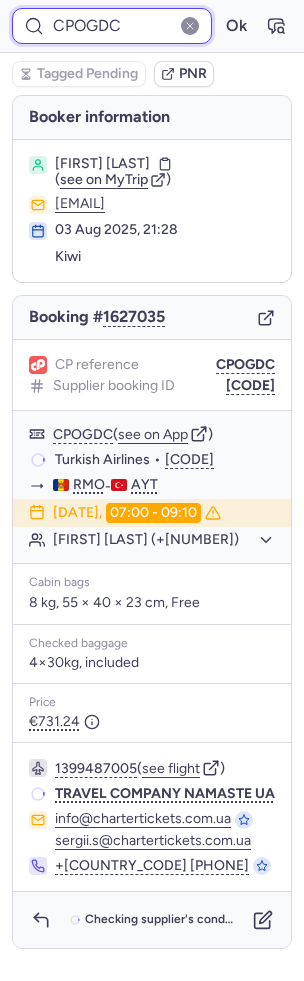 scroll, scrollTop: 0, scrollLeft: 0, axis: both 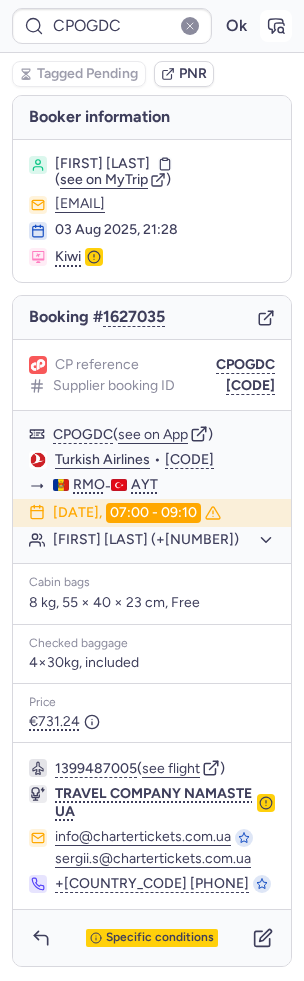 click at bounding box center (276, 26) 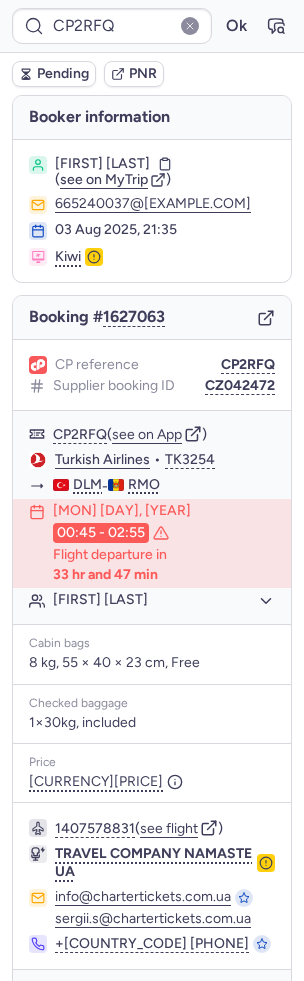 type on "CPJ4LY" 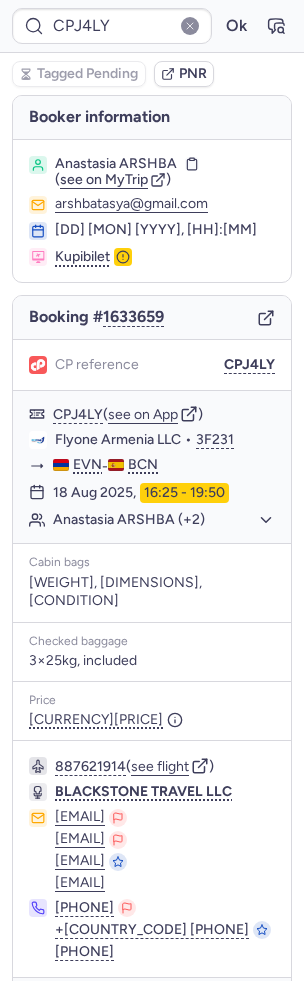 scroll, scrollTop: 62, scrollLeft: 0, axis: vertical 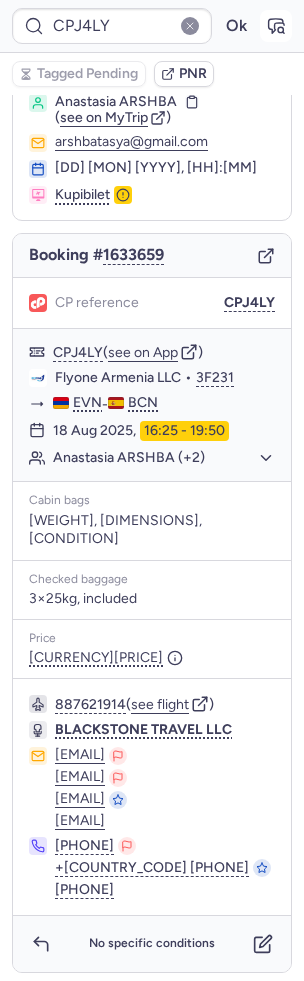 click 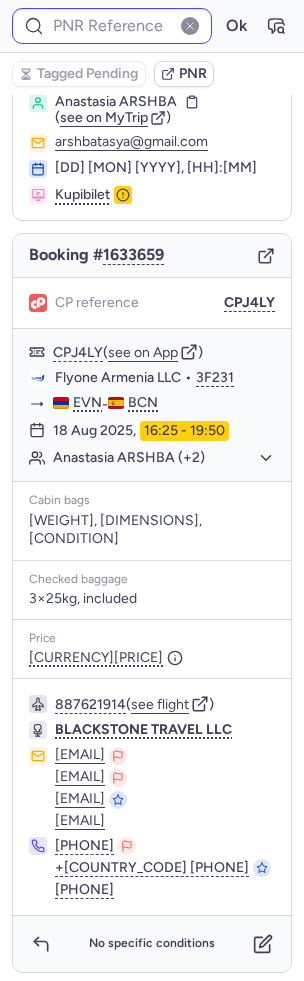 type on "CPJ4LY" 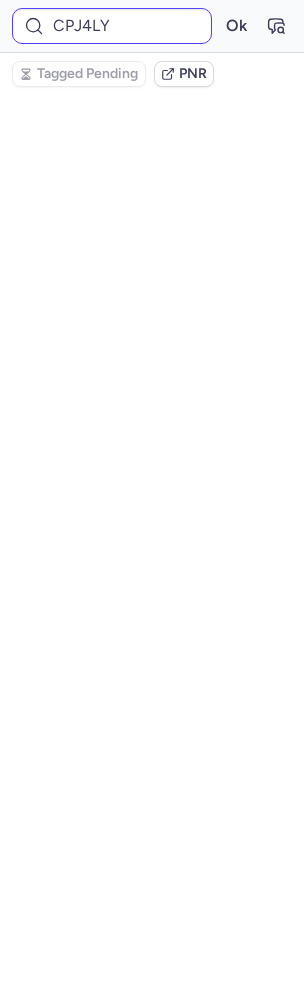 scroll, scrollTop: 0, scrollLeft: 0, axis: both 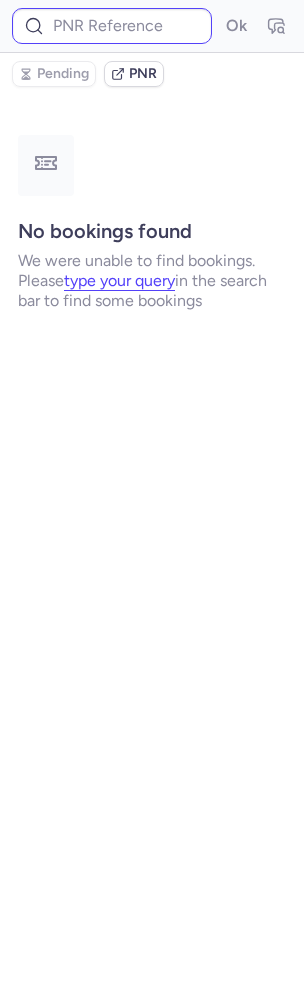 type on "CPJ4LY" 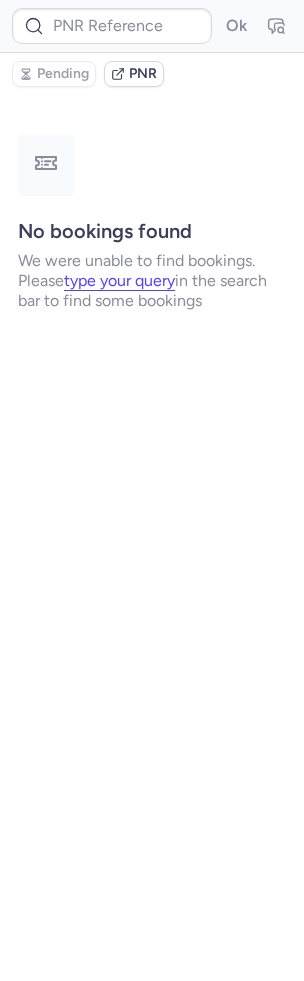 type on "CPJ4LY" 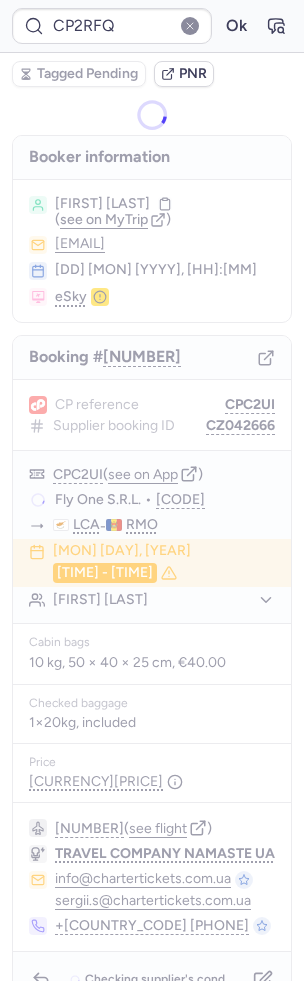 type on "[ID]" 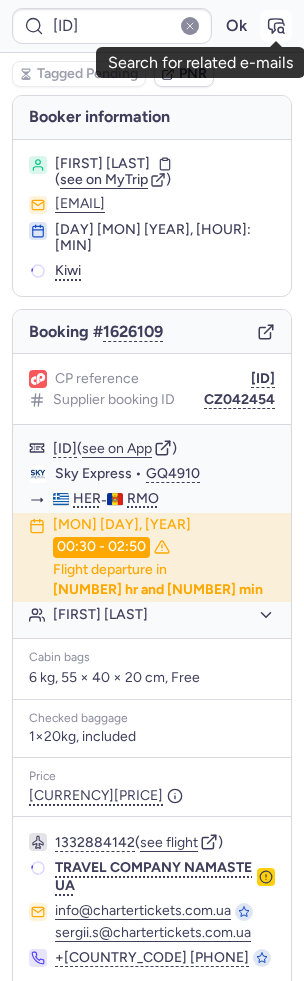 click 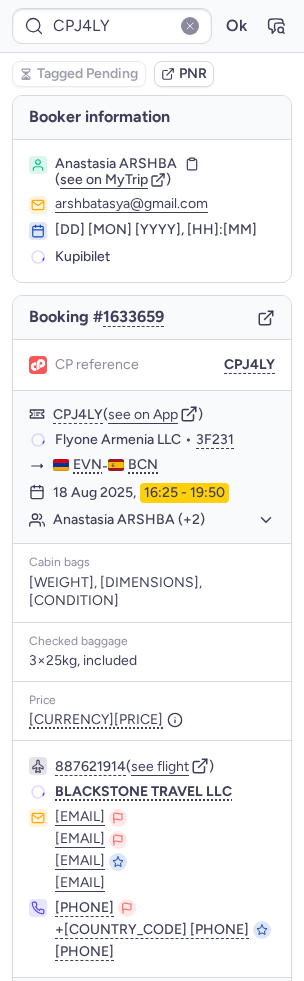 type on "CPG3PC" 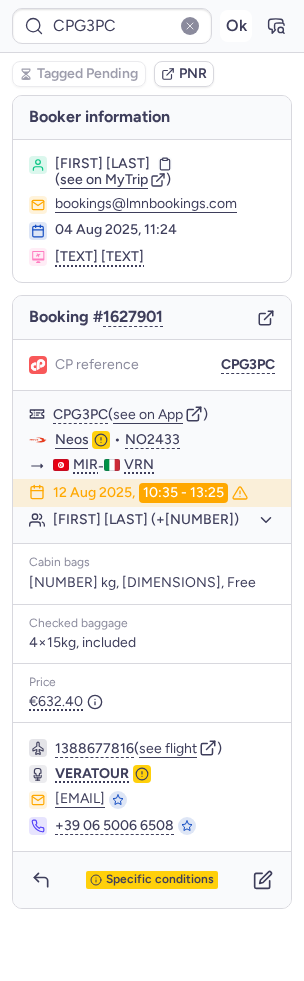 click on "Ok" at bounding box center [236, 26] 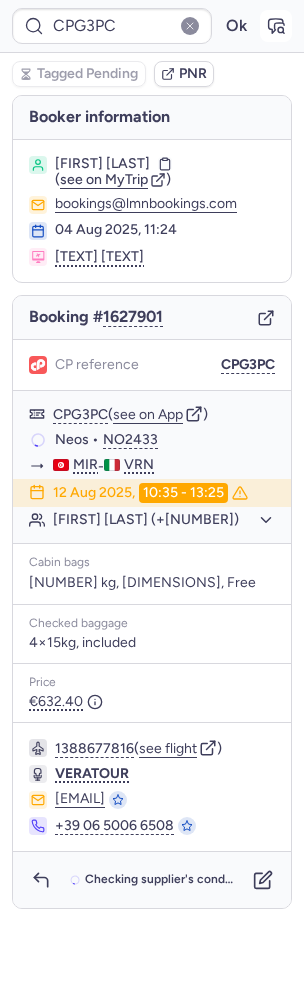 click at bounding box center (276, 26) 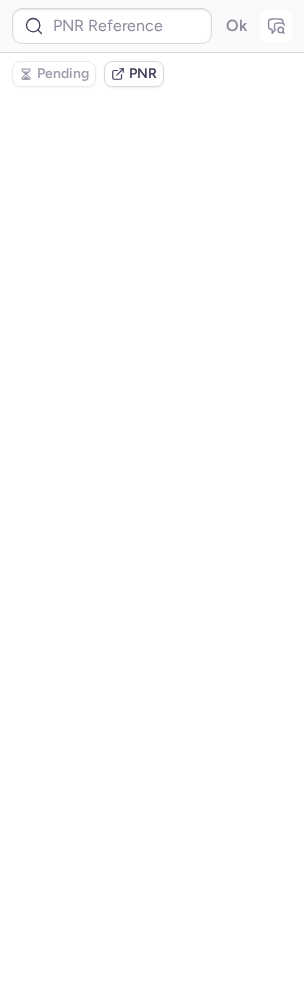 type on "CPG3PC" 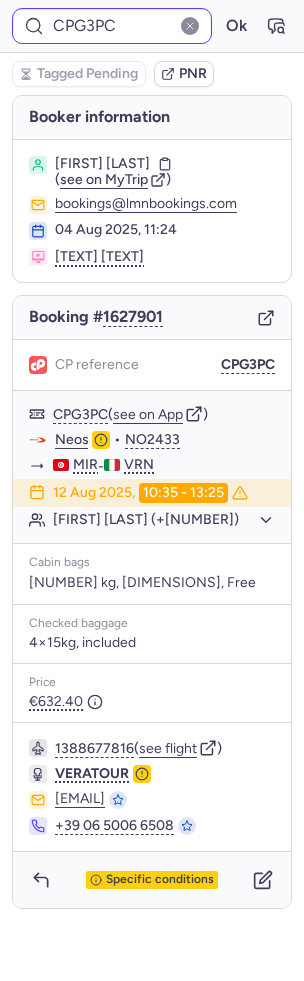 type on "CPJ4LY" 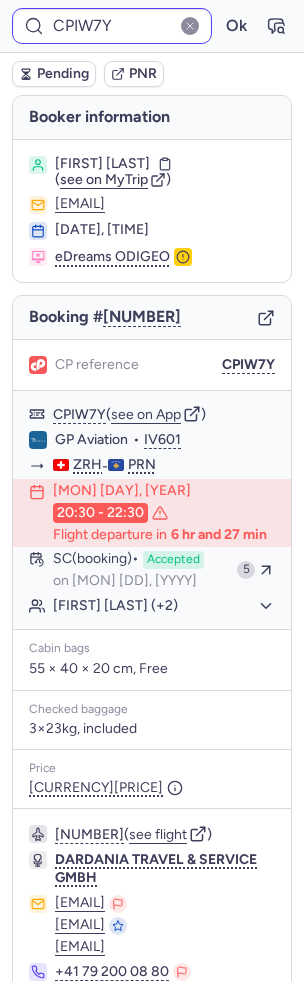 type on "CPJ4LY" 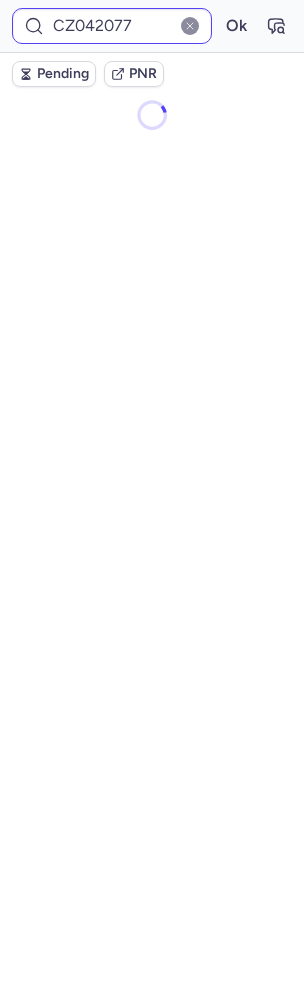 type on "CPNMLO" 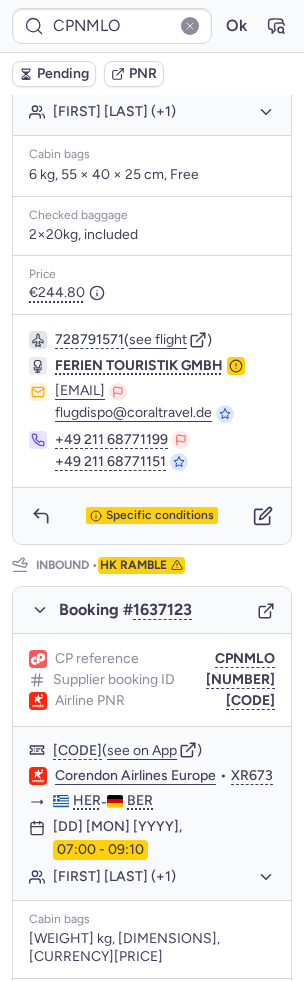 scroll, scrollTop: 940, scrollLeft: 0, axis: vertical 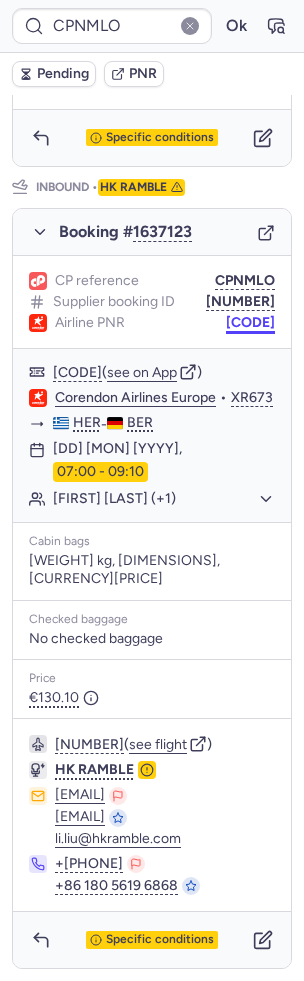 click on "[CODE]" at bounding box center (250, 323) 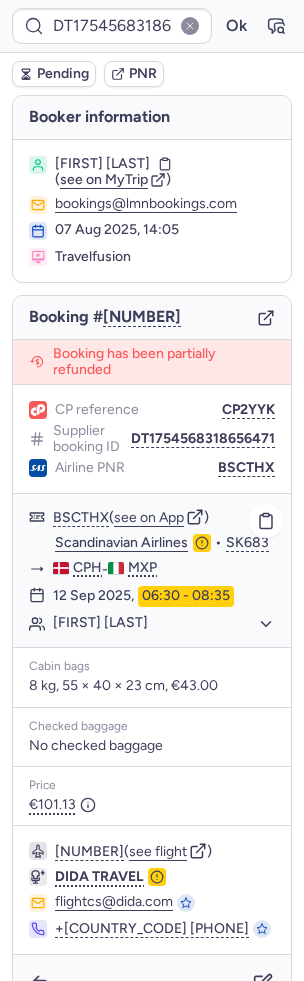 scroll, scrollTop: 37, scrollLeft: 0, axis: vertical 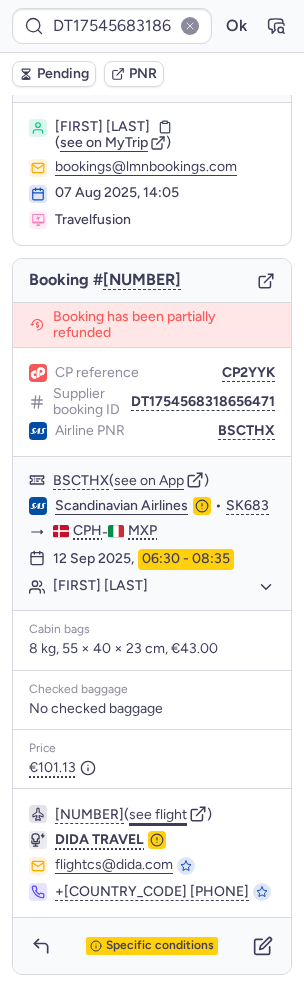 click on "see flight" 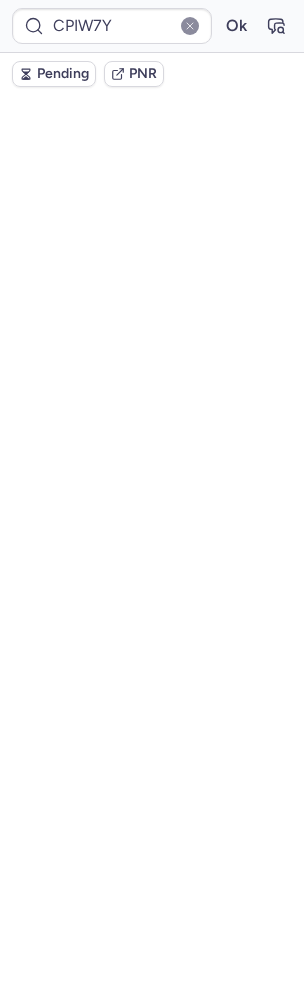 scroll, scrollTop: 72, scrollLeft: 0, axis: vertical 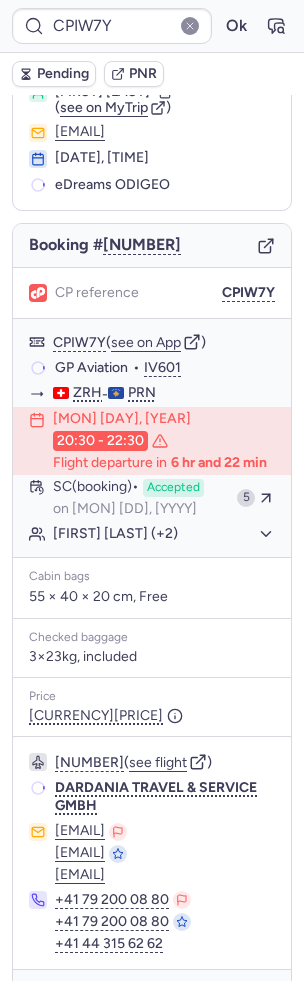 type on "CPJ4LY" 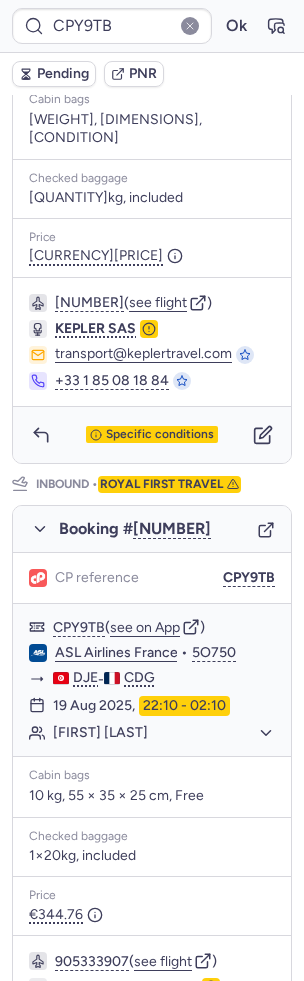 scroll, scrollTop: 843, scrollLeft: 0, axis: vertical 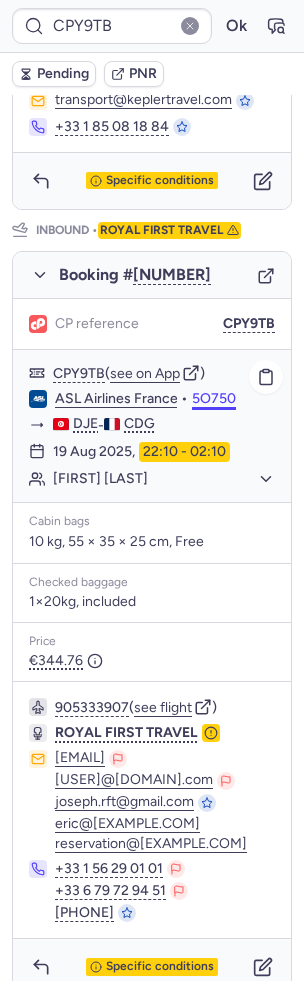 click on "5O750" at bounding box center (214, 399) 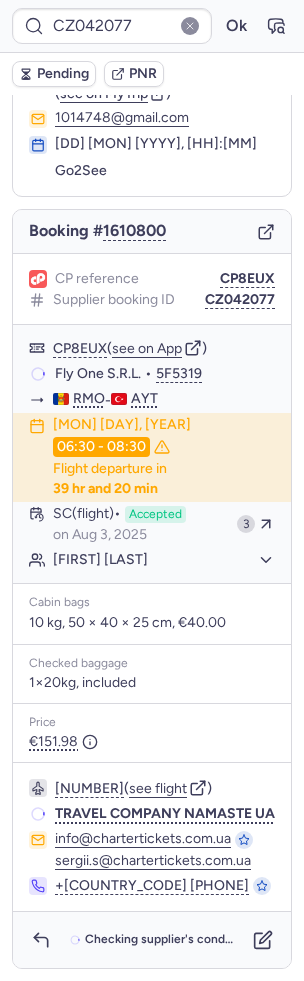 scroll, scrollTop: 78, scrollLeft: 0, axis: vertical 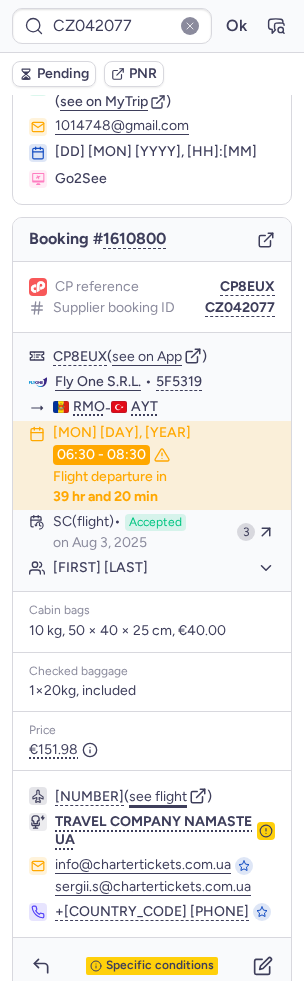 click on "see flight" 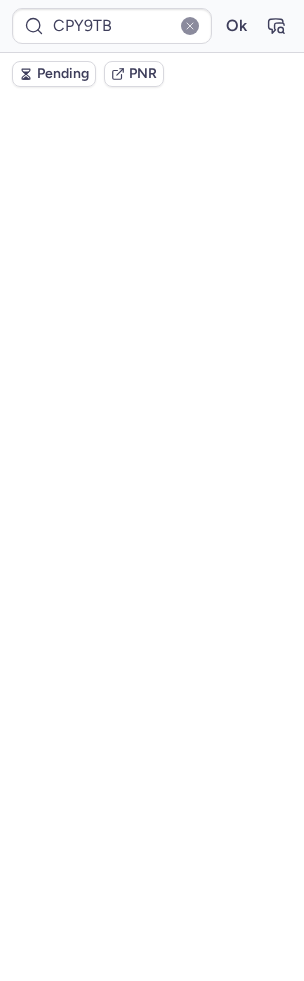 scroll, scrollTop: 118, scrollLeft: 0, axis: vertical 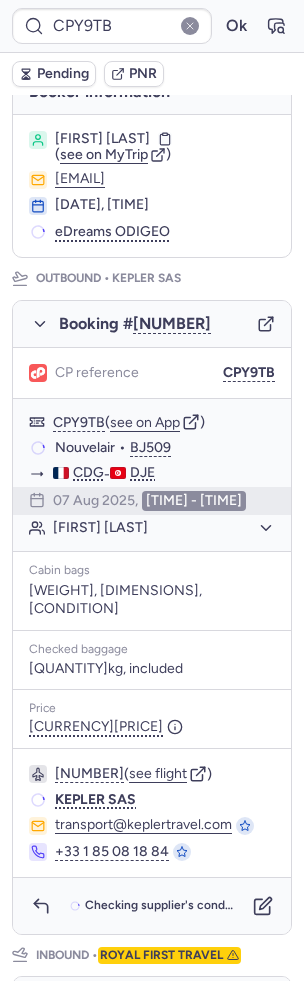 type on "CPWGLZ" 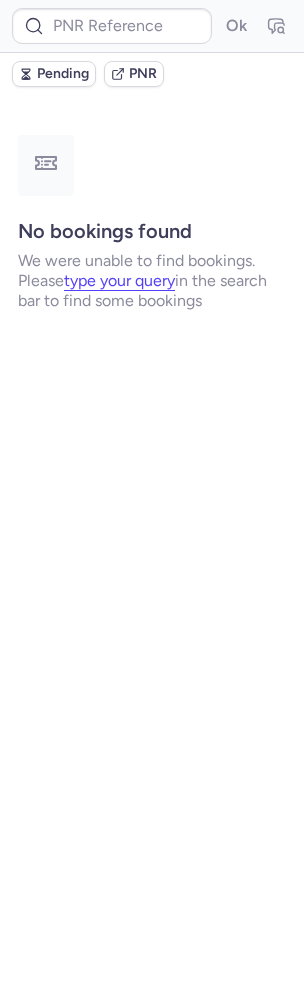 scroll, scrollTop: 0, scrollLeft: 0, axis: both 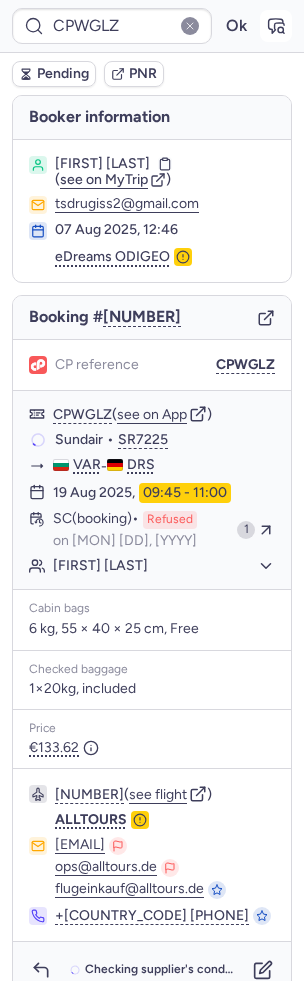 click at bounding box center (276, 26) 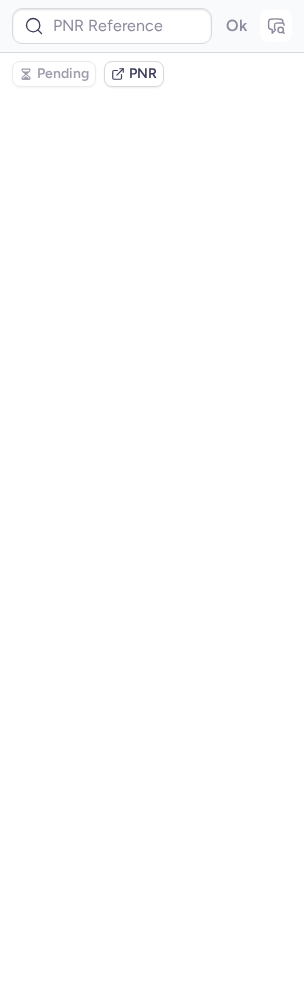 type on "CPWGLZ" 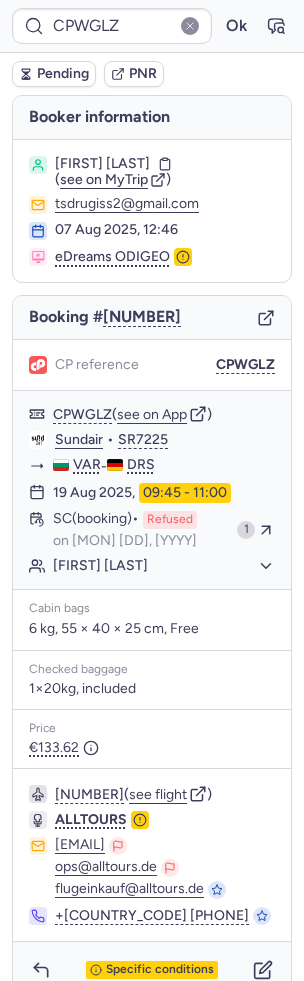 scroll, scrollTop: 24, scrollLeft: 0, axis: vertical 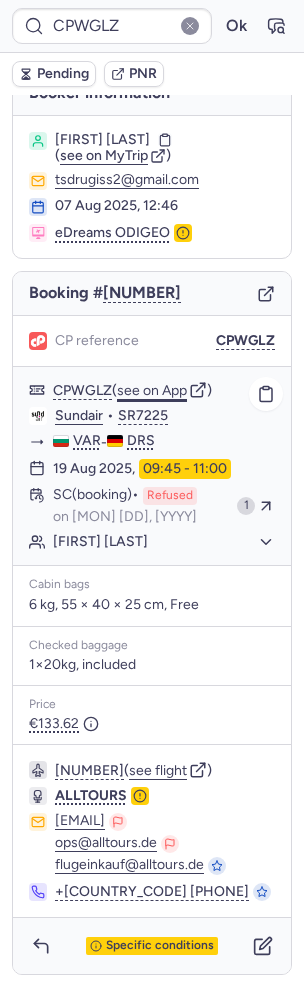 click on "see on App" 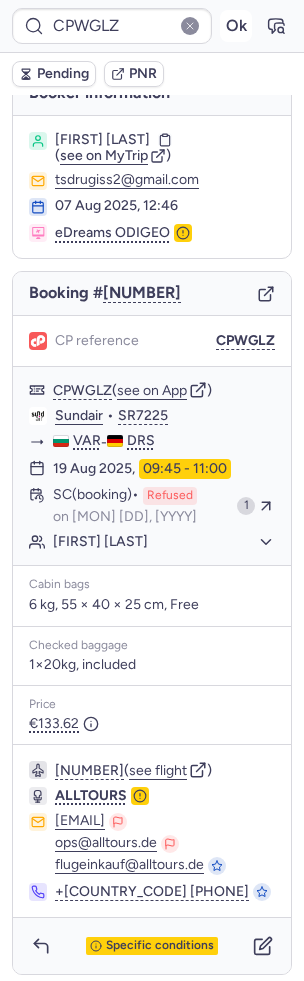 click on "Ok" at bounding box center (236, 26) 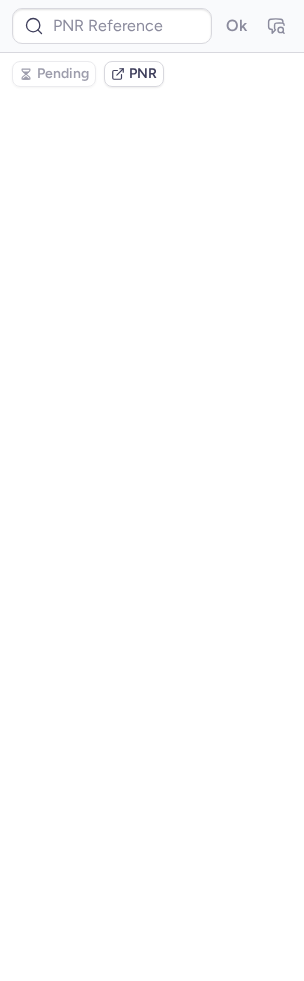 scroll, scrollTop: 0, scrollLeft: 0, axis: both 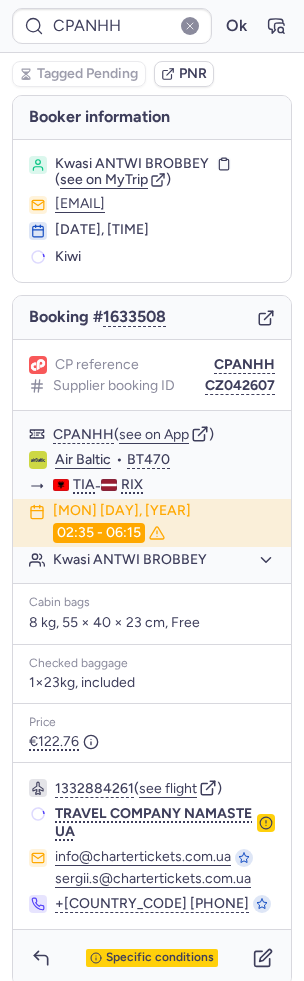 type on "CPIW7Y" 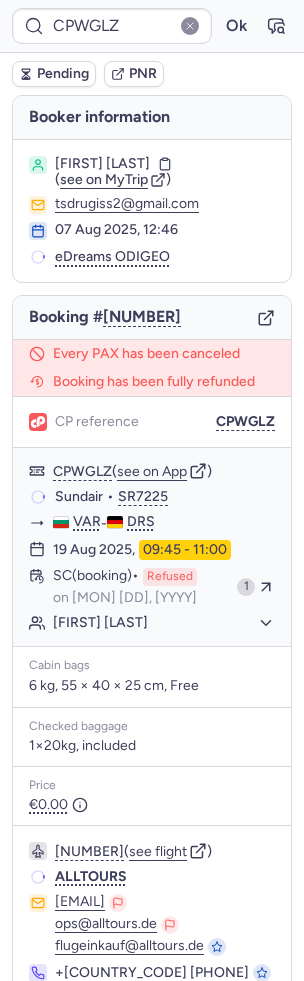 type on "CPY9TB" 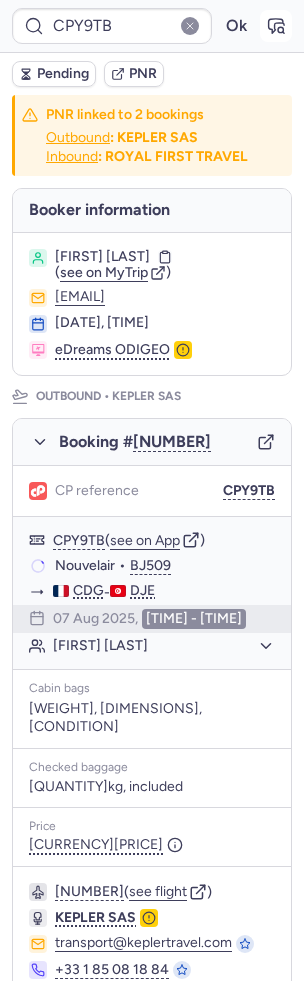 click 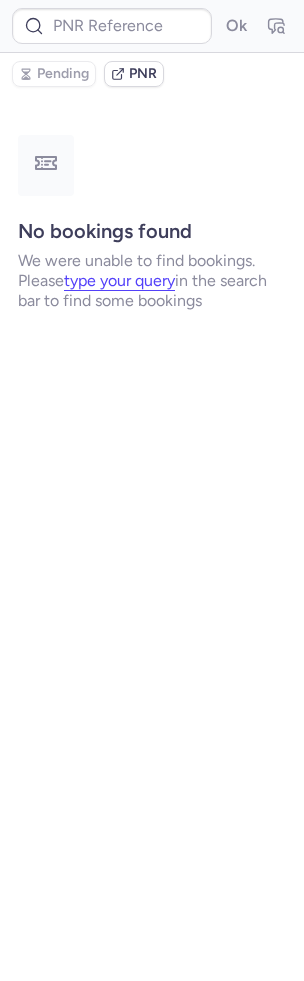 type on "CPY9TB" 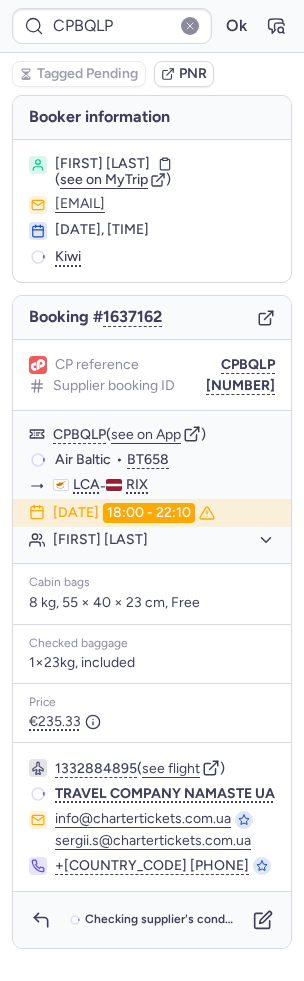 type on "CPYM7A" 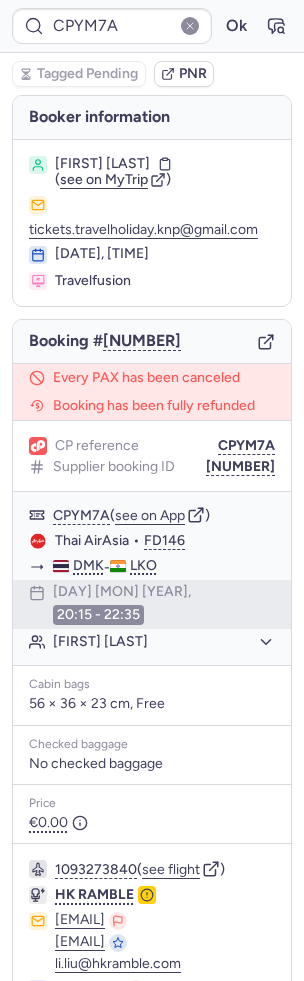 scroll, scrollTop: 156, scrollLeft: 0, axis: vertical 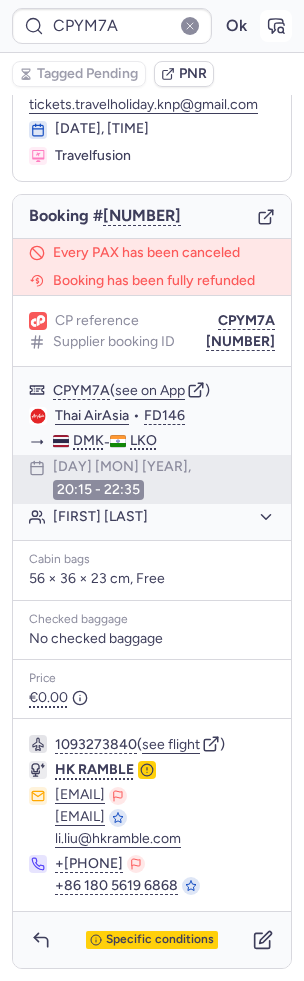 click 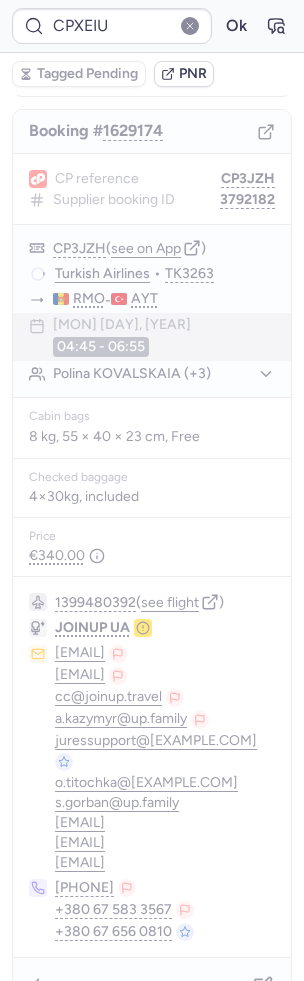 scroll, scrollTop: 24, scrollLeft: 0, axis: vertical 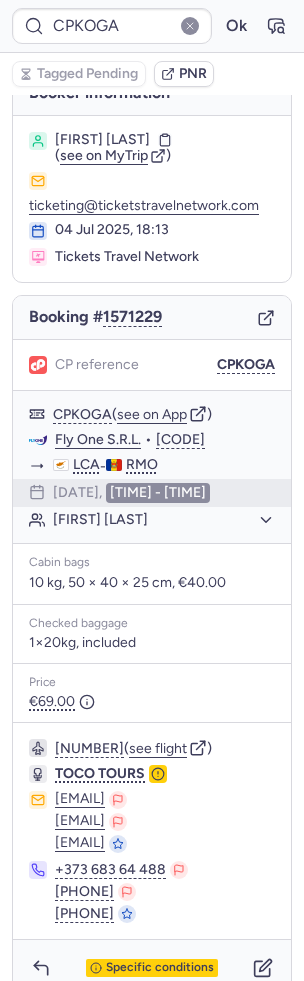 type on "CPQBB3" 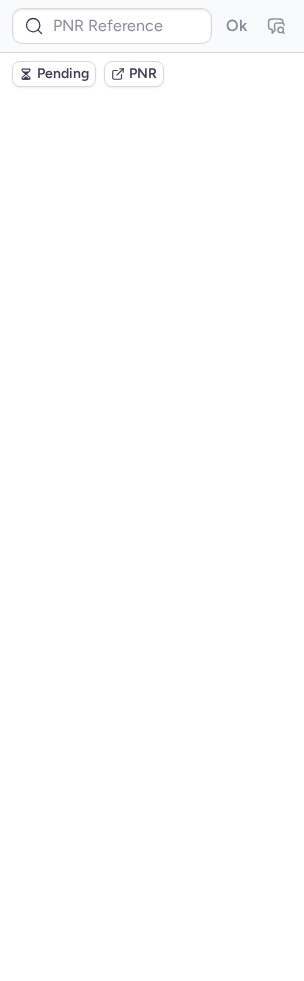scroll, scrollTop: 0, scrollLeft: 0, axis: both 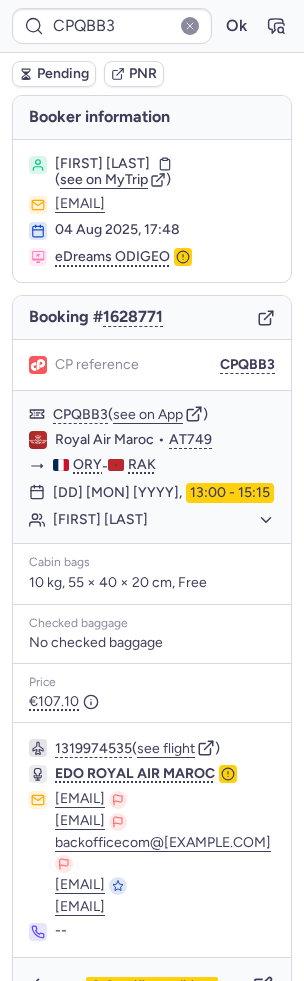 type on "CPJSHC" 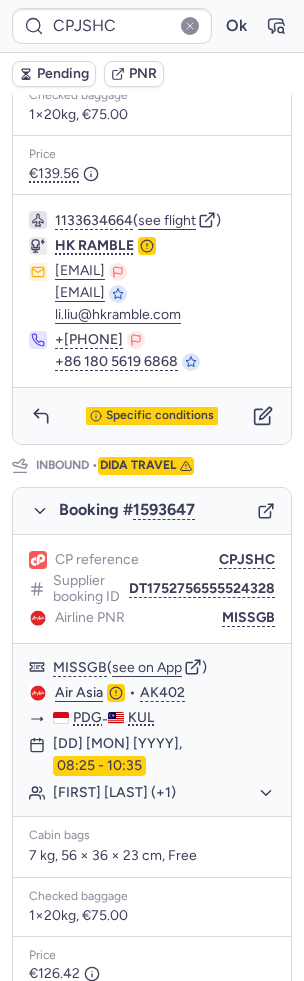 scroll, scrollTop: 848, scrollLeft: 0, axis: vertical 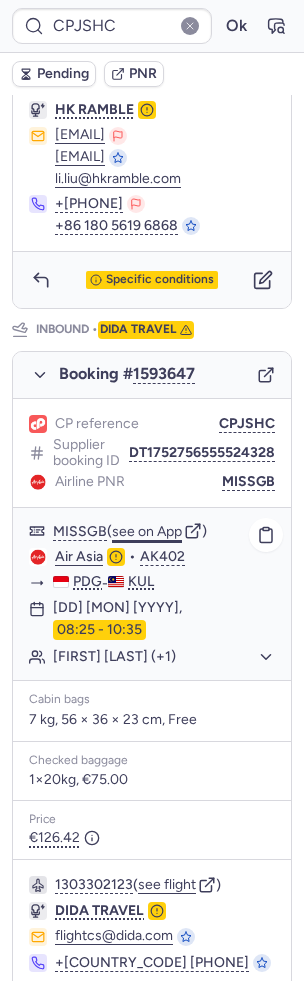 click on "see on App" 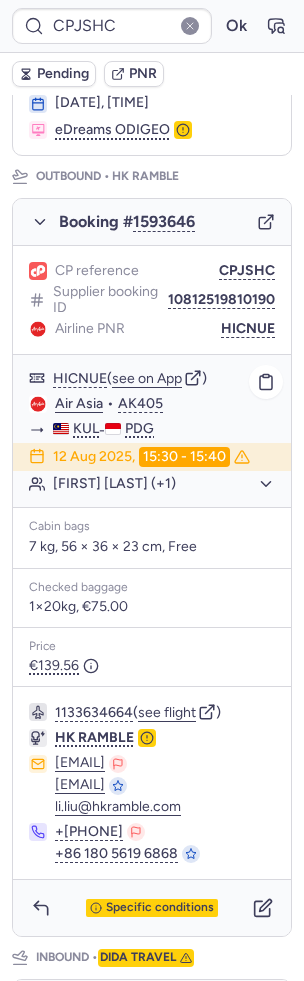 scroll, scrollTop: 202, scrollLeft: 0, axis: vertical 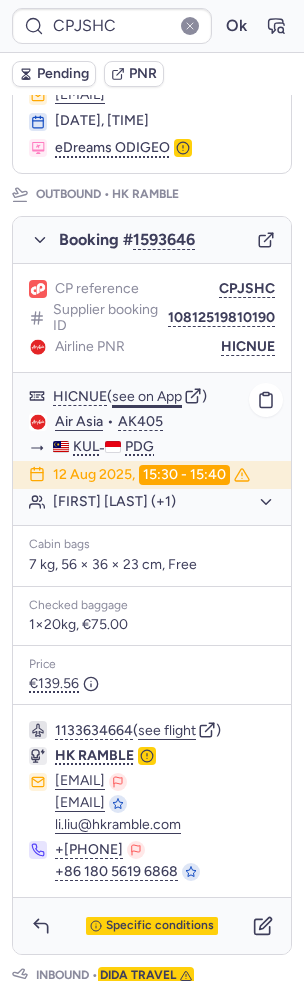 click on "see on App" 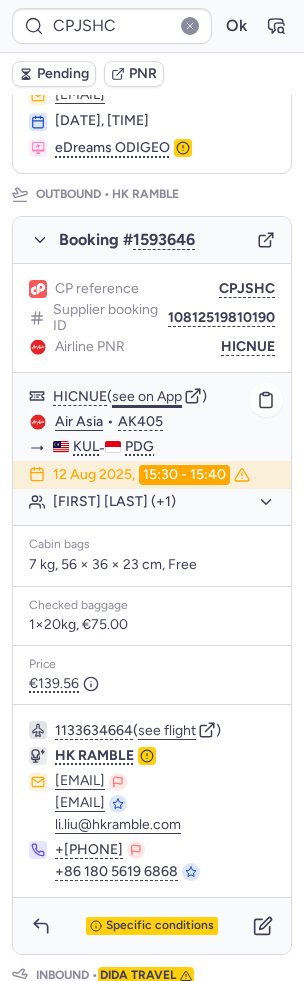 type 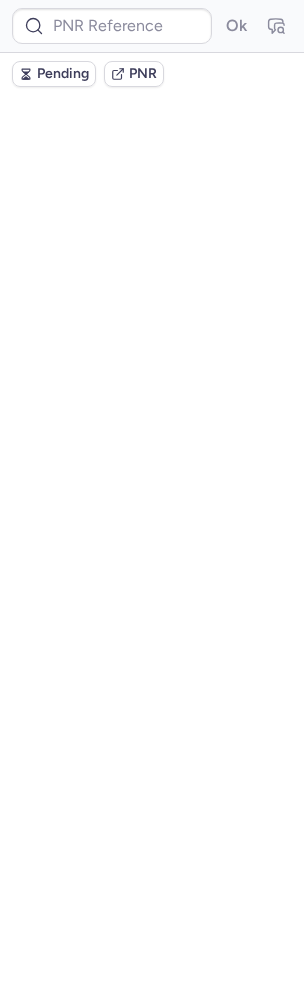 scroll, scrollTop: 0, scrollLeft: 0, axis: both 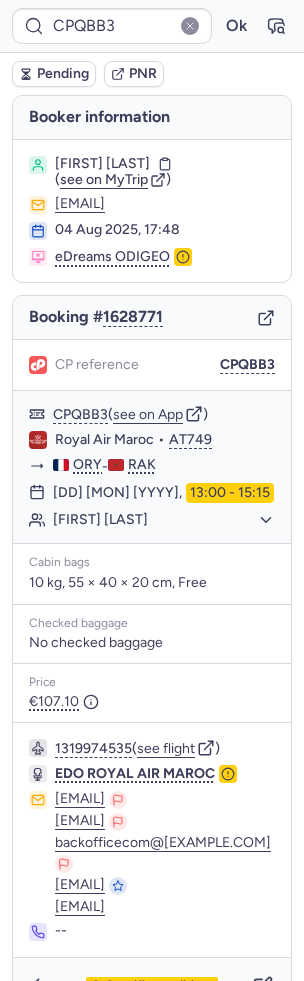 type on "CPVSBM" 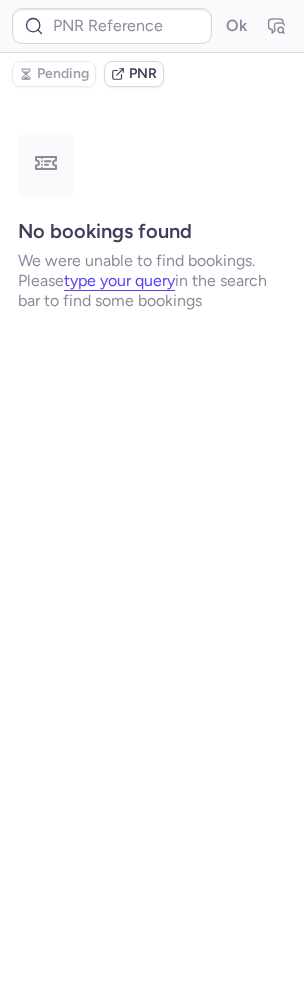 type on "CPXKTB" 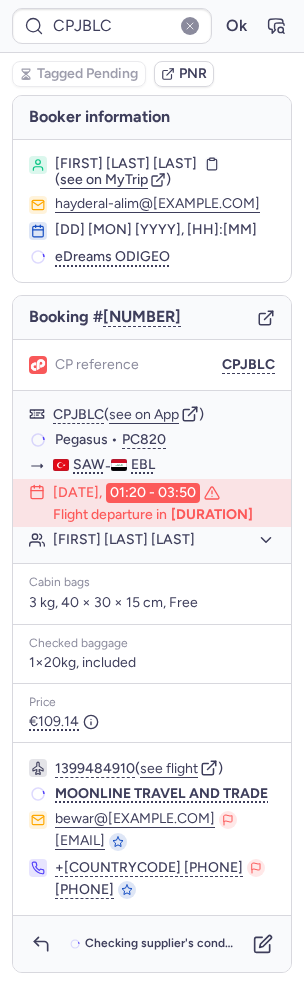 type on "CPRXJ9" 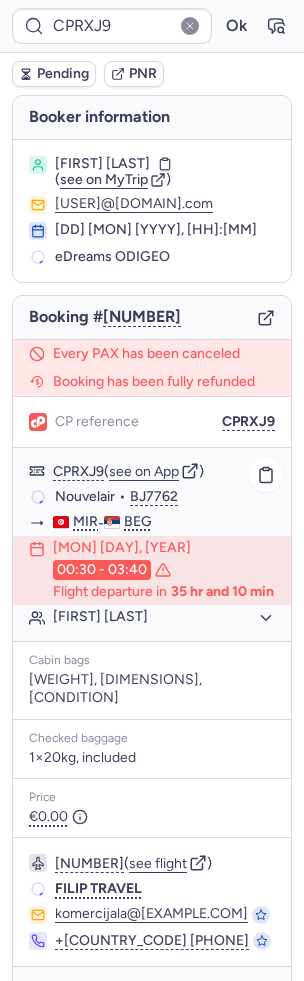 scroll, scrollTop: 31, scrollLeft: 0, axis: vertical 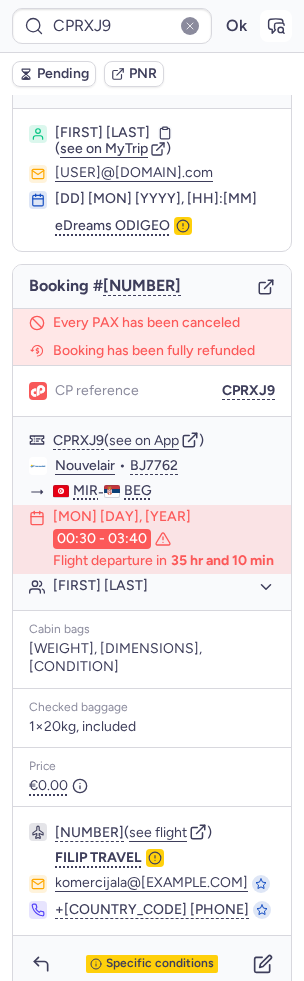 click 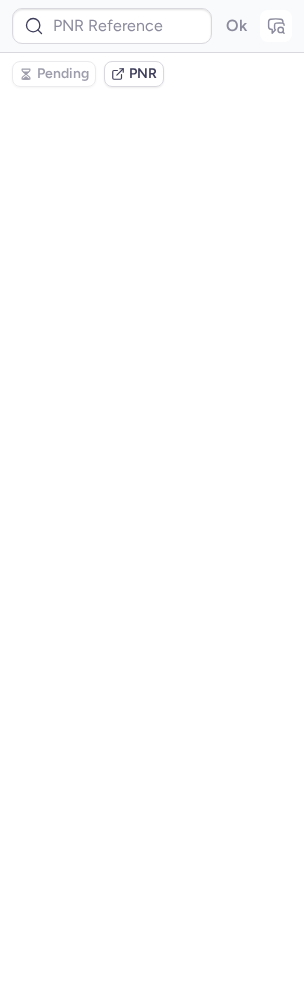 scroll, scrollTop: 0, scrollLeft: 0, axis: both 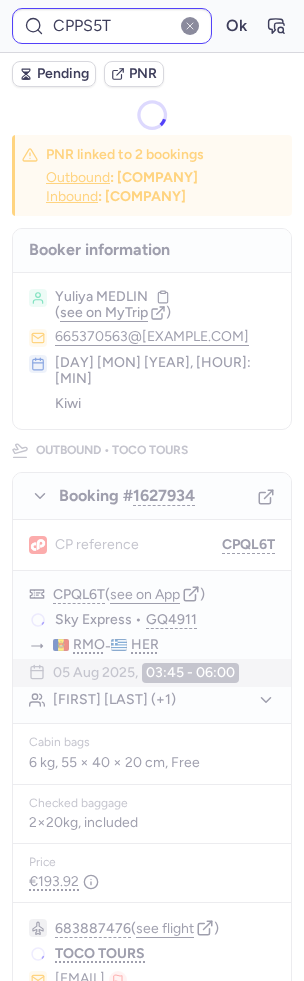 type on "CP9WDF" 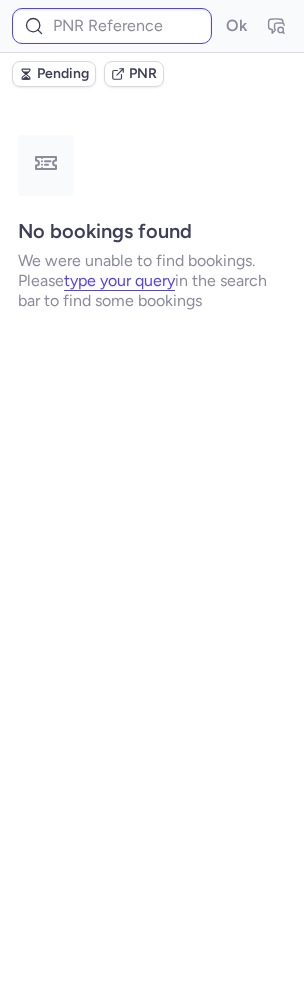 type on "CPAMRR" 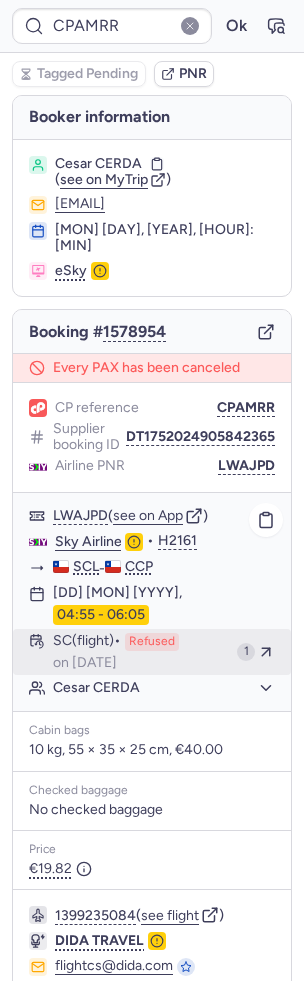 scroll, scrollTop: 67, scrollLeft: 0, axis: vertical 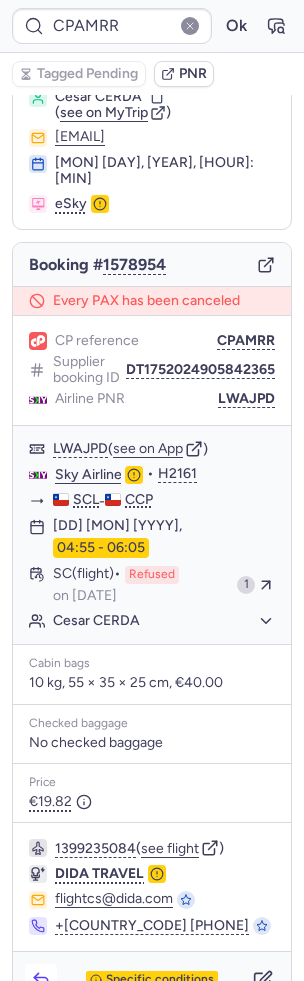 click 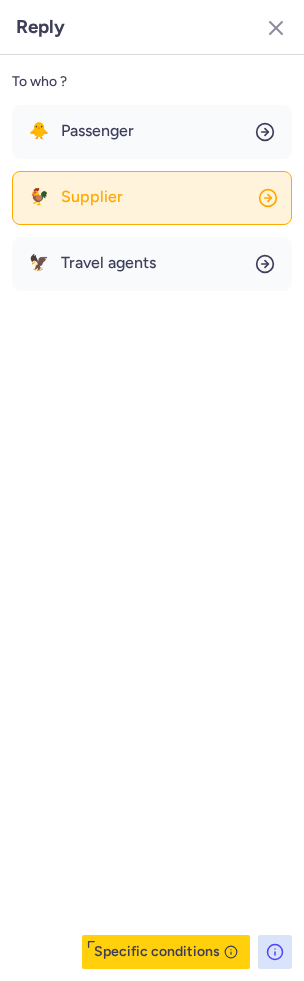 click on "Supplier" at bounding box center [92, 197] 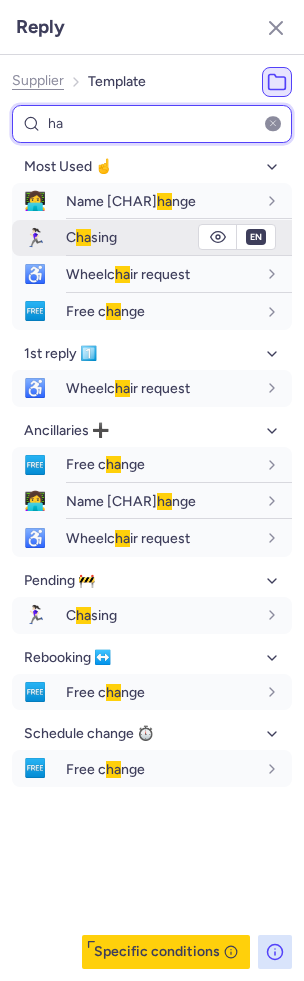 type on "ha" 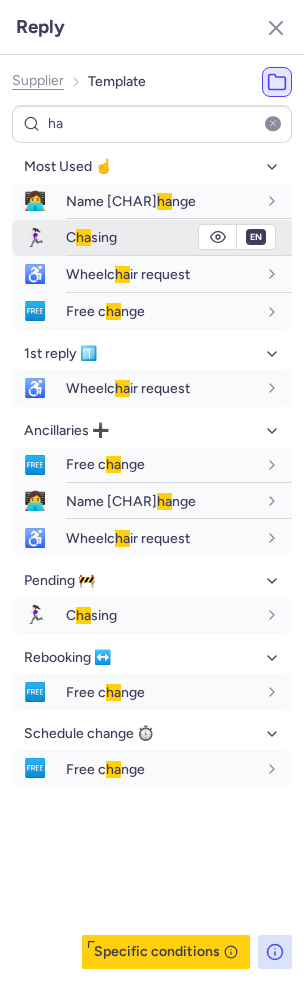 click on "C ha sing" at bounding box center [91, 237] 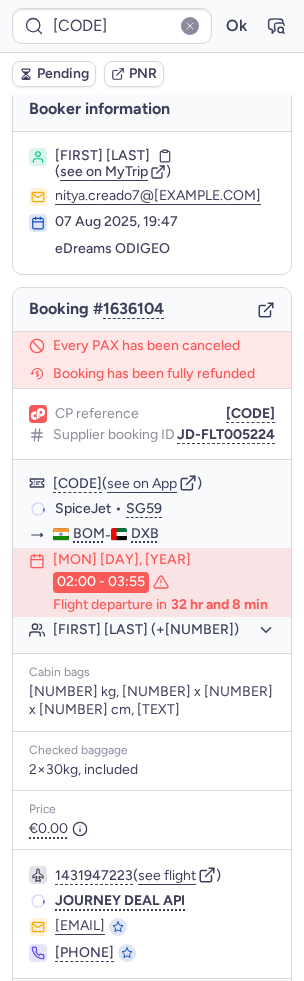 scroll, scrollTop: 0, scrollLeft: 0, axis: both 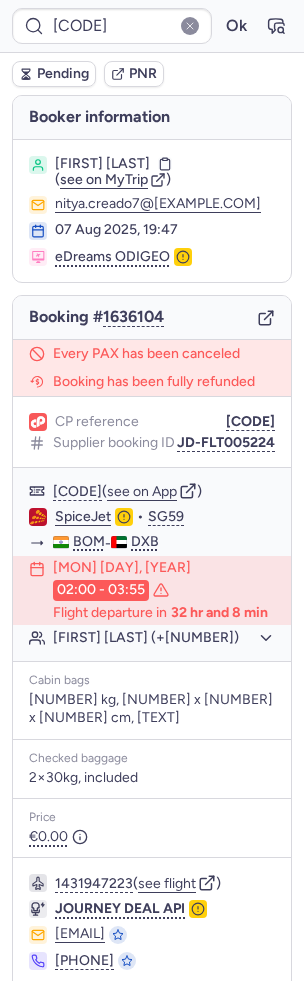 type on "CPDEA6" 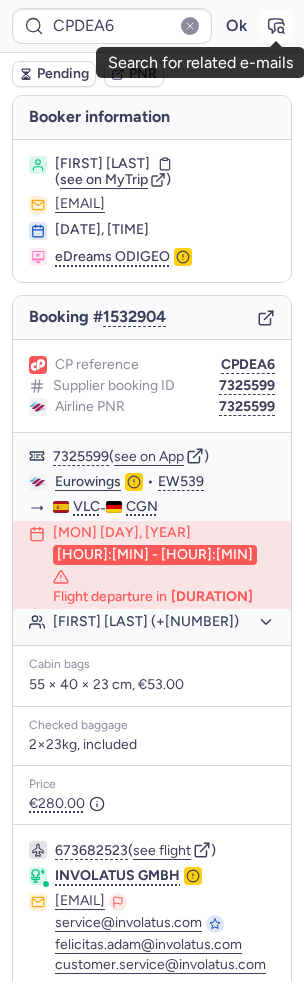 click 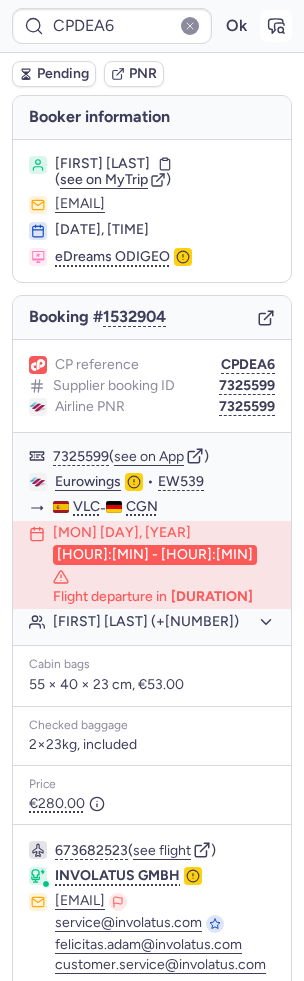 type 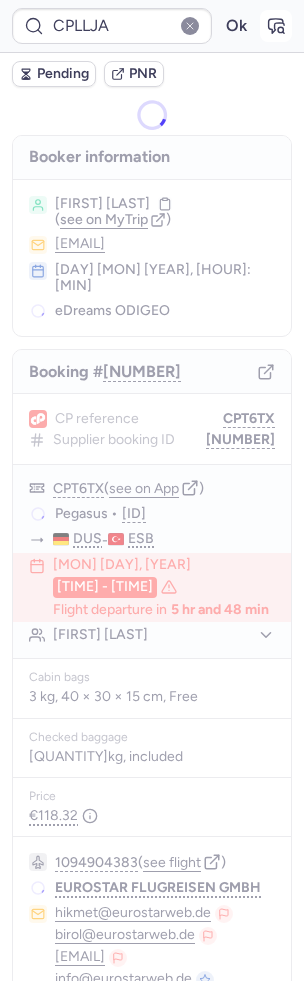 type on "CPCAFT" 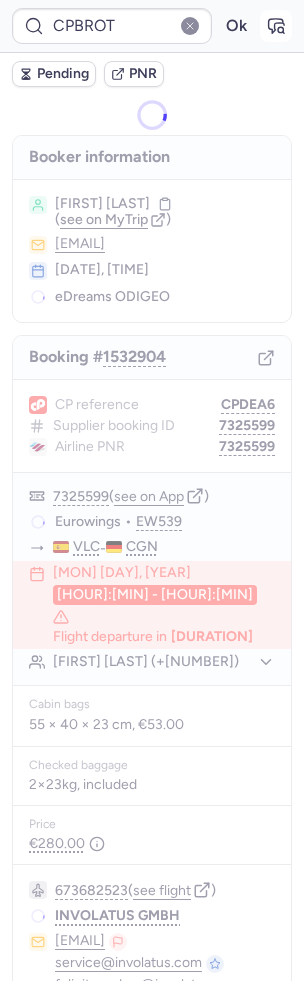 type on "CPSVTT" 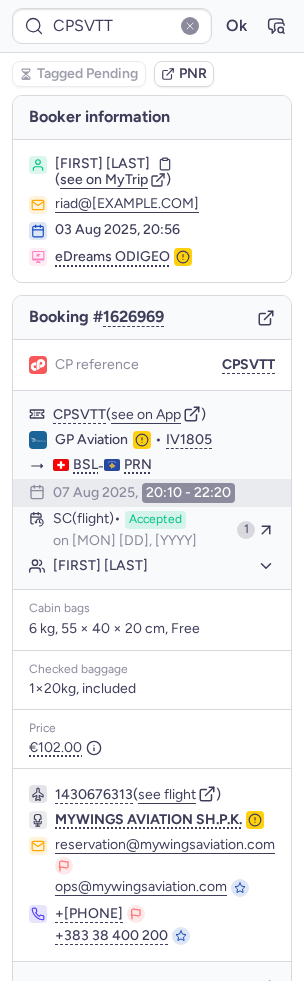 scroll, scrollTop: 44, scrollLeft: 0, axis: vertical 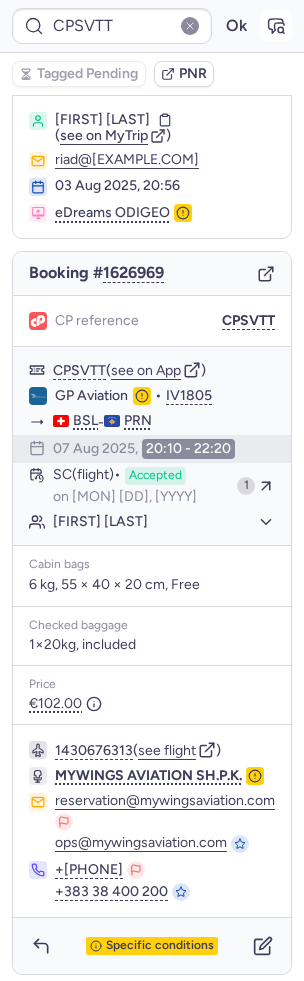 click 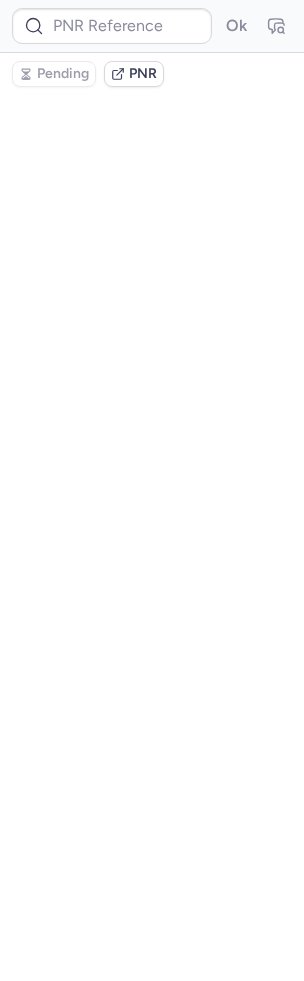 scroll, scrollTop: 0, scrollLeft: 0, axis: both 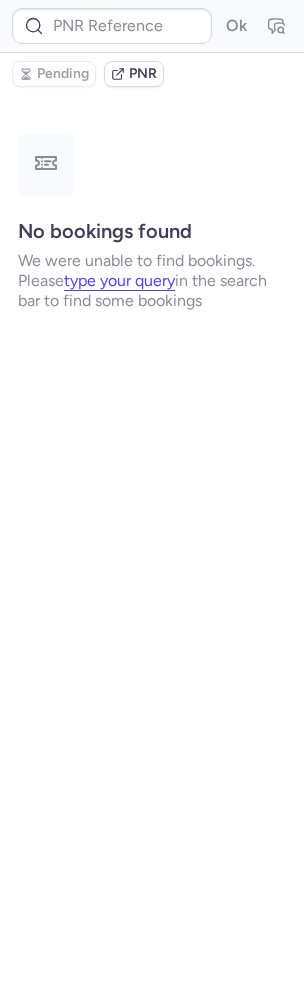 type on "CPSVTT" 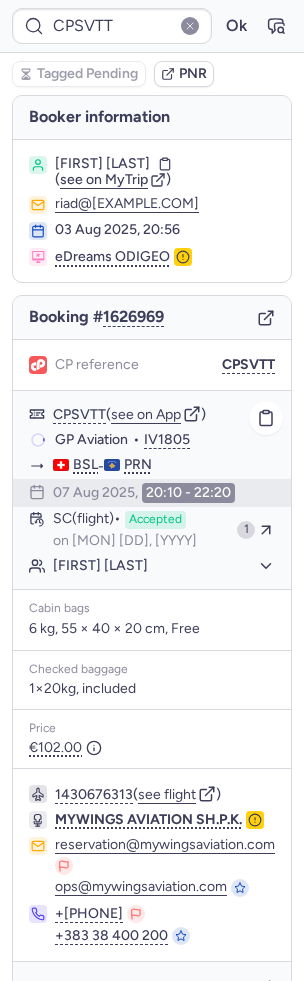 scroll, scrollTop: 44, scrollLeft: 0, axis: vertical 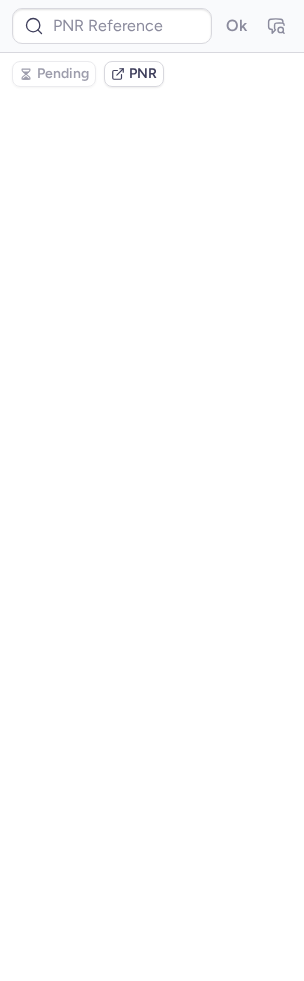 type on "CPJD2X" 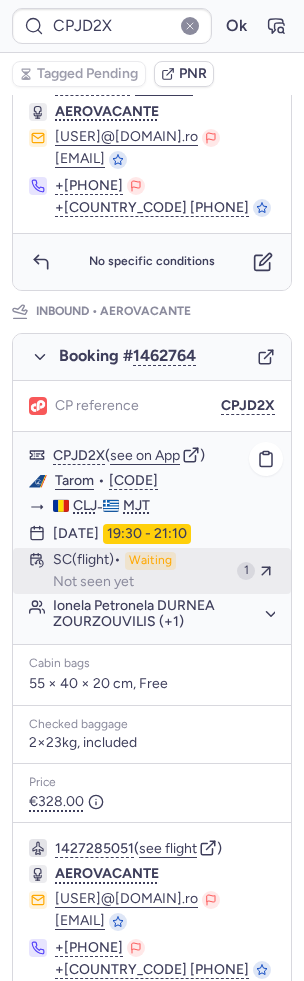 scroll, scrollTop: 893, scrollLeft: 0, axis: vertical 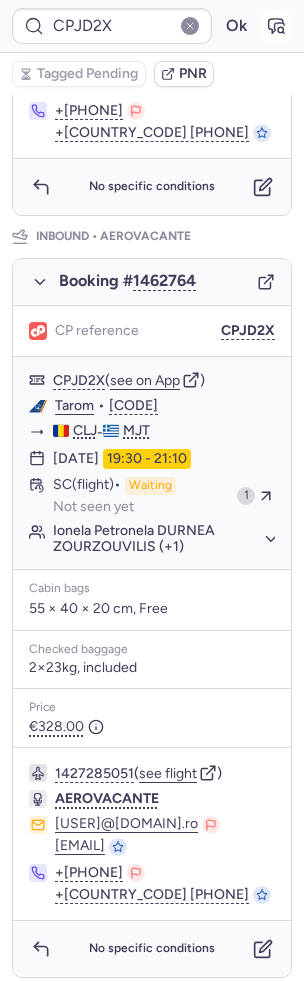 click 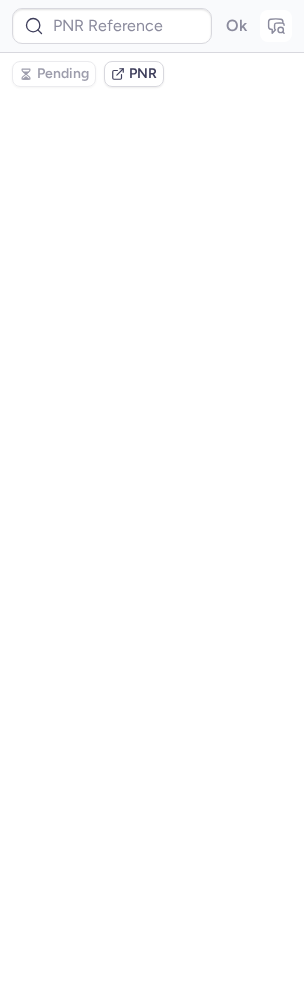 scroll, scrollTop: 0, scrollLeft: 0, axis: both 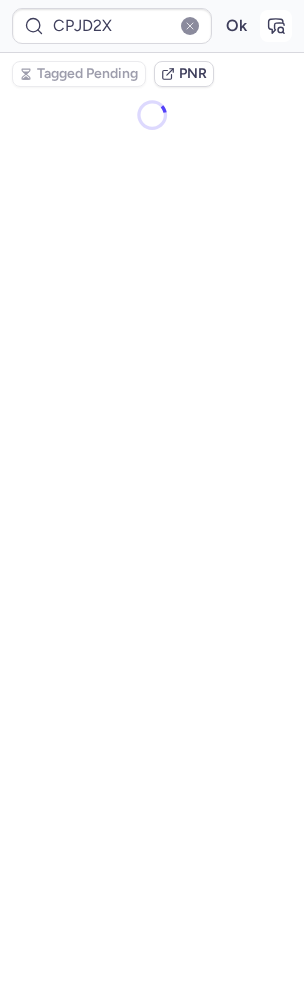 type on "CPSVTT" 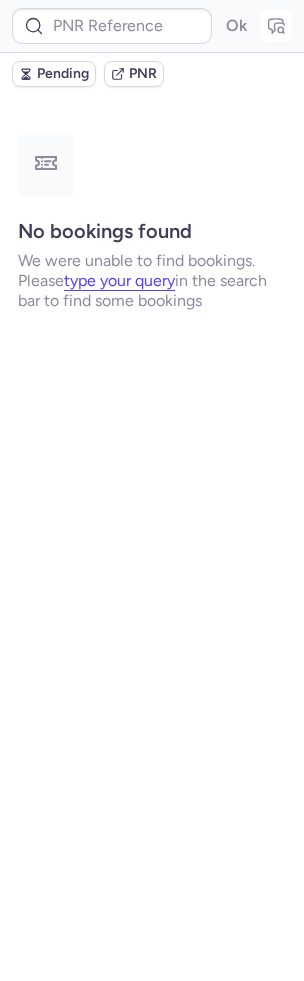 type on "CPPSQK" 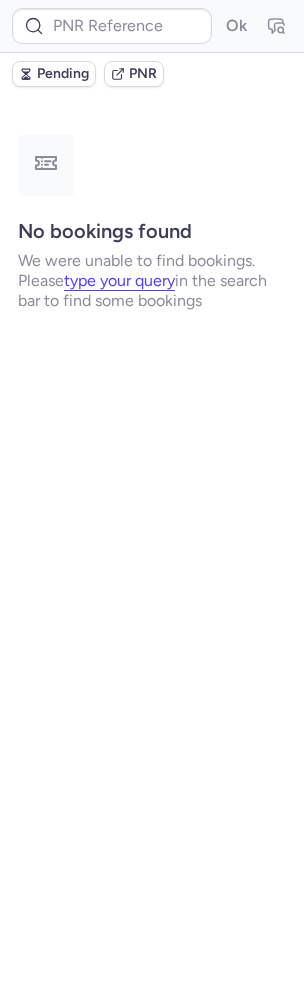 scroll, scrollTop: 0, scrollLeft: 0, axis: both 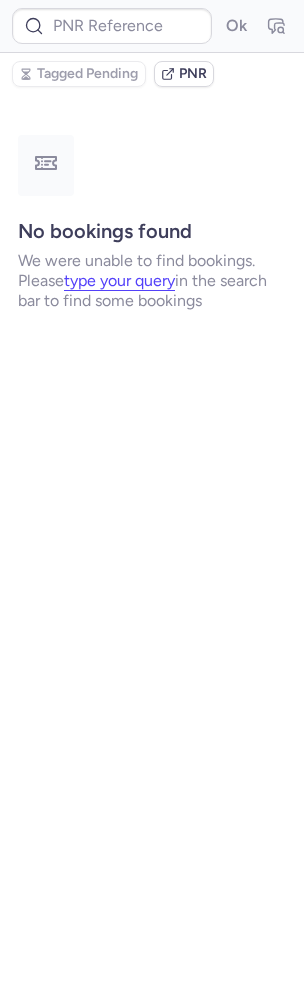 type on "[CODE]" 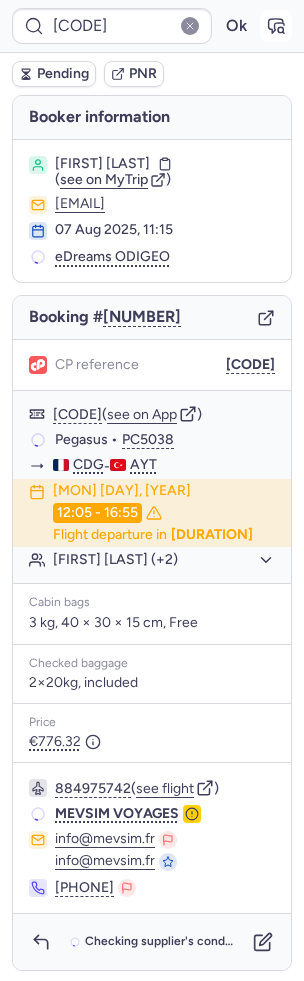click 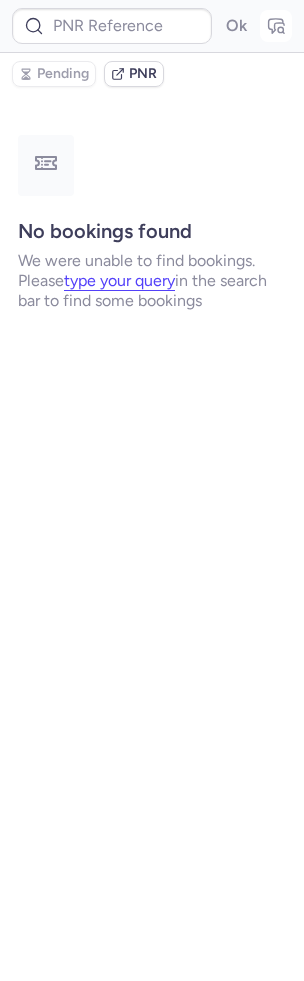 type on "[CODE]" 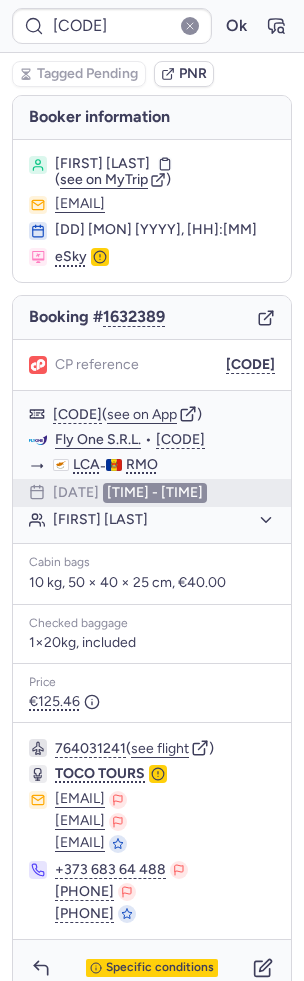 type on "CPSGDQ" 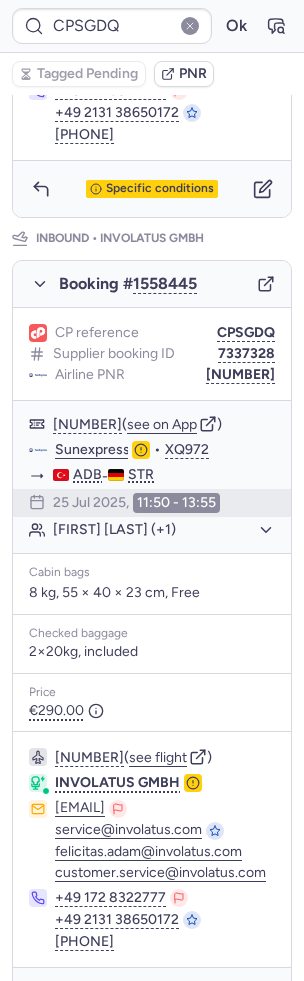 scroll, scrollTop: 1011, scrollLeft: 0, axis: vertical 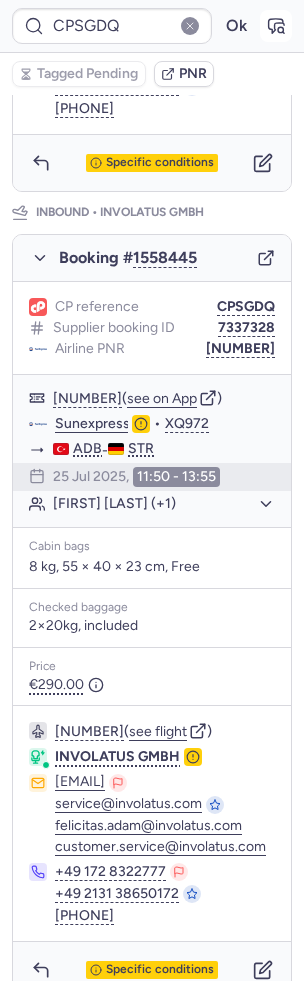 click 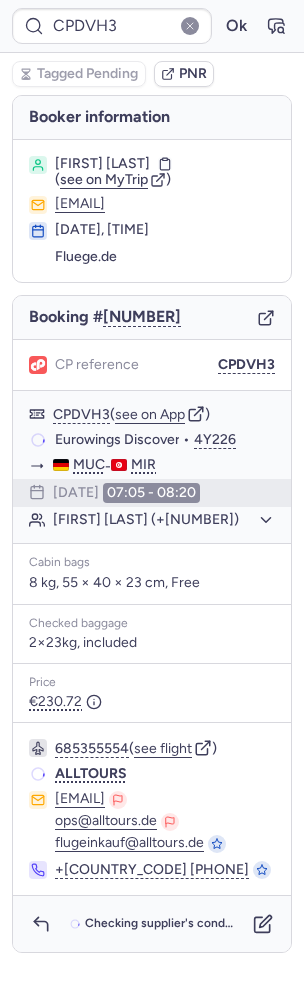 scroll, scrollTop: 0, scrollLeft: 0, axis: both 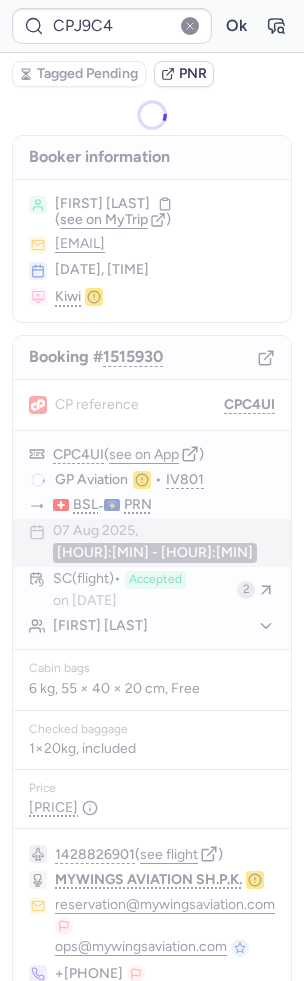 type on "CPABGK" 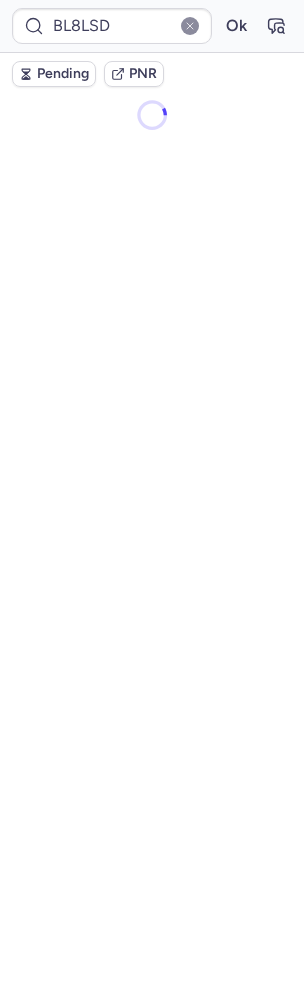 type on "[CODE]" 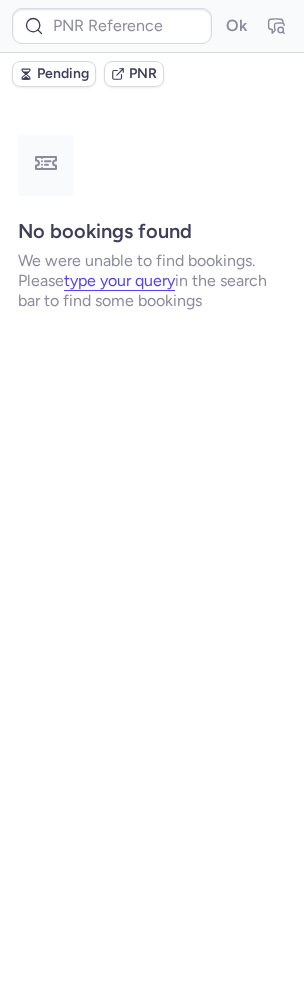 type on "CPNMLO" 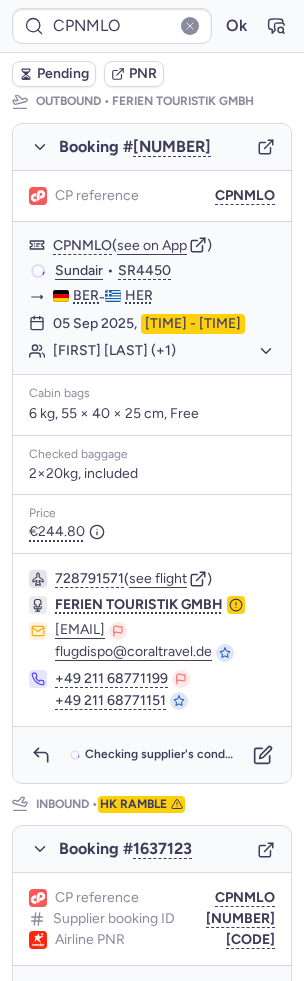scroll, scrollTop: 940, scrollLeft: 0, axis: vertical 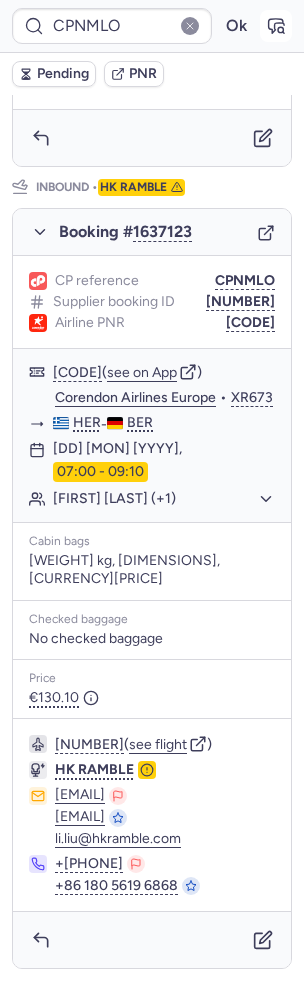 click 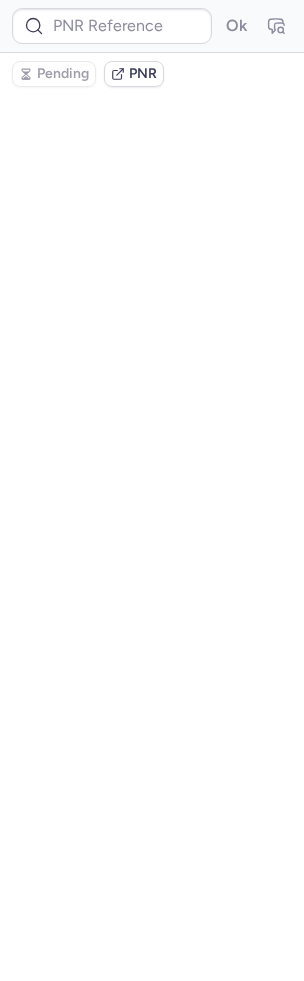 scroll, scrollTop: 0, scrollLeft: 0, axis: both 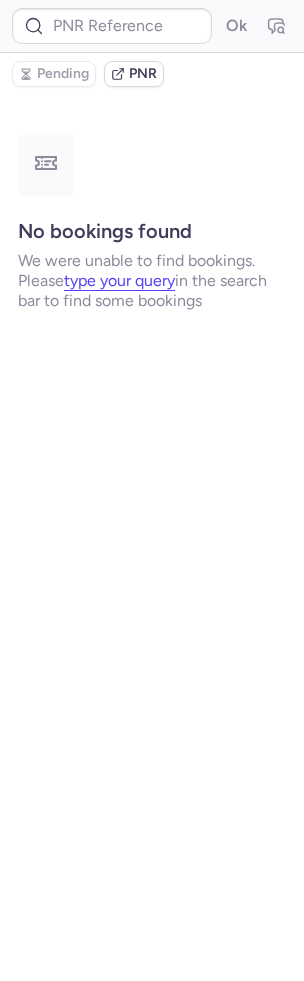 type on "CPNMLO" 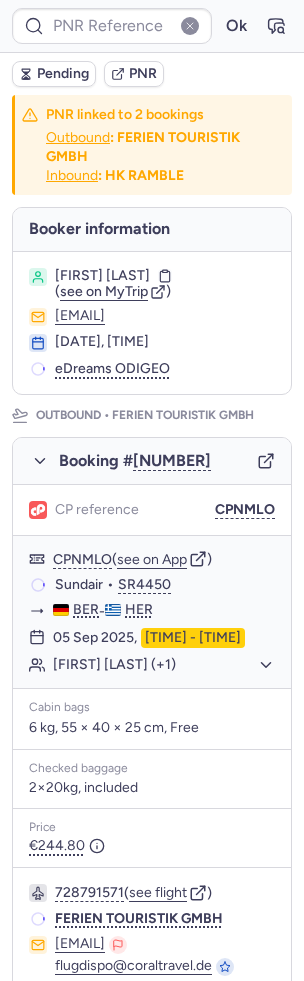 type on "BL8LSD" 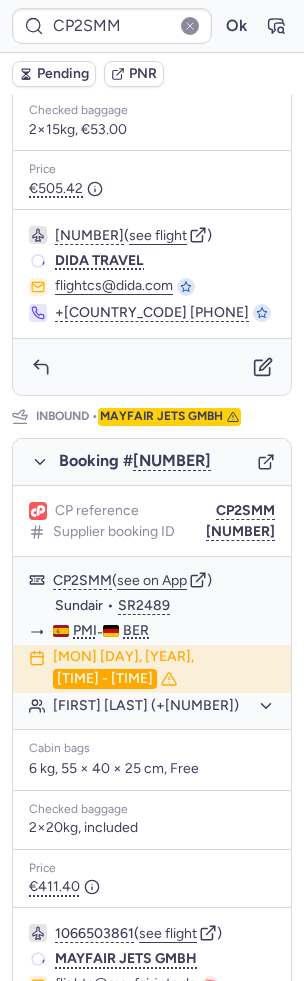 scroll, scrollTop: 899, scrollLeft: 0, axis: vertical 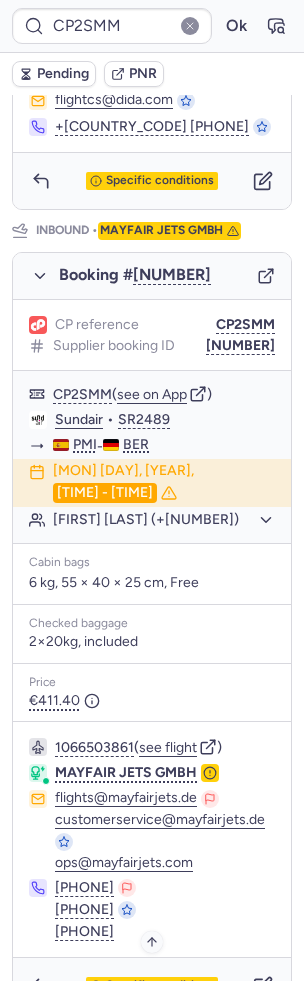 click on "Specific conditions" at bounding box center (152, 986) 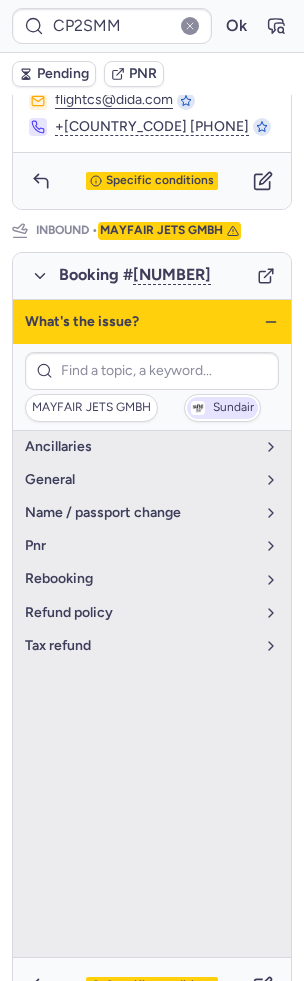 click on "Sundair" at bounding box center [222, 408] 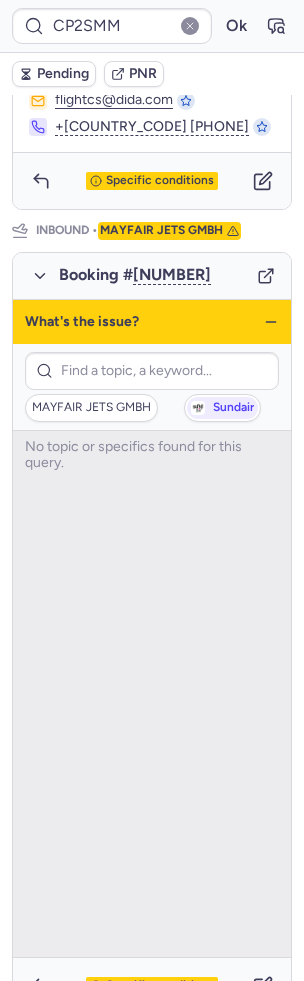 click 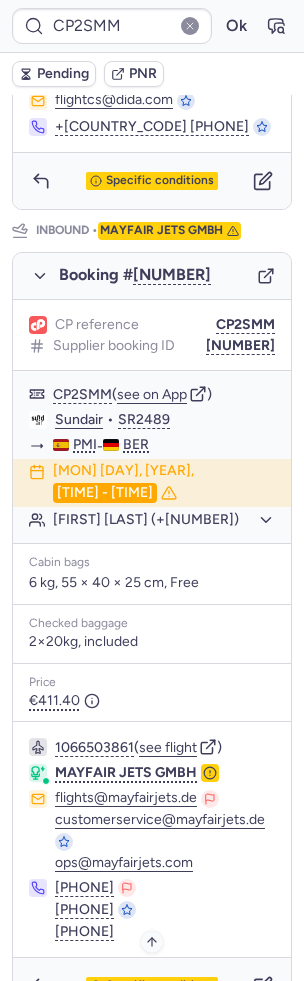 click on "Specific conditions" at bounding box center (160, 986) 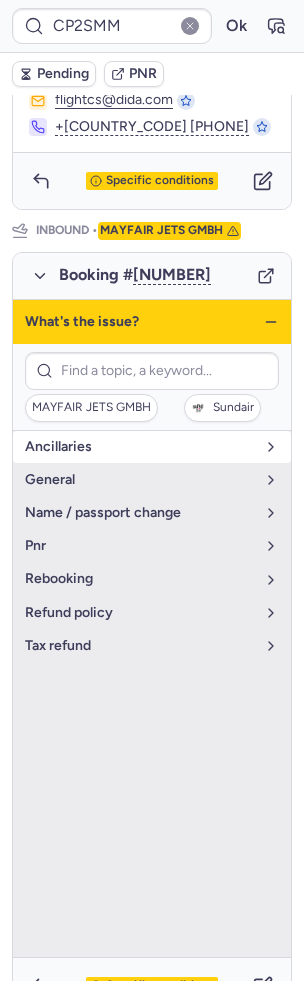 click on "Ancillaries" at bounding box center (152, 447) 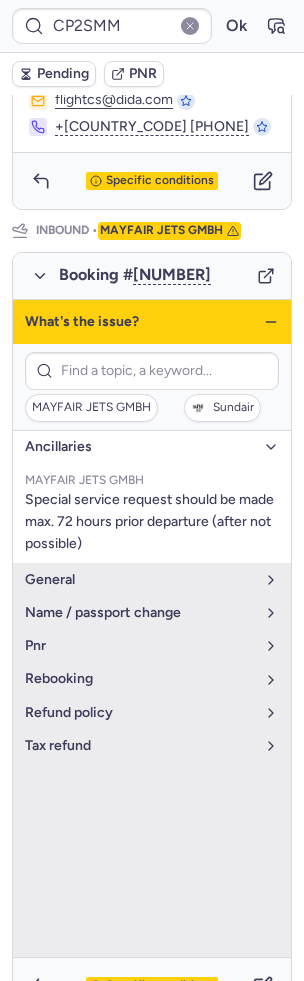 click on "What's the issue?" at bounding box center [152, 322] 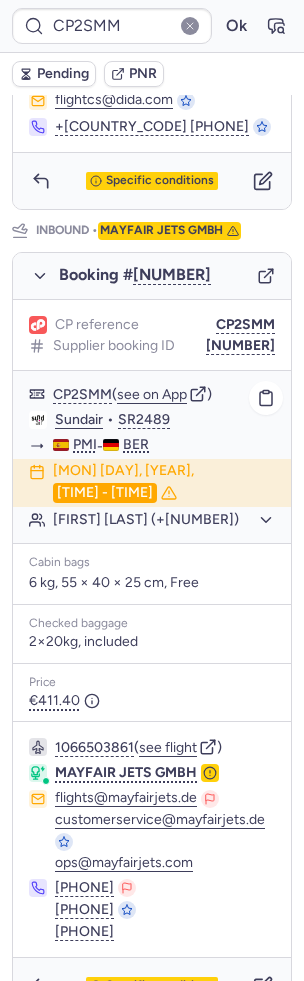 type on "[CODE]" 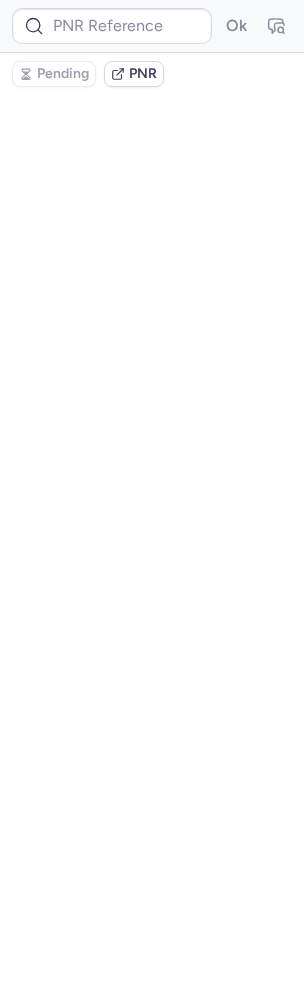 scroll, scrollTop: 0, scrollLeft: 0, axis: both 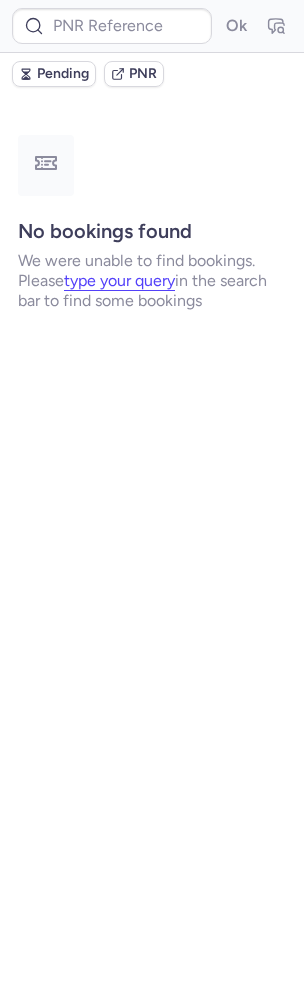 type on "[CODE]" 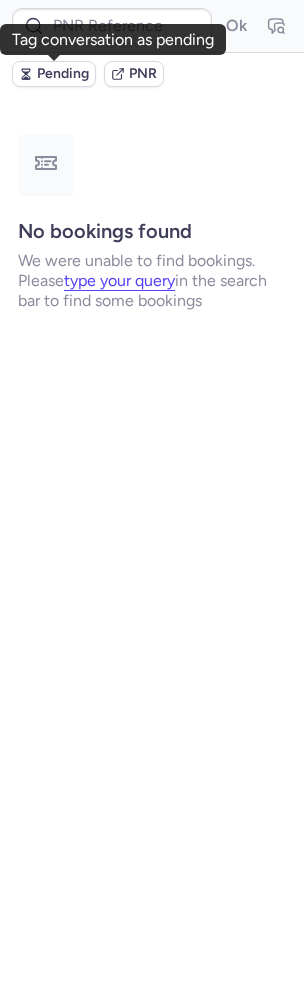 click on "Pending" at bounding box center (63, 74) 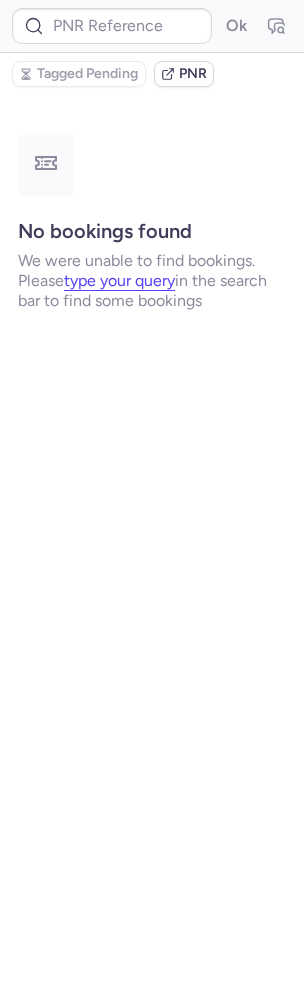 type on "CPRI7S" 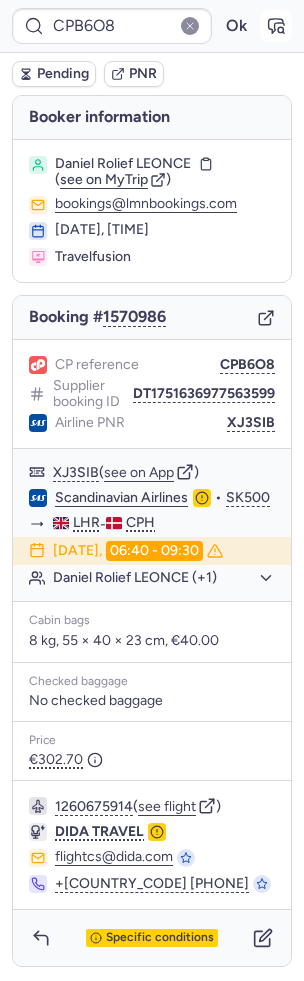 click 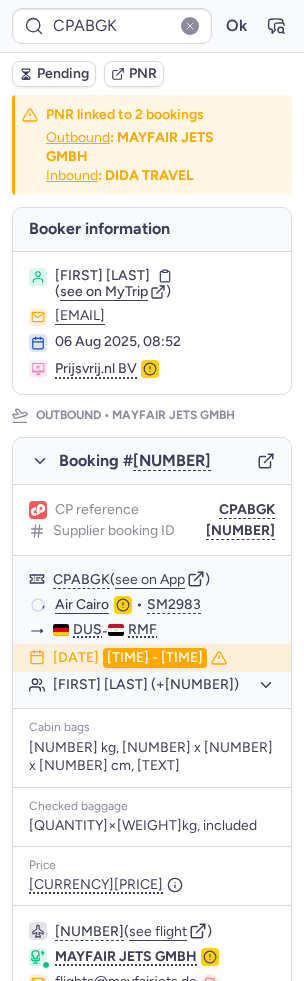 type on "[CODE]" 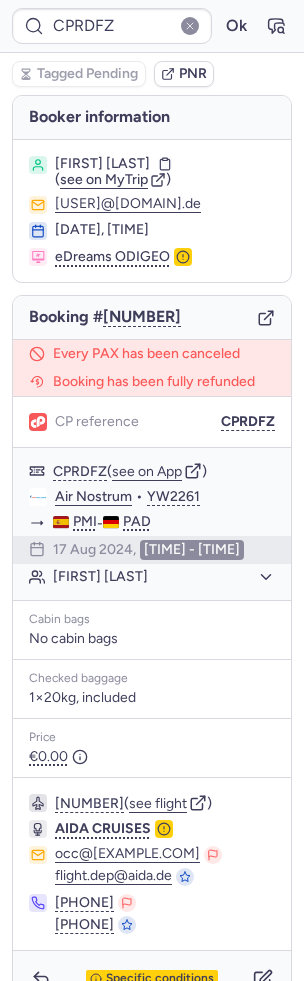 type on "[NUMBER]" 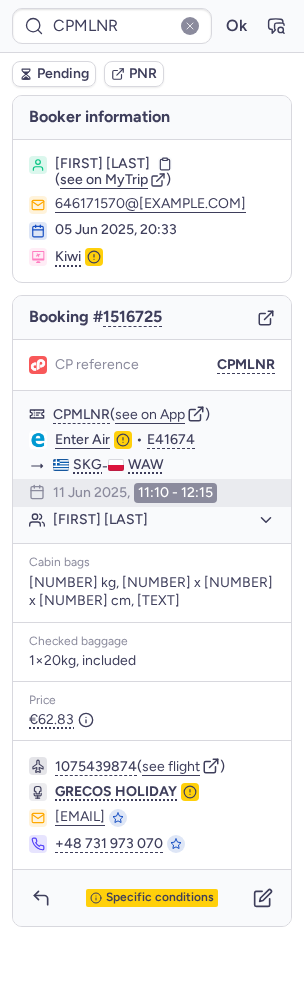 type on "CPOTKA" 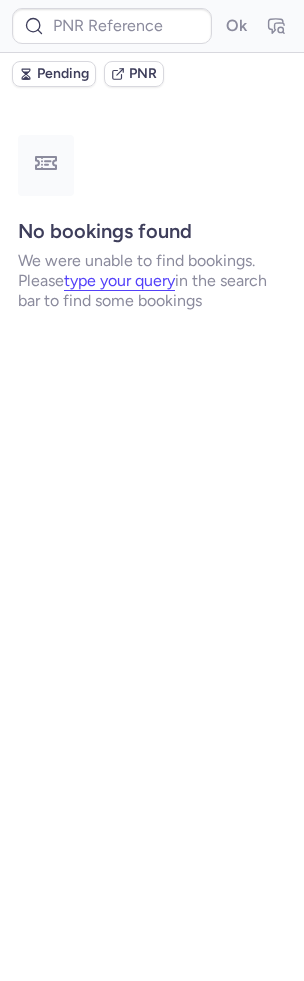 type on "[CODE]" 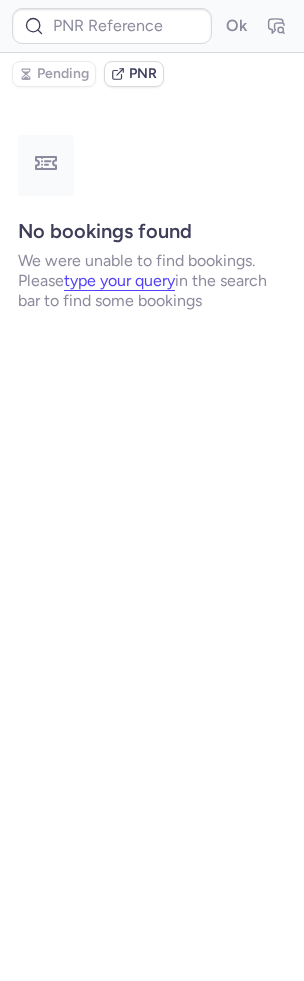 type on "CPQSIT" 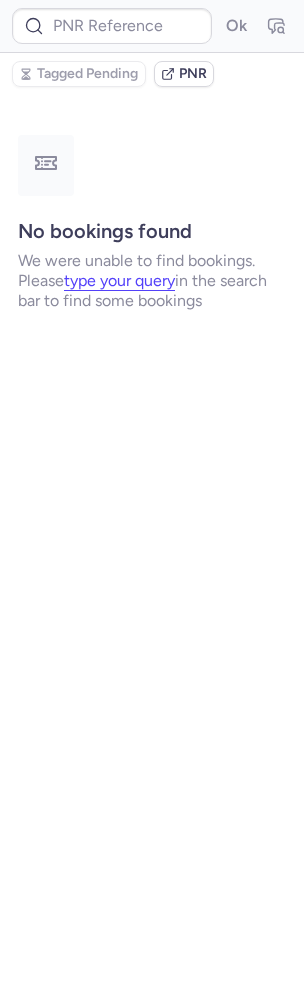 type on "CP7T5M" 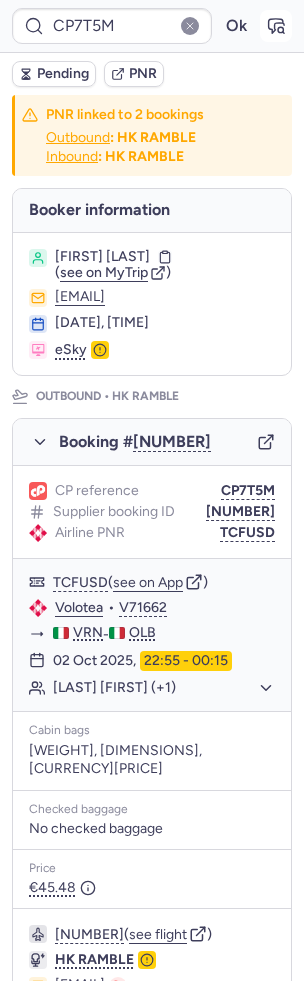 click 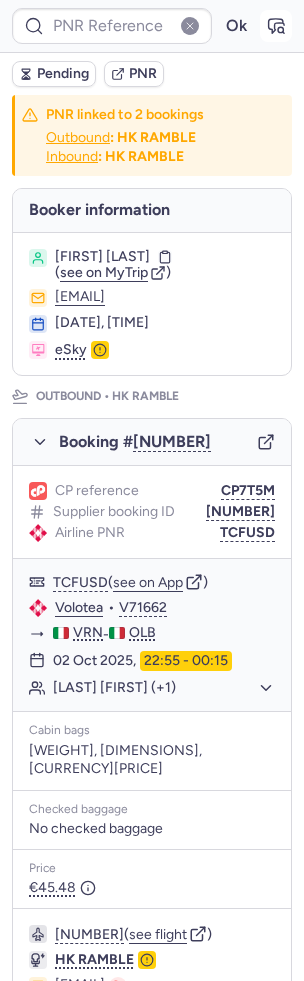 type on "CP7T5M" 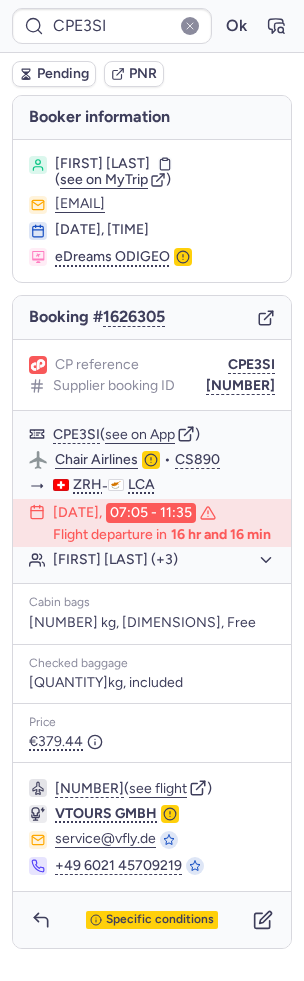 type on "CP6GT5" 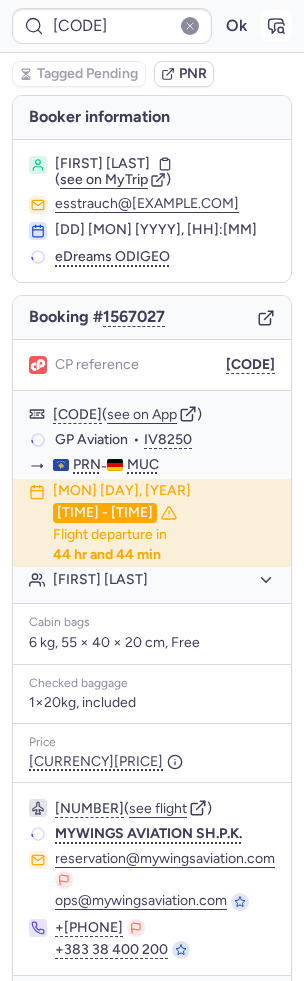 click 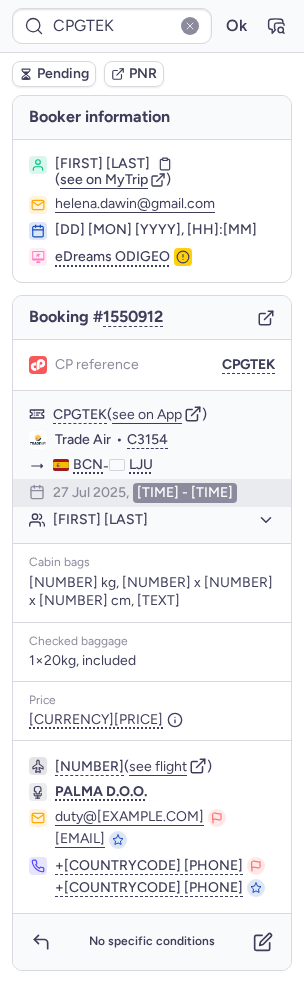 type on "[CODE]" 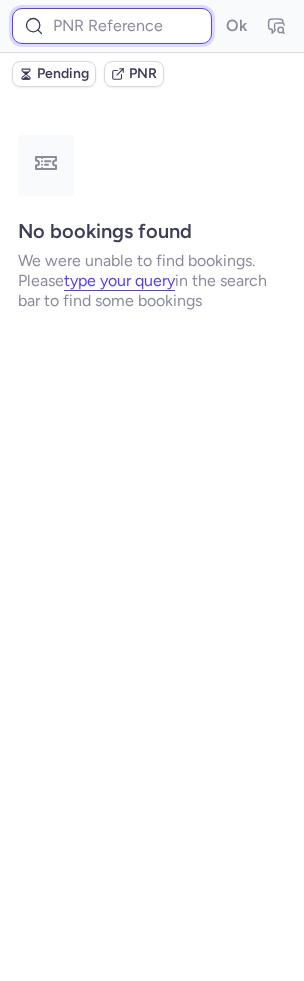click at bounding box center (112, 26) 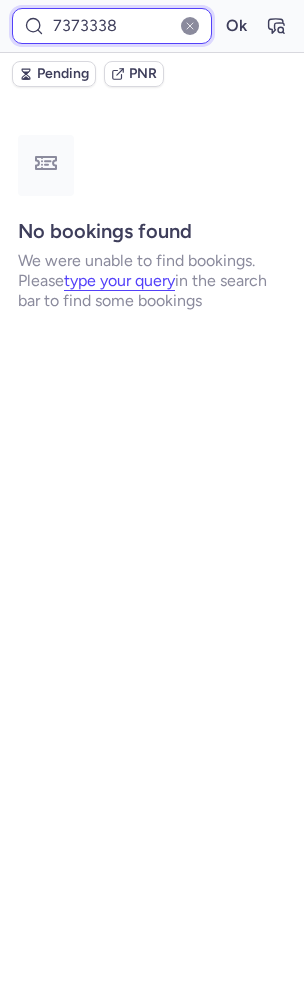 click on "Ok" at bounding box center [236, 26] 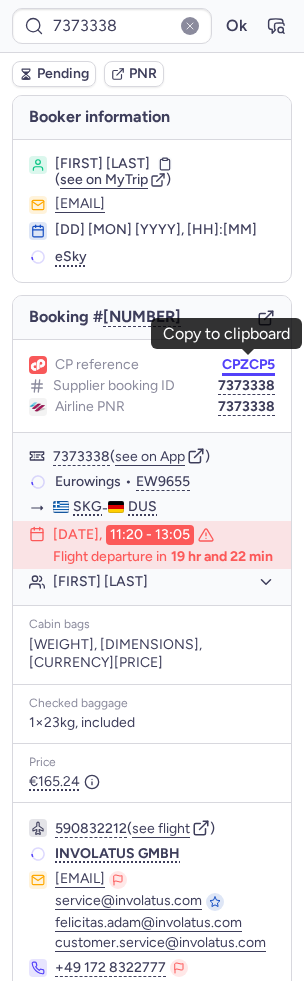 click on "CPZCP5" at bounding box center [248, 365] 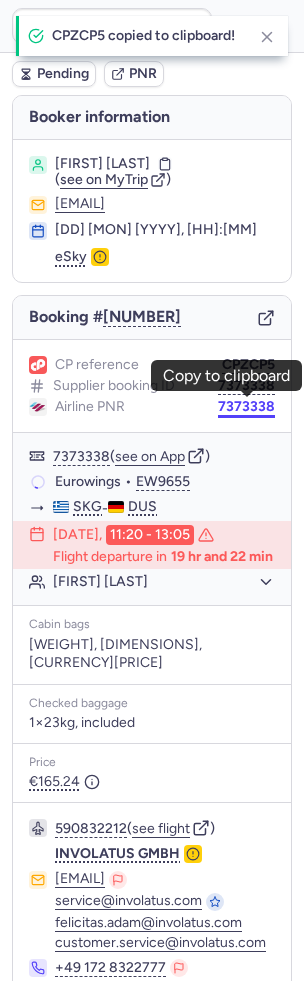 click on "7373338" at bounding box center (246, 407) 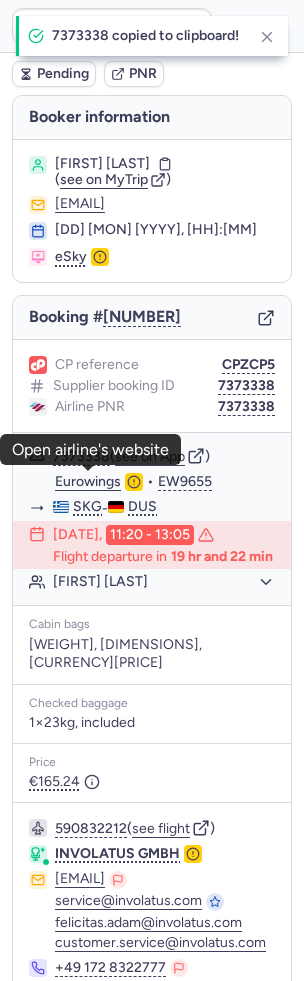 click on "Eurowings" 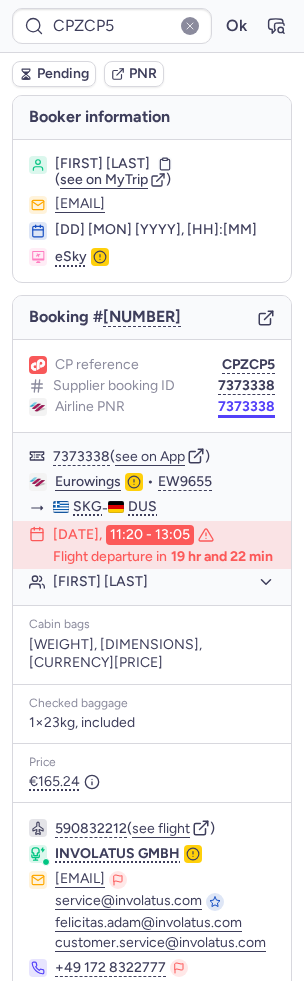 click on "7373338" at bounding box center (246, 407) 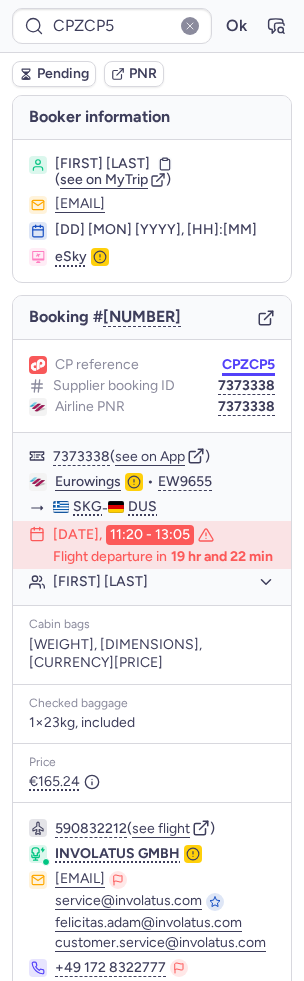 click on "CPZCP5" at bounding box center [248, 365] 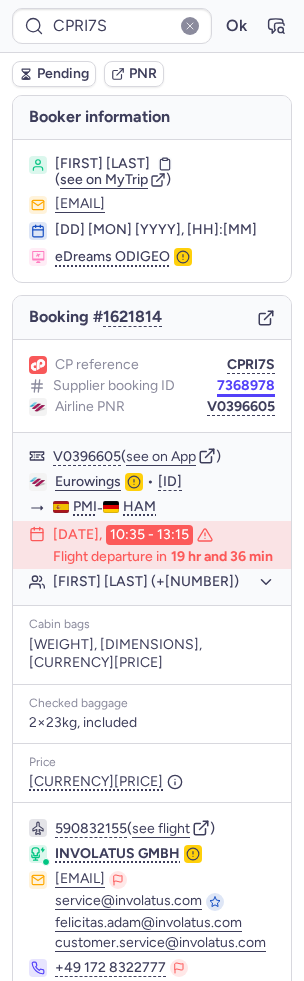 click on "7368978" at bounding box center [246, 386] 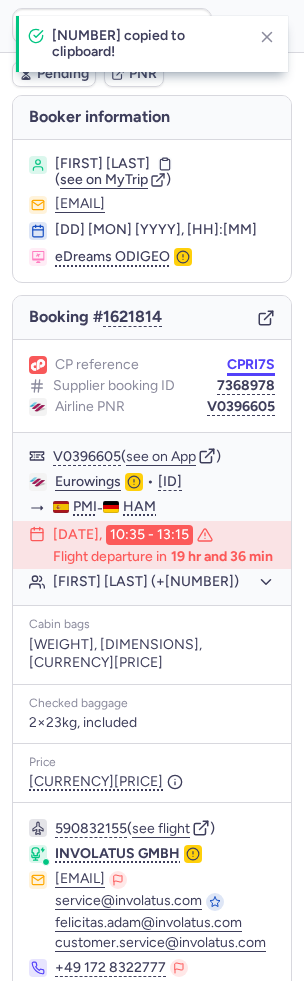 click on "CPRI7S" at bounding box center (251, 365) 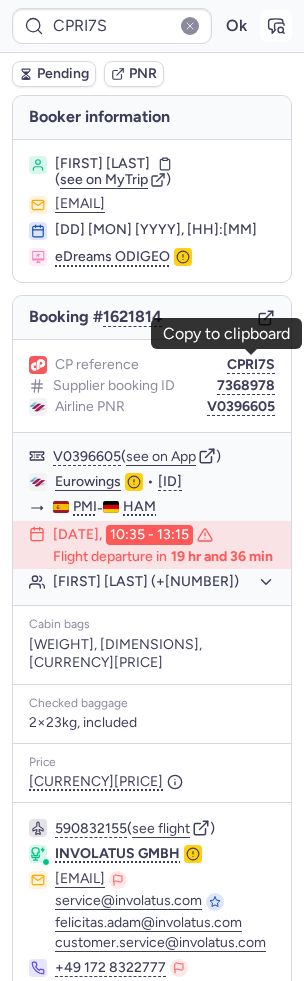 click at bounding box center (276, 26) 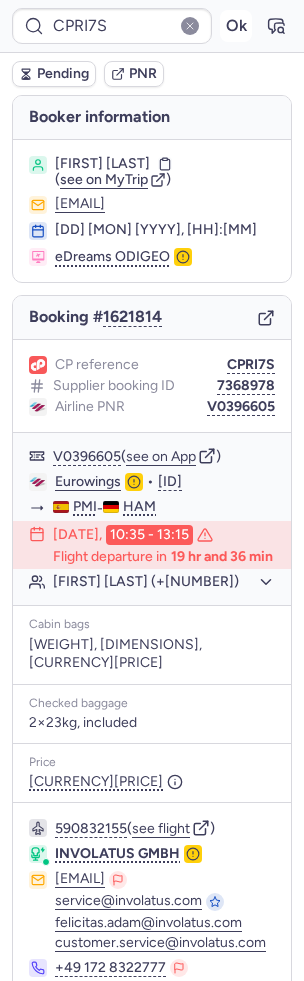 click on "Ok" at bounding box center (236, 26) 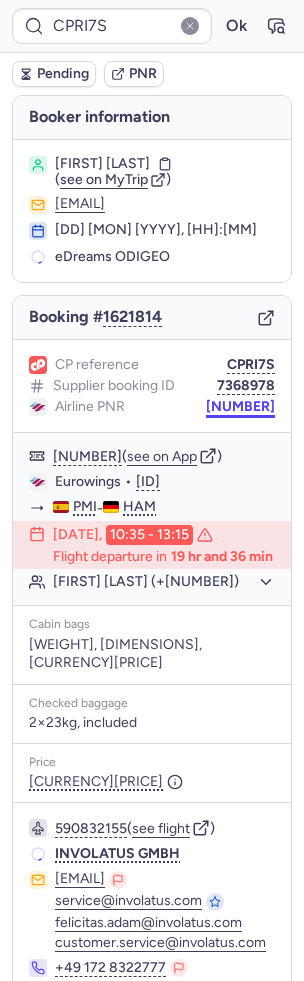 click on "[NUMBER]" at bounding box center [240, 407] 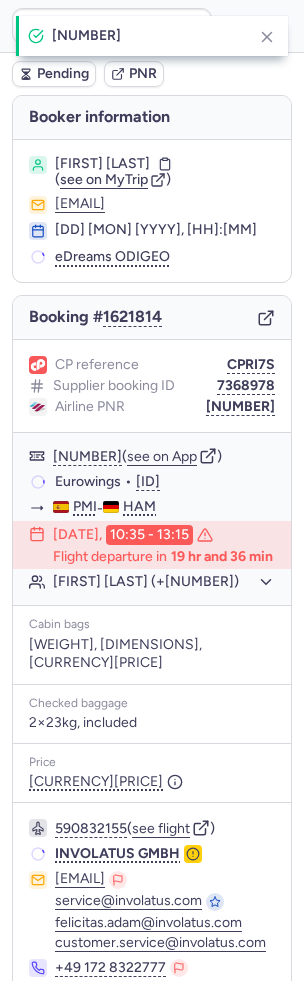 type on "V0396605" 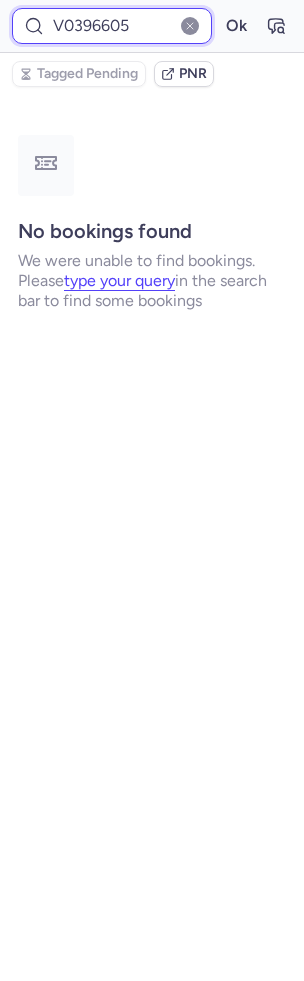 click on "V0396605" at bounding box center [112, 26] 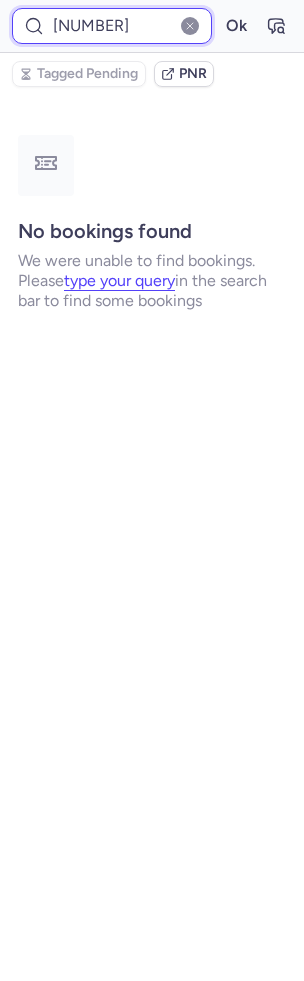 click on "Ok" at bounding box center [236, 26] 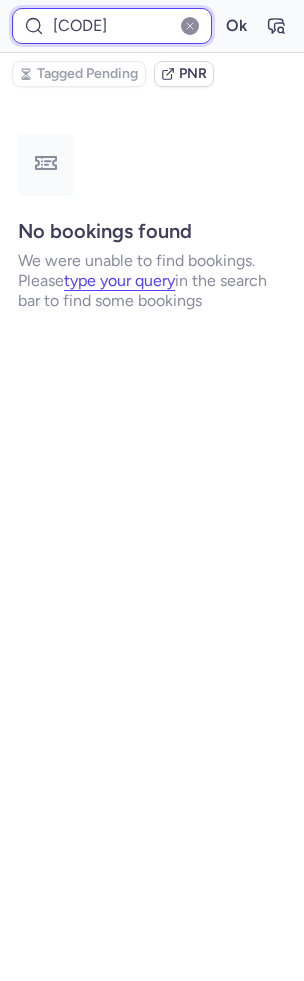 paste on "[NUMBER]" 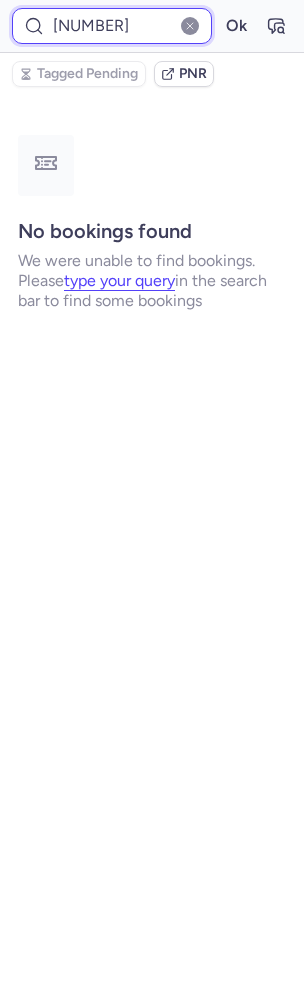click on "Ok" at bounding box center (236, 26) 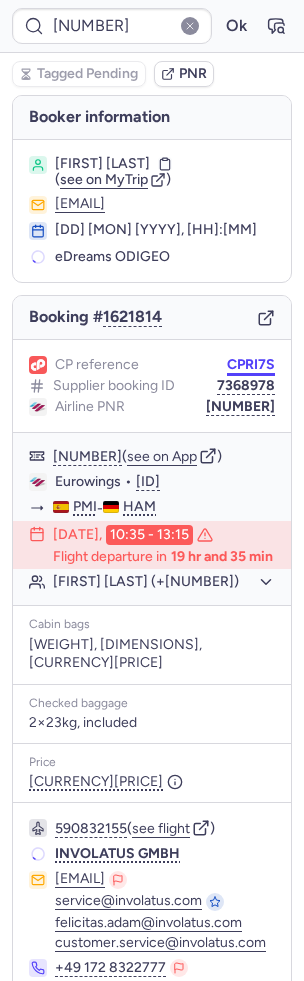 click on "CPRI7S" at bounding box center [251, 365] 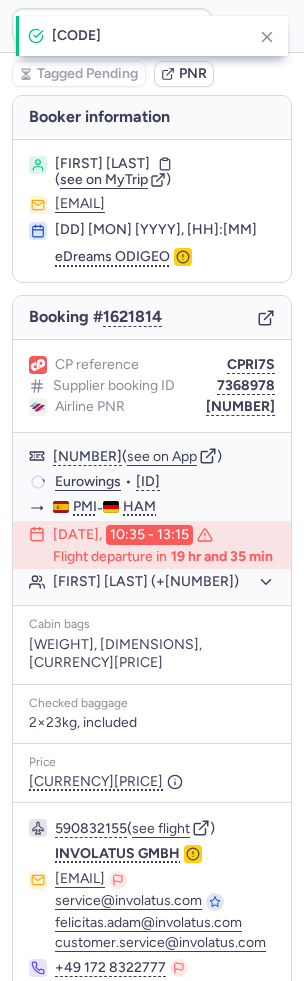 type on "CPRI7S" 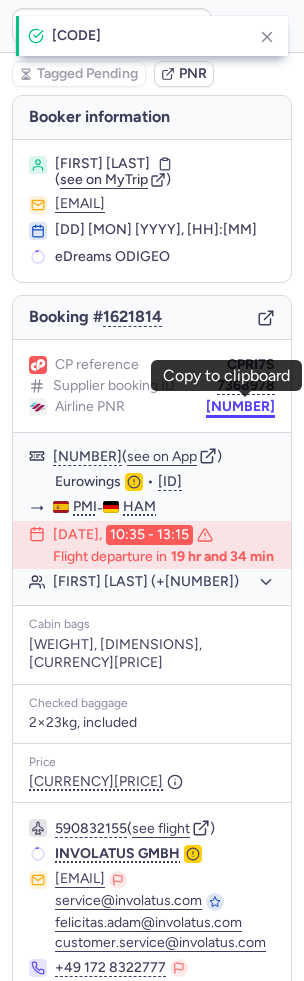 click on "[NUMBER]" at bounding box center (240, 407) 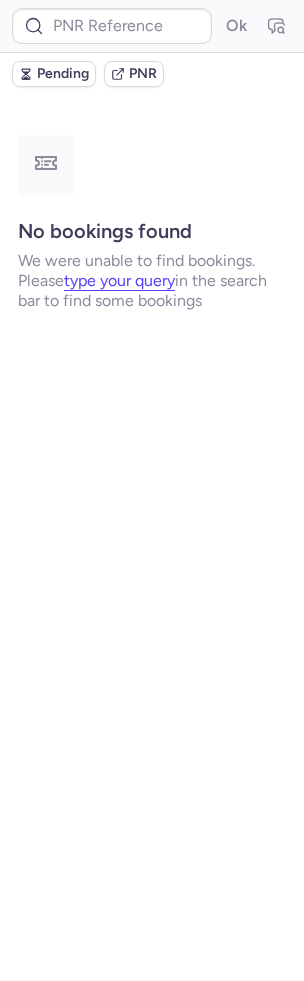 type on "DT1753904471968646" 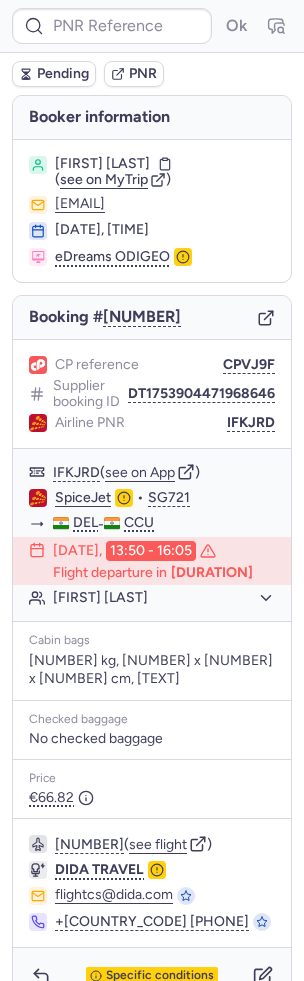 scroll, scrollTop: 32, scrollLeft: 0, axis: vertical 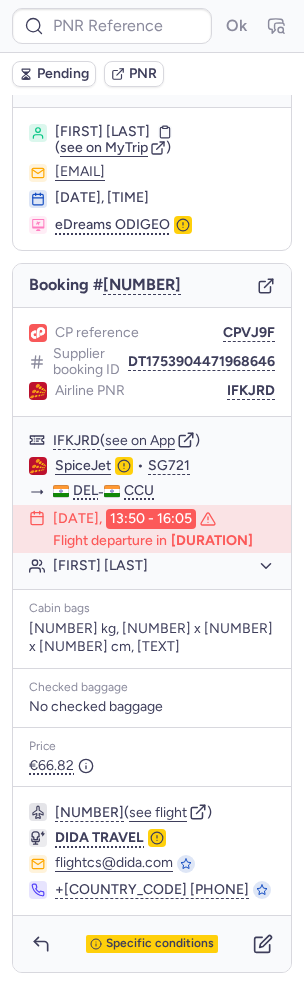 type on "CPHPVB" 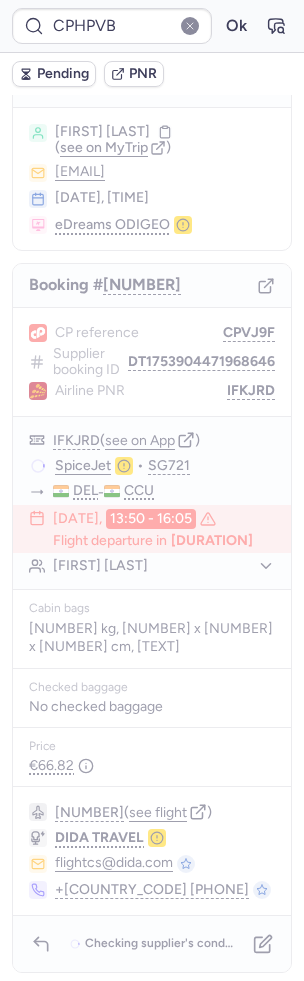 scroll, scrollTop: 0, scrollLeft: 0, axis: both 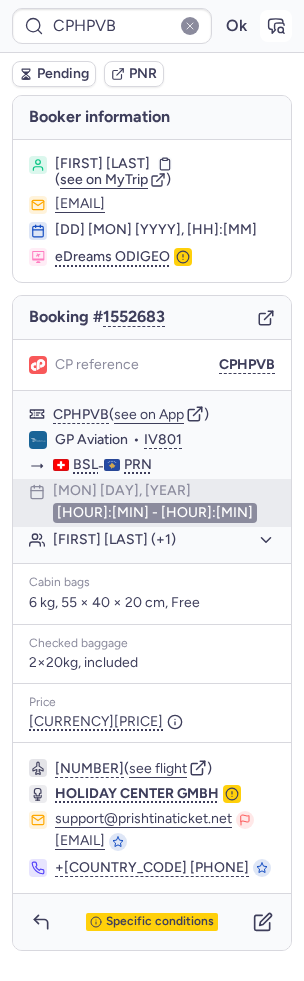 click at bounding box center (276, 26) 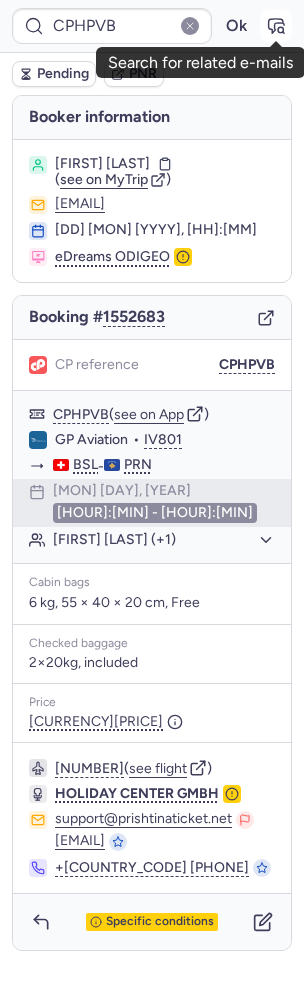 click 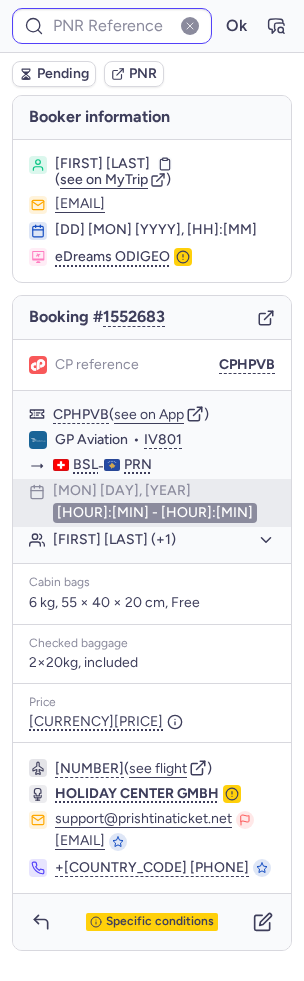 type on "CPHPVB" 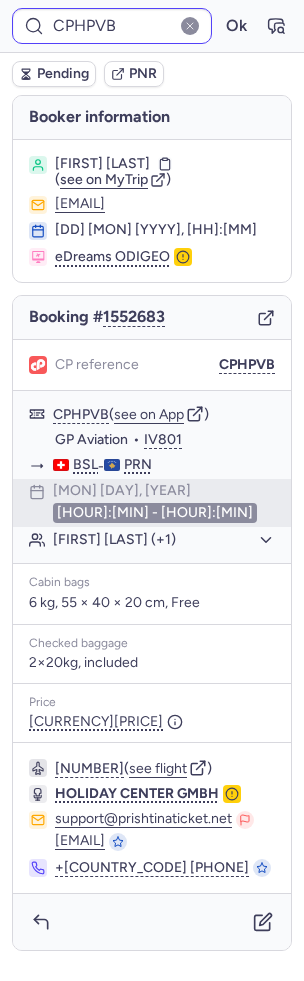 type on "CPS3BX" 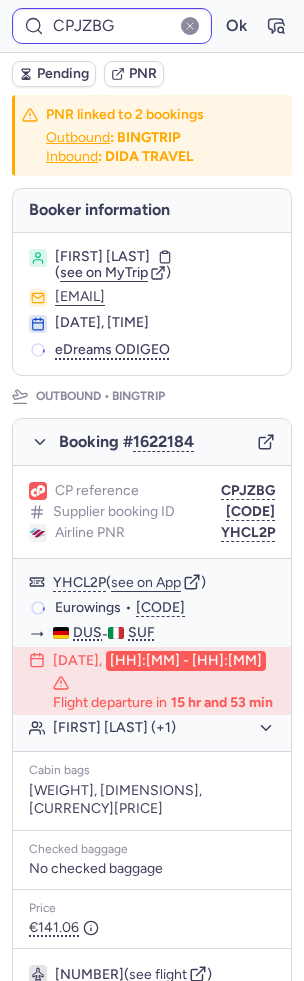 type on "CPANHH" 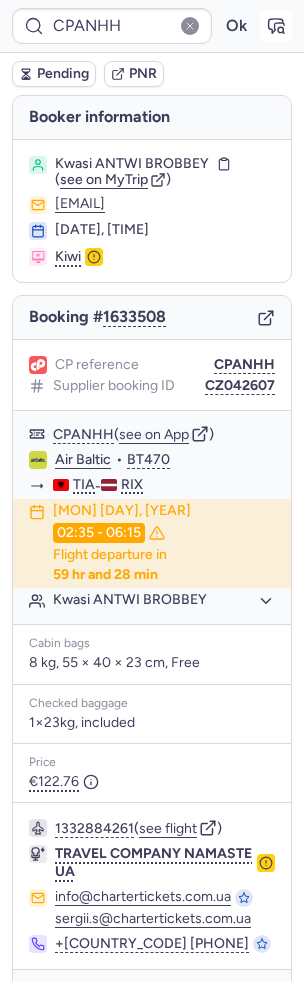 click 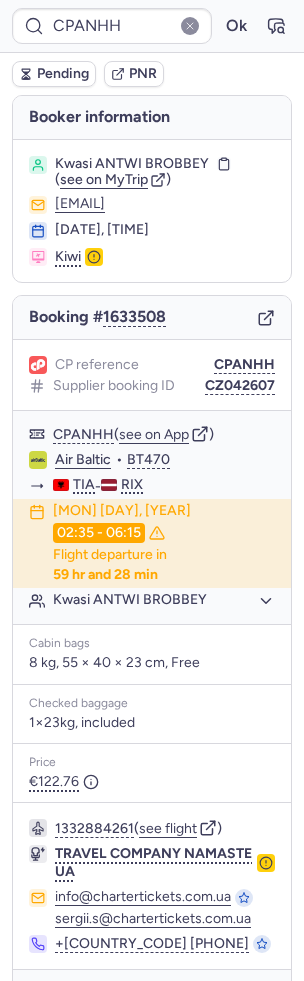 click on "Pending" at bounding box center [63, 74] 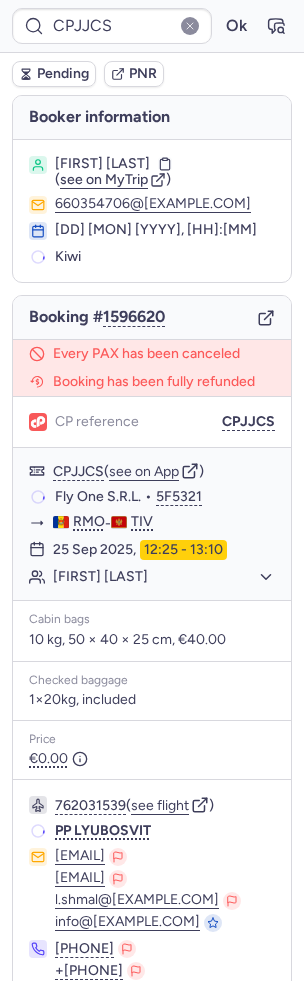 type on "DT1753904471968646" 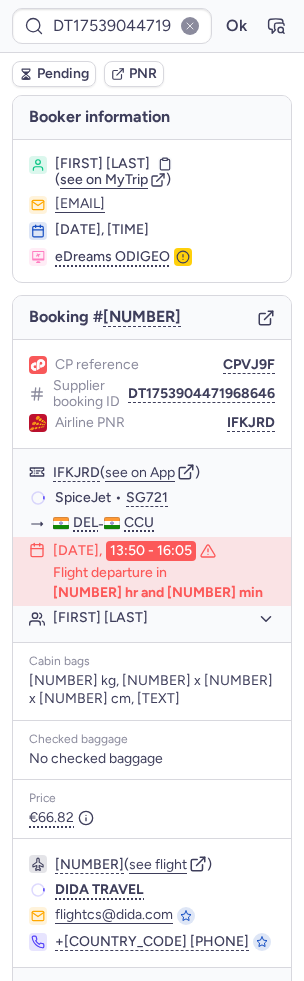 scroll, scrollTop: 12, scrollLeft: 0, axis: vertical 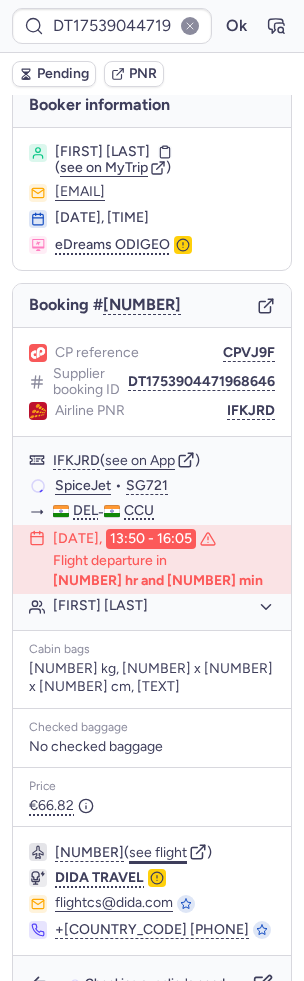 click on "see flight" 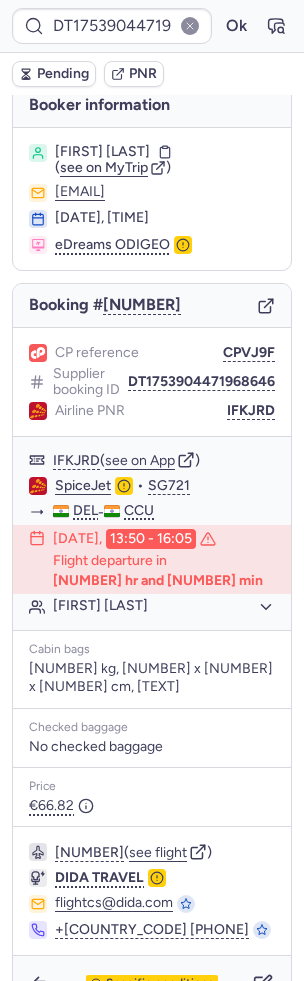 click on "DT1753904471968646  Ok" at bounding box center [152, 26] 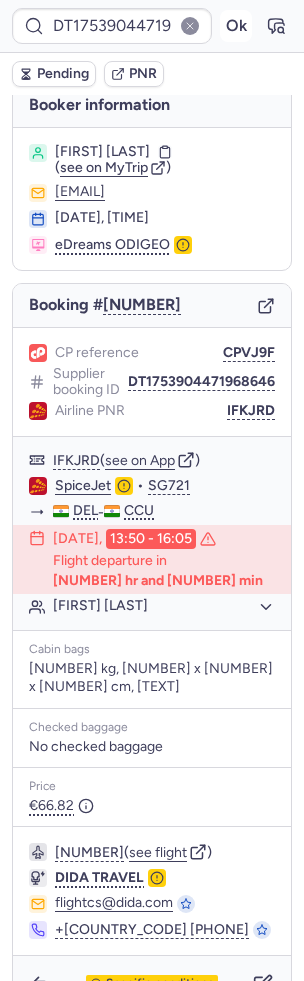 click on "Ok" at bounding box center [236, 26] 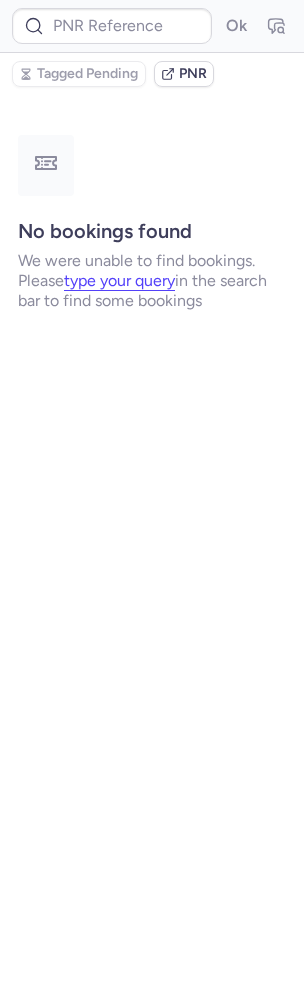scroll, scrollTop: 0, scrollLeft: 0, axis: both 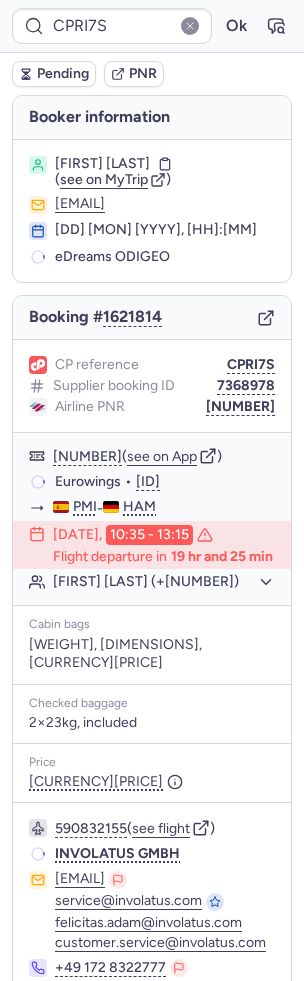 type on "CPZTOH" 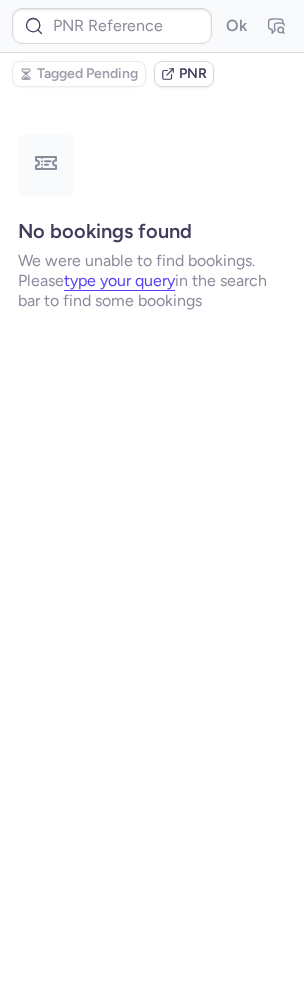type on "[CODE]" 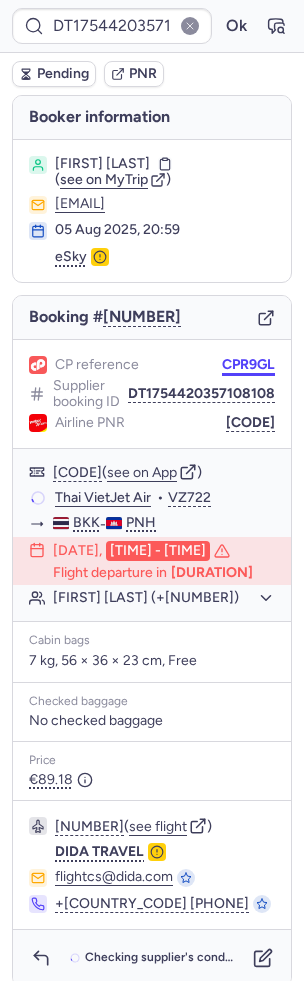 click on "CPR9GL" at bounding box center (248, 365) 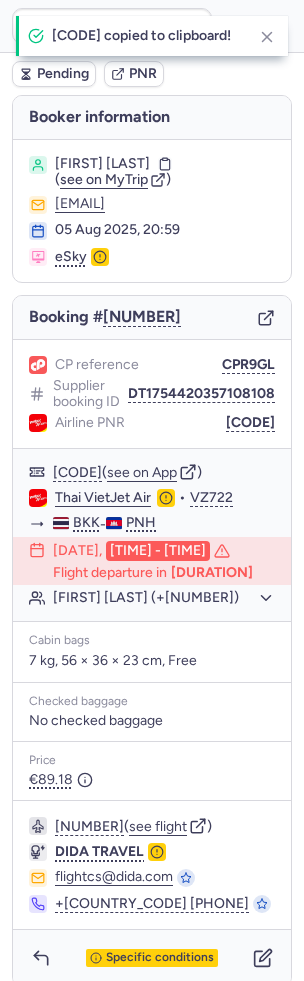 type on "CPR9GL" 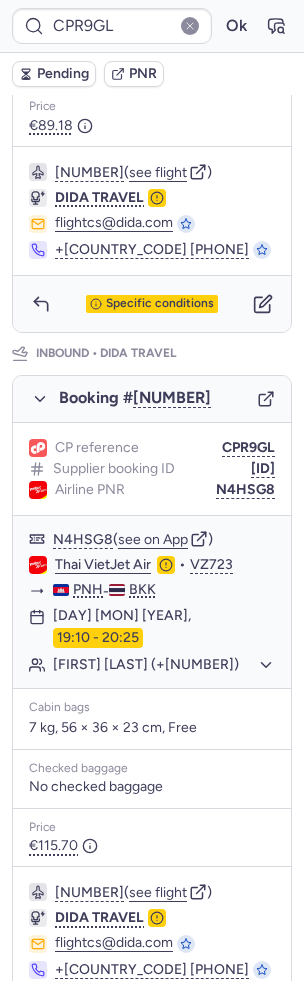 scroll, scrollTop: 662, scrollLeft: 0, axis: vertical 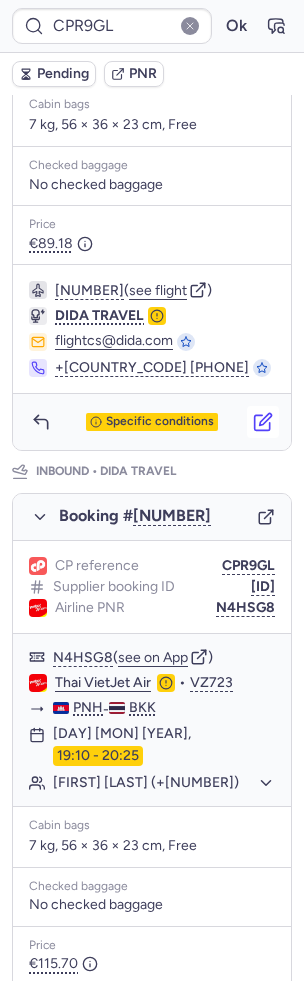 click 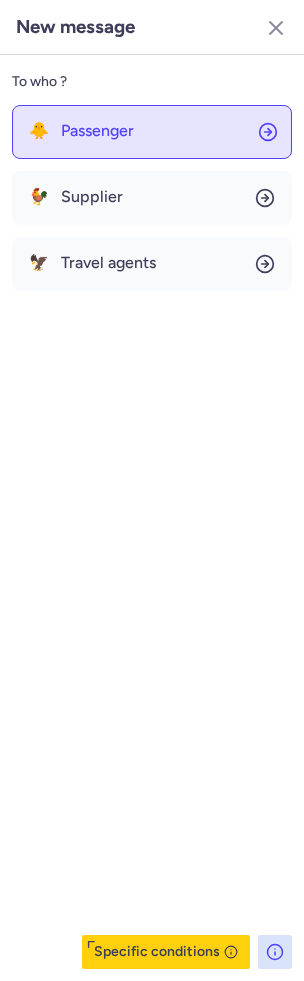 click on "🐥 Passenger" 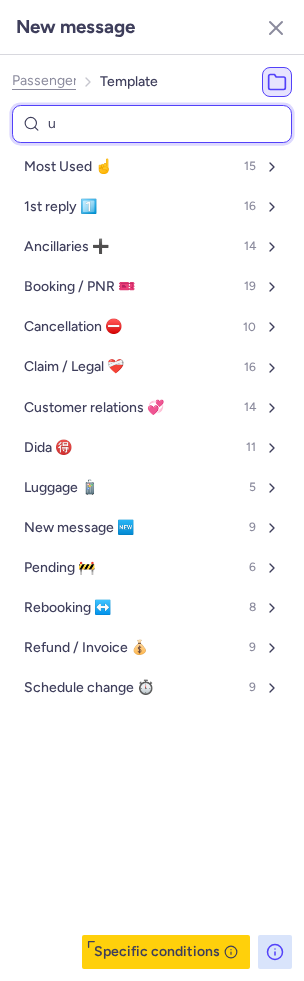 type on "un" 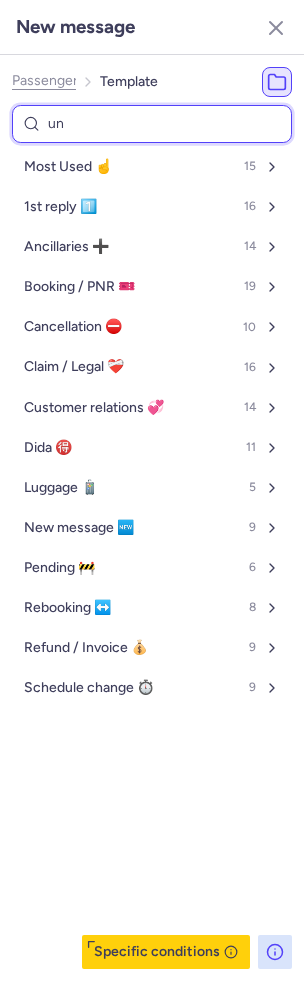 select on "en" 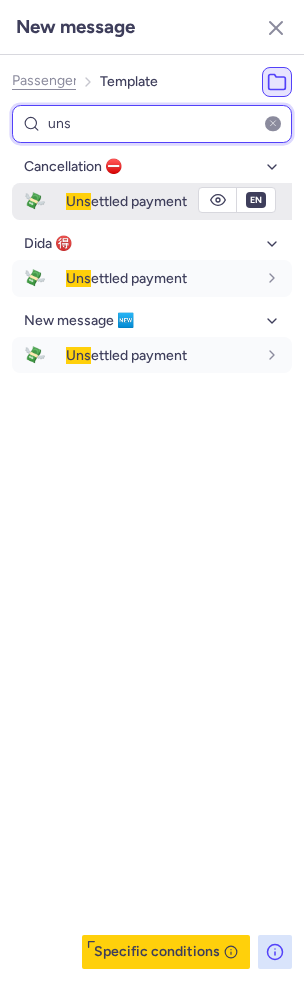 type on "uns" 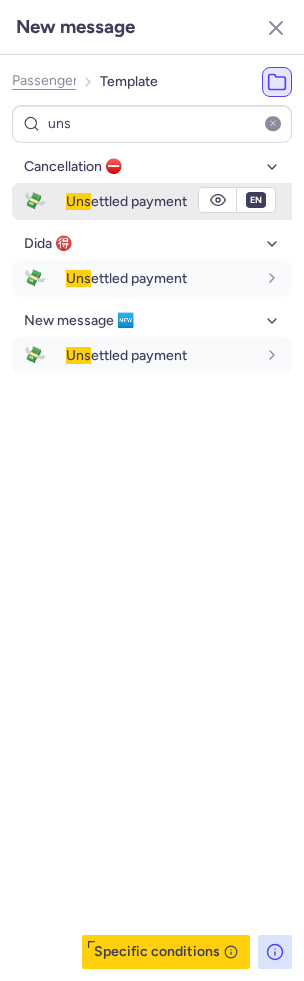 click on "Uns ettled payment" at bounding box center (126, 201) 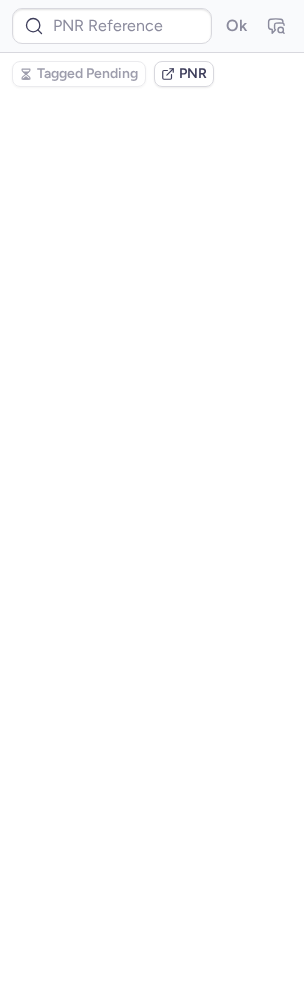 scroll, scrollTop: 0, scrollLeft: 0, axis: both 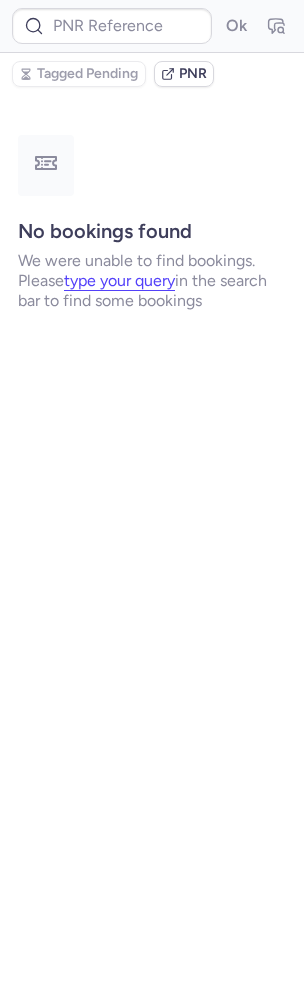 type on "CPJJCS" 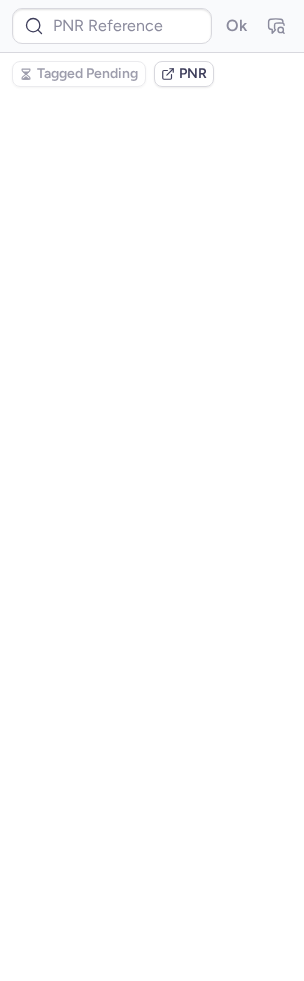 scroll, scrollTop: 0, scrollLeft: 0, axis: both 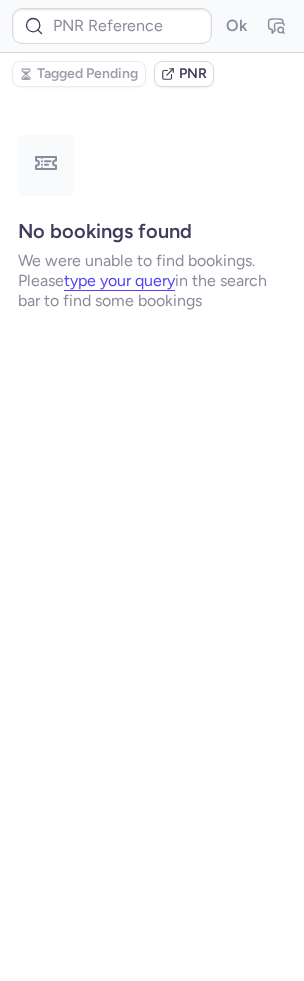 type on "CPJZBG" 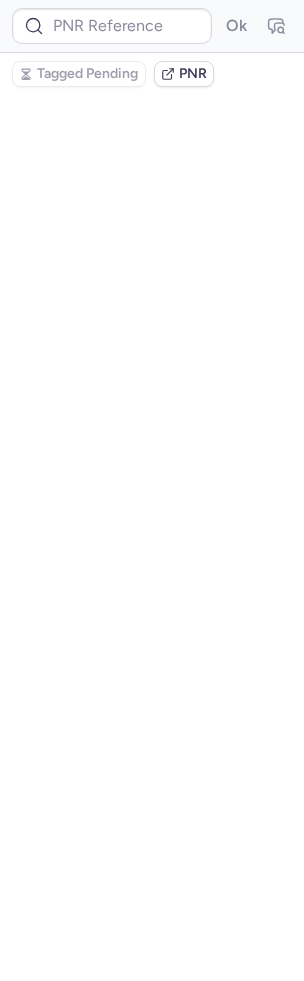 scroll, scrollTop: 0, scrollLeft: 0, axis: both 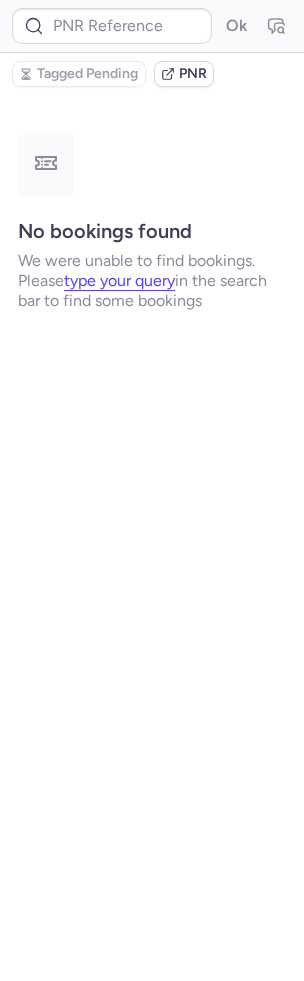 type on "CPRI7S" 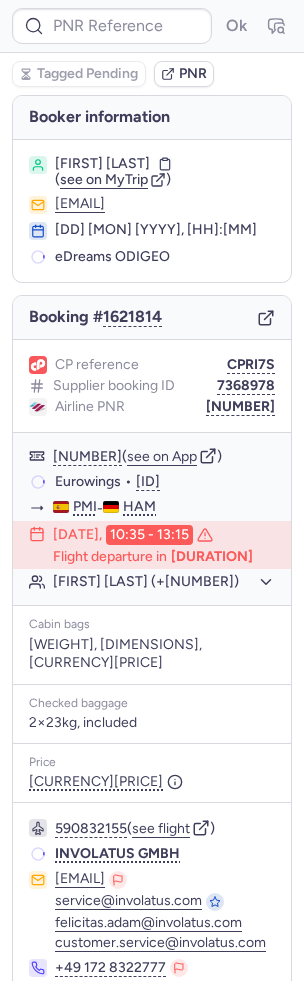 type on "[CODE]" 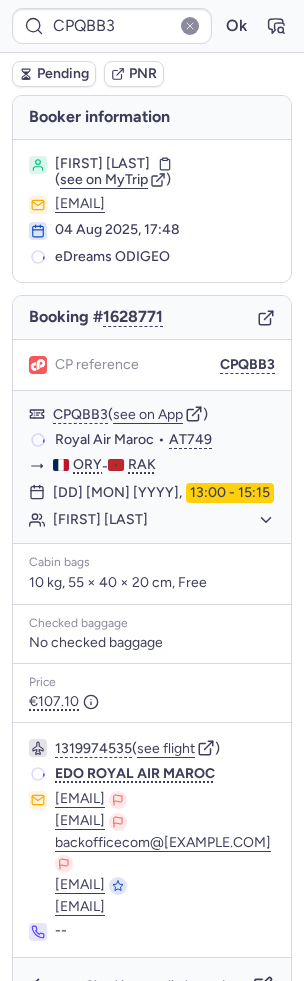 type on "[ID]" 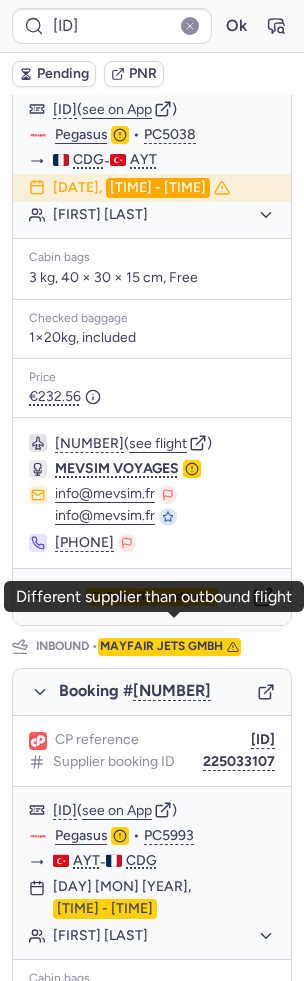 scroll, scrollTop: 624, scrollLeft: 0, axis: vertical 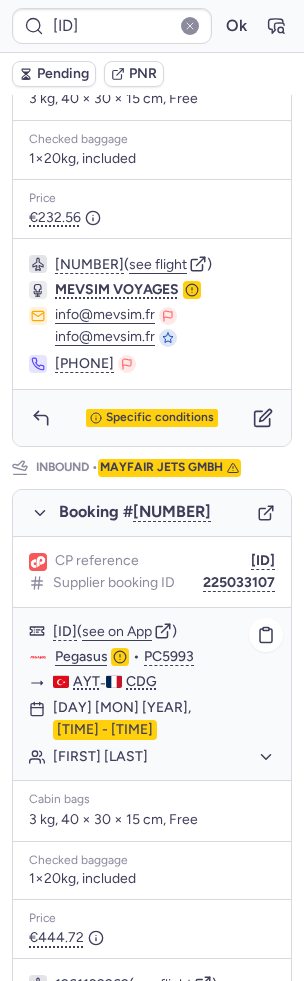 click on "[FIRST] [LAST]" 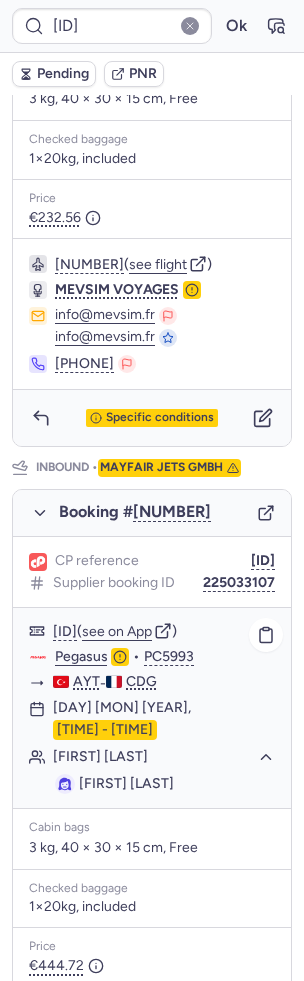 click on "[FIRST] [LAST]" at bounding box center (126, 783) 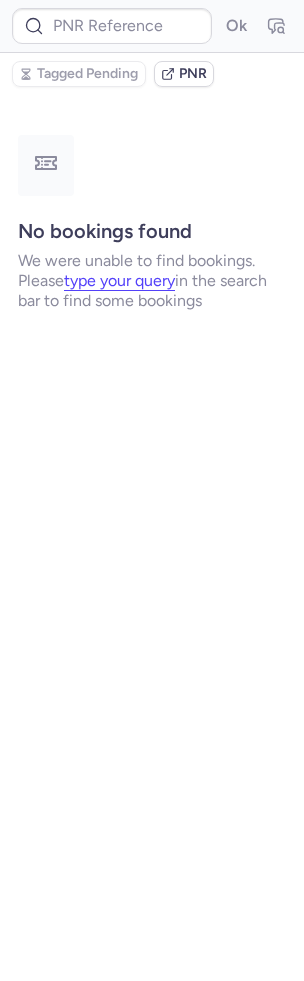 scroll, scrollTop: 0, scrollLeft: 0, axis: both 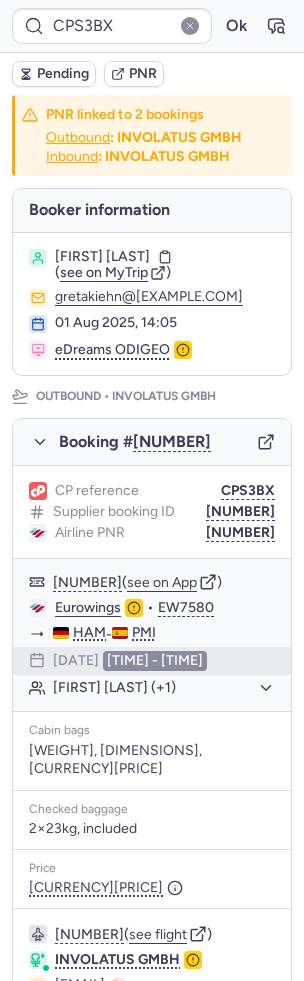 type on "CPQBB3" 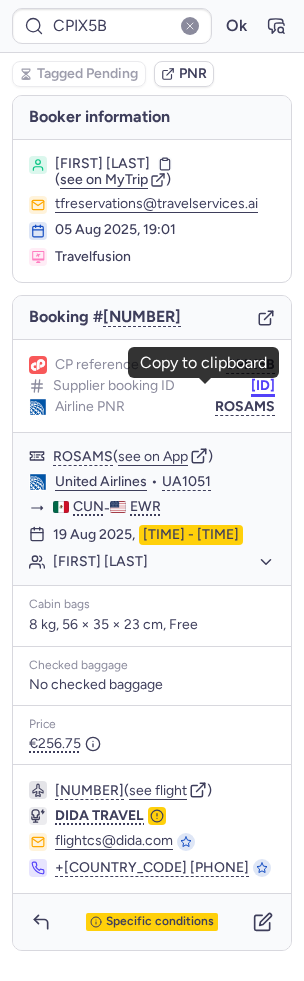 click on "[ID]" at bounding box center [263, 386] 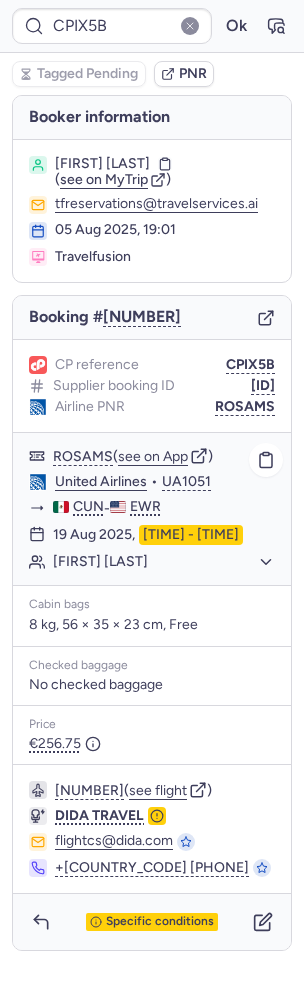 click on "United Airlines" 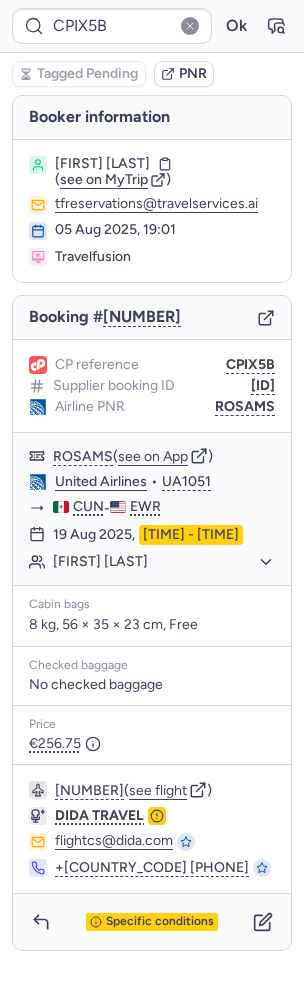 click on "[TEXT] [TEXT] [CODE] [TEXT] [CODE] [TEXT] [CODE] [TEXT] [CODE]" at bounding box center (152, 386) 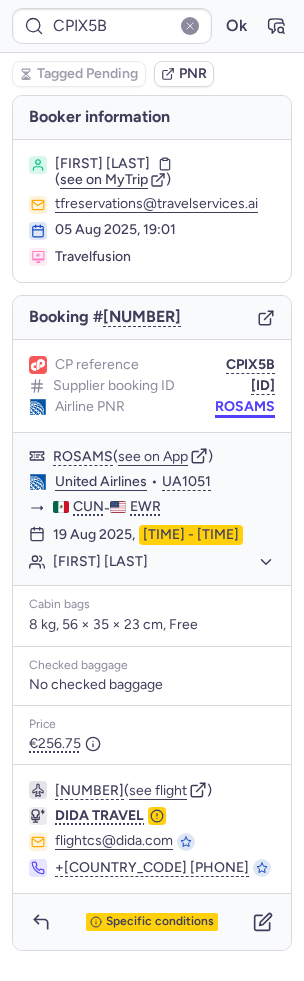 click on "ROSAMS" at bounding box center (245, 407) 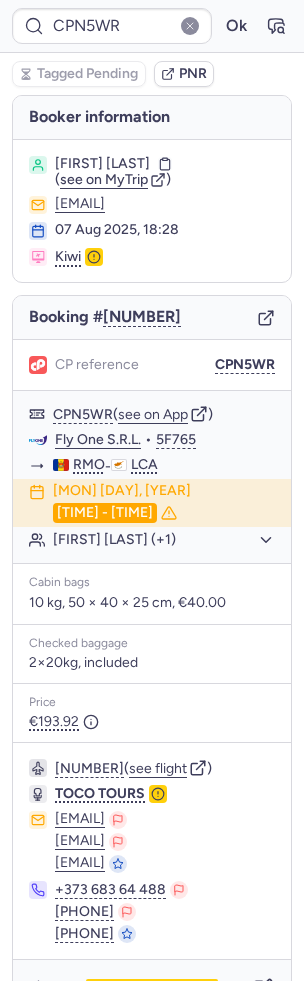 type on "CP9QEC" 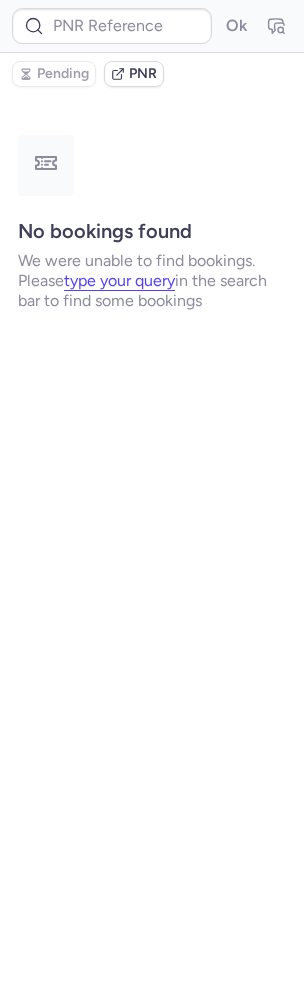 type on "CPAMRR" 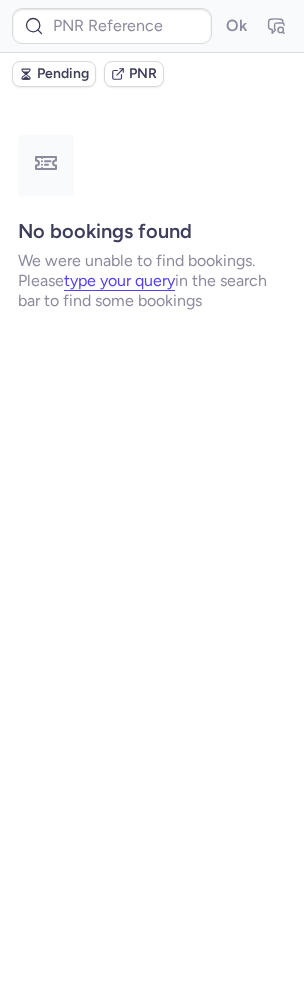 type on "CPPOCR" 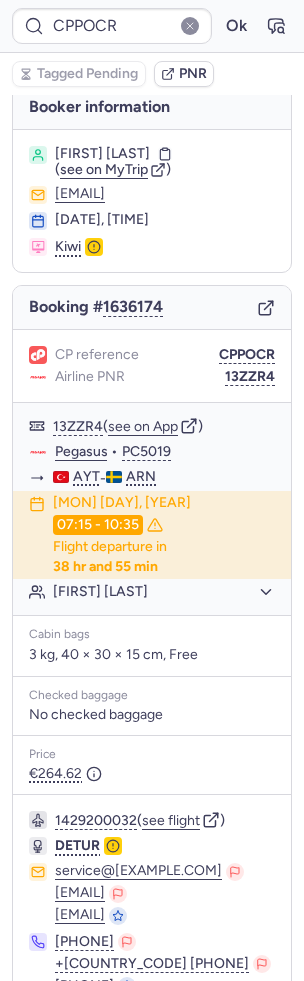 scroll, scrollTop: 84, scrollLeft: 0, axis: vertical 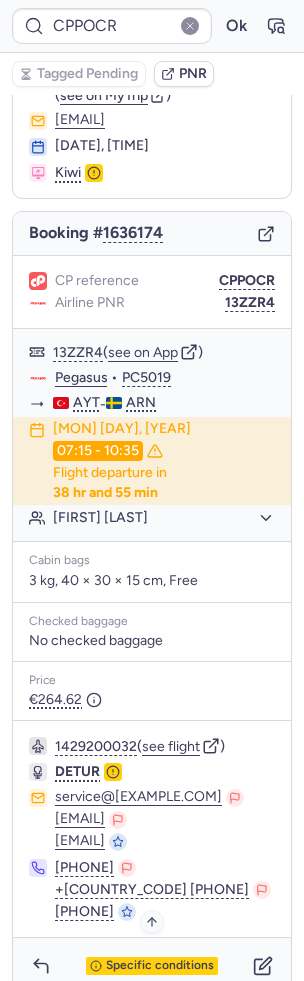 click on "Specific conditions" at bounding box center [160, 966] 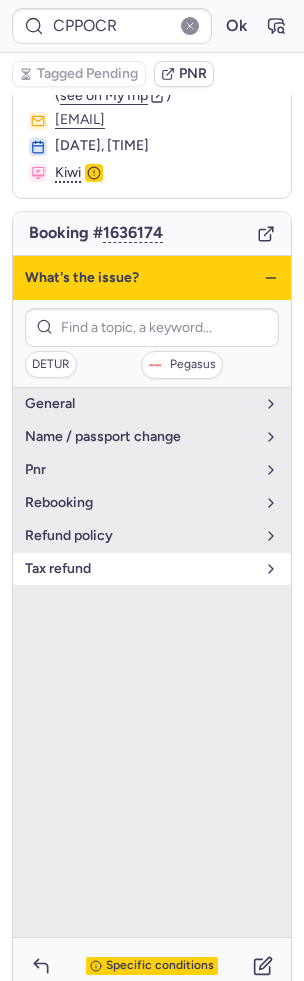 click on "tax refund" at bounding box center [152, 569] 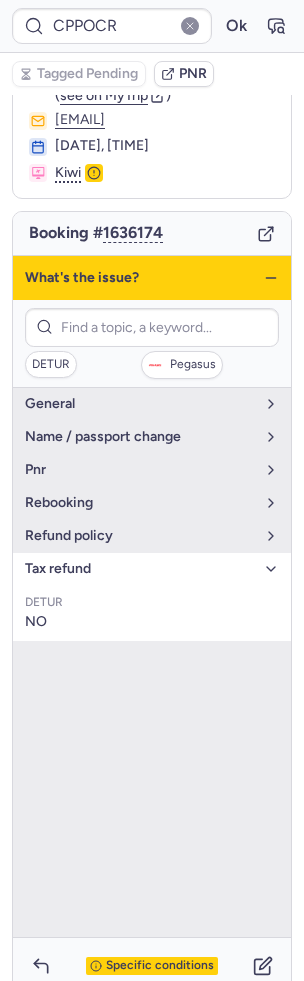 click on "tax refund" at bounding box center (152, 569) 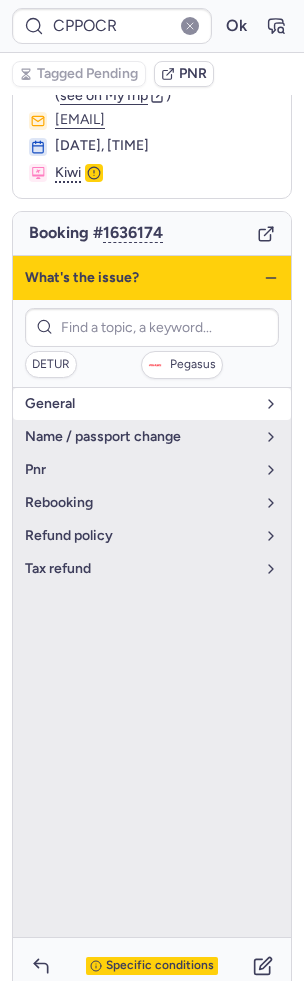 click on "general" at bounding box center [140, 404] 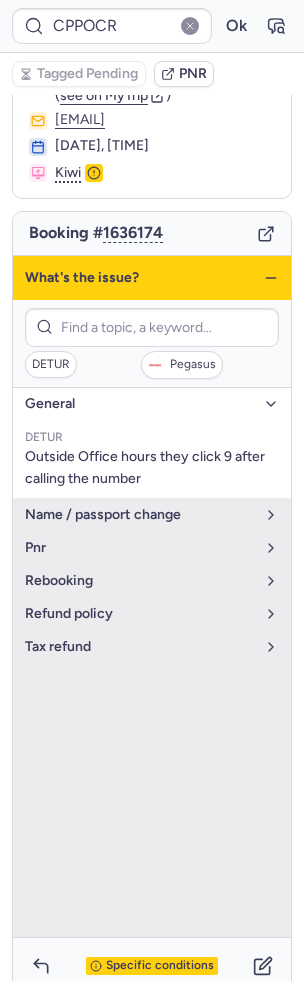 click on "general" at bounding box center [140, 404] 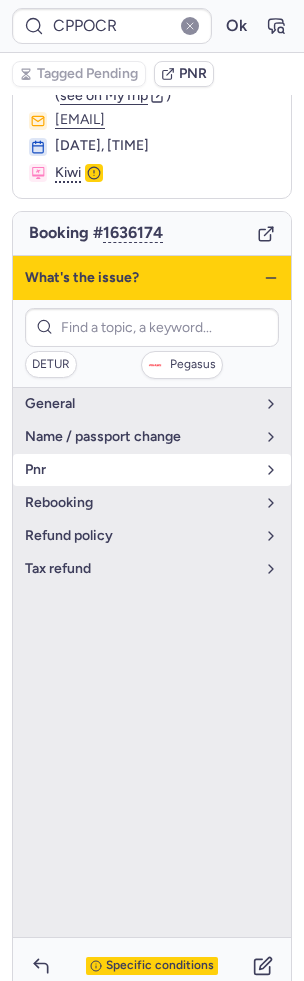 click on "pnr" at bounding box center [140, 470] 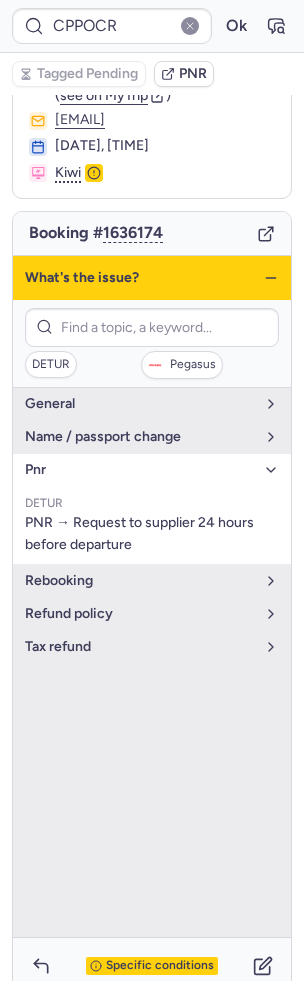 click on "pnr" at bounding box center [140, 470] 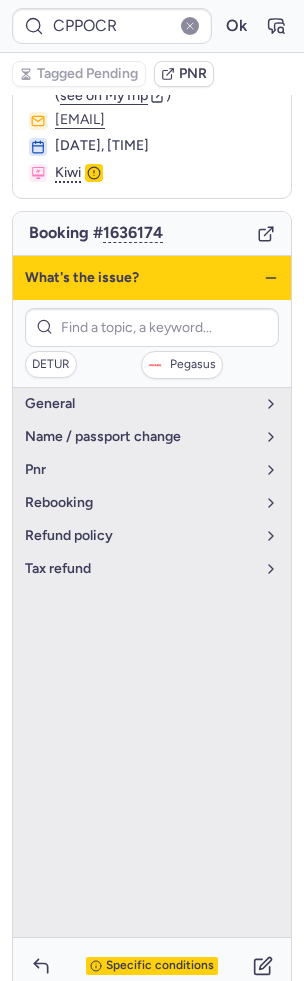 click 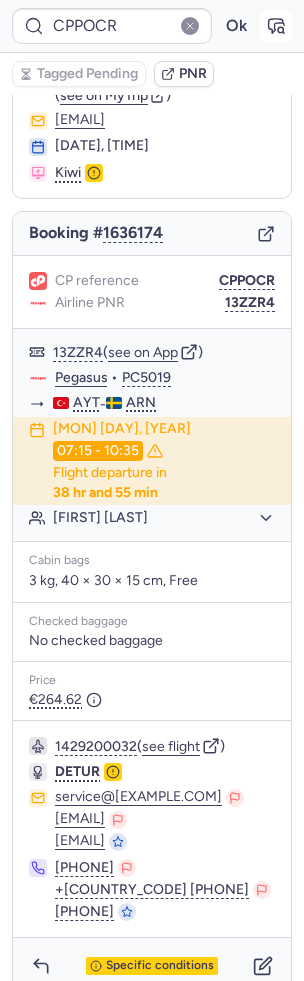 click 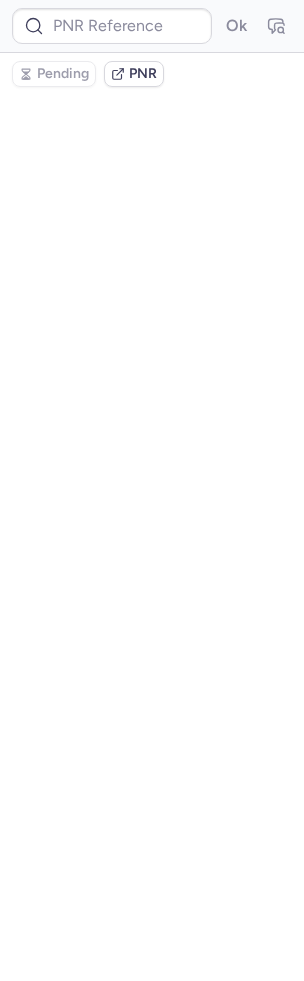 scroll, scrollTop: 0, scrollLeft: 0, axis: both 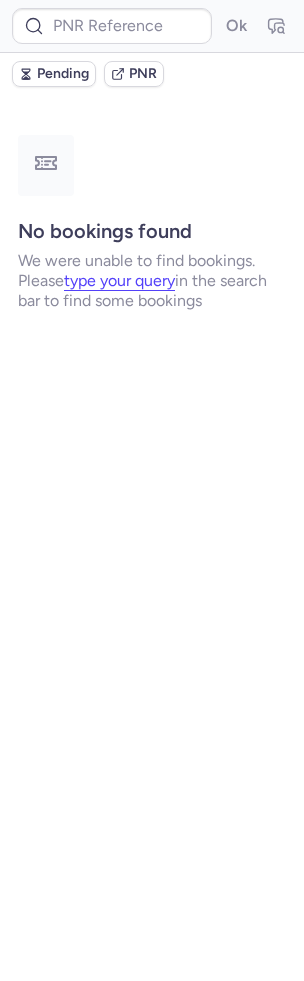 type on "CPPOCR" 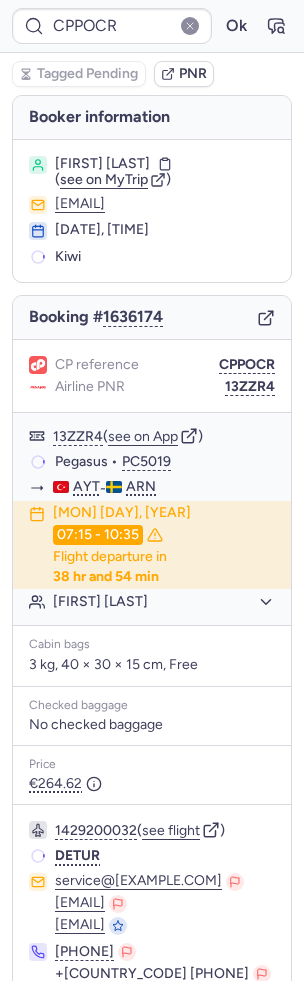 scroll, scrollTop: 84, scrollLeft: 0, axis: vertical 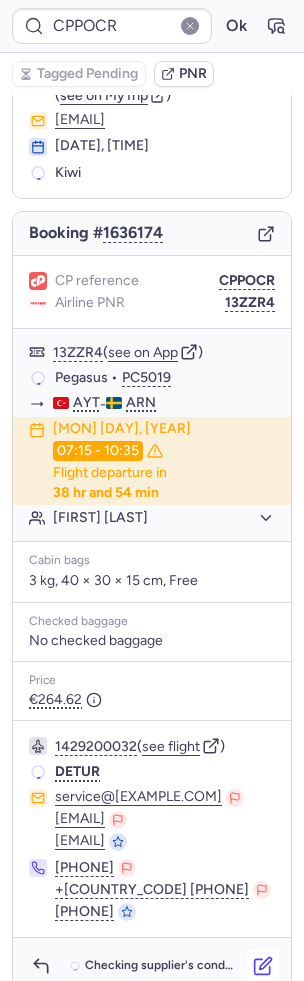 click 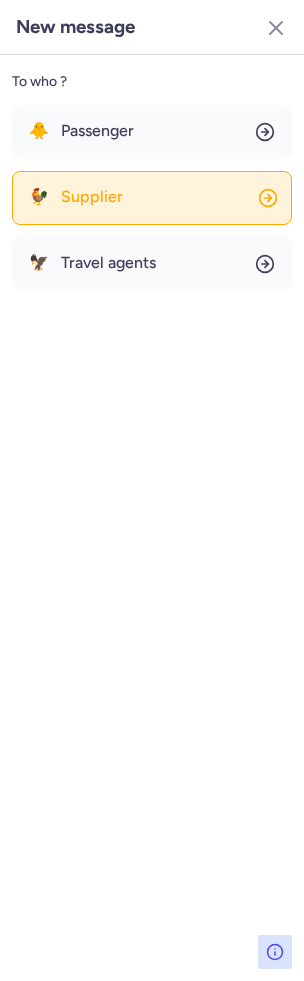 click on "🐓 Supplier" 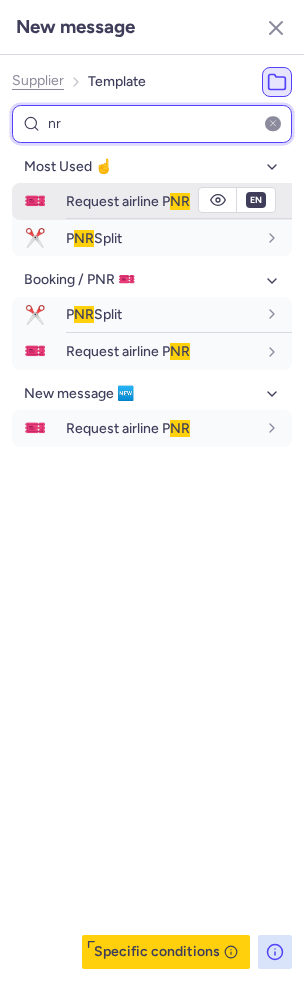 type on "nr" 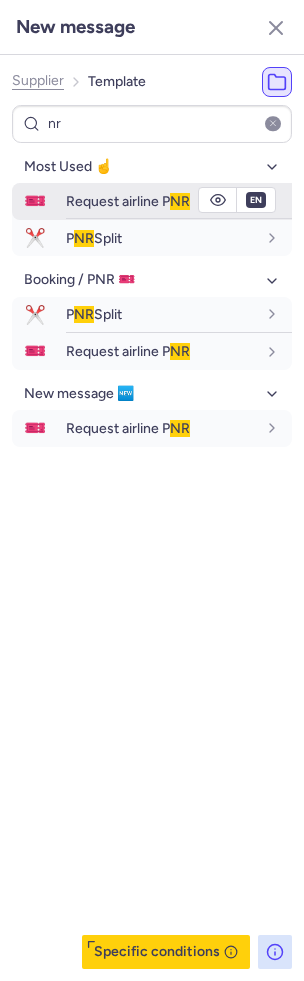 click on "Request airline P NR" at bounding box center (179, 201) 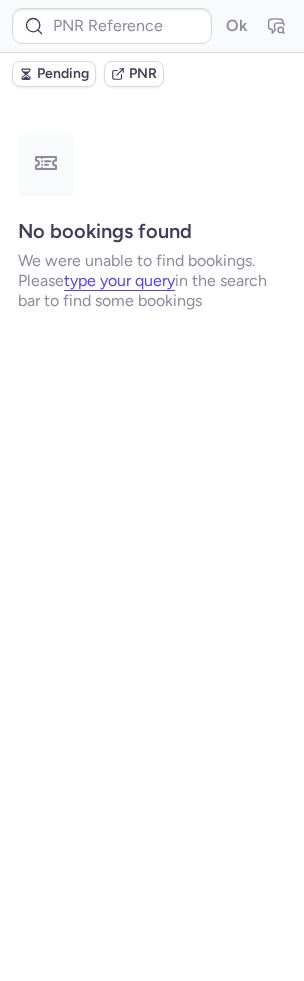 scroll, scrollTop: 0, scrollLeft: 0, axis: both 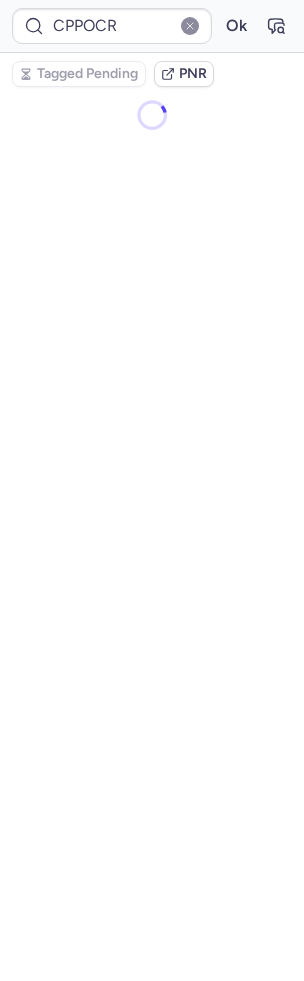 type on "CP2NNG" 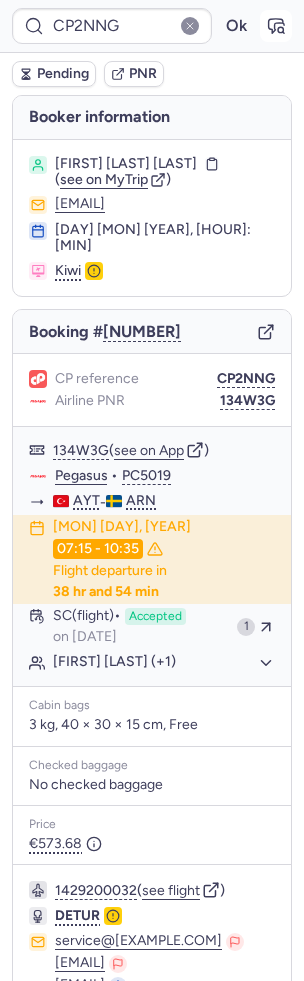 click 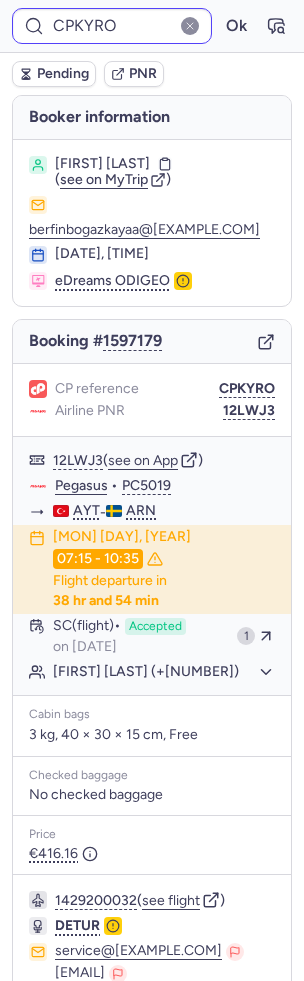 type on "CP2NNG" 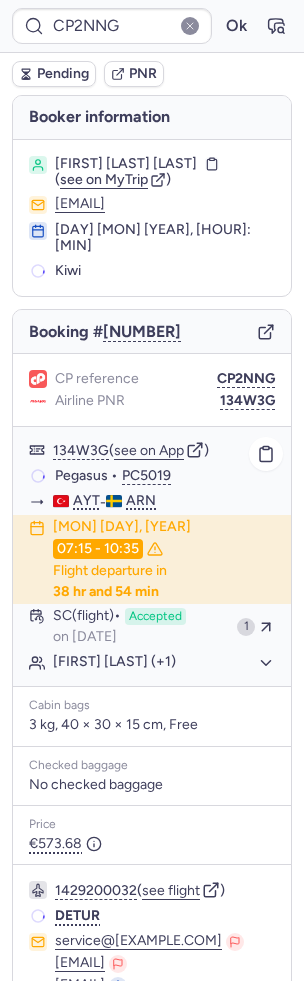 scroll, scrollTop: 130, scrollLeft: 0, axis: vertical 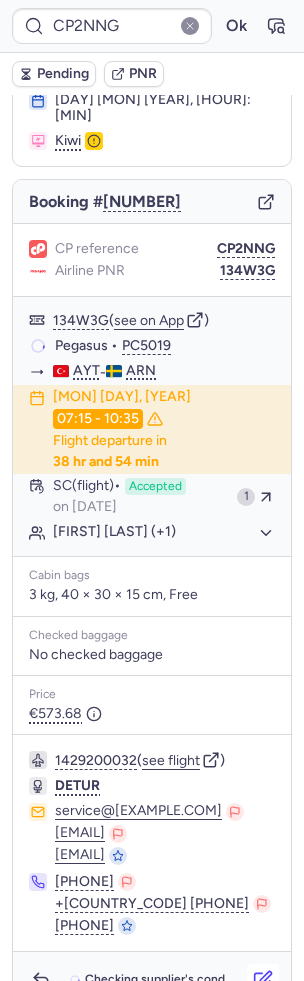 click 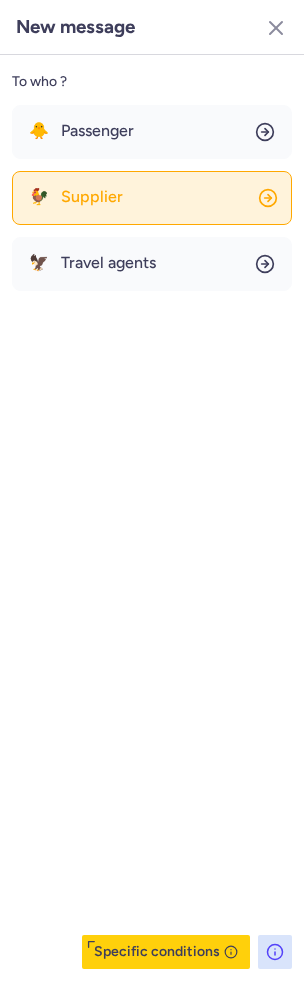 click on "🐓 Supplier" 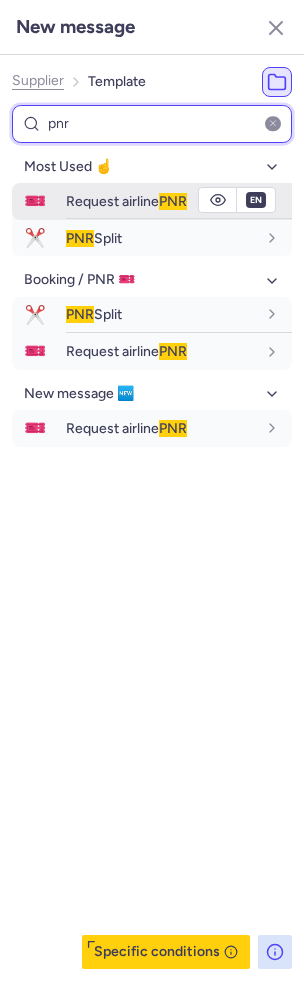 type on "pnr" 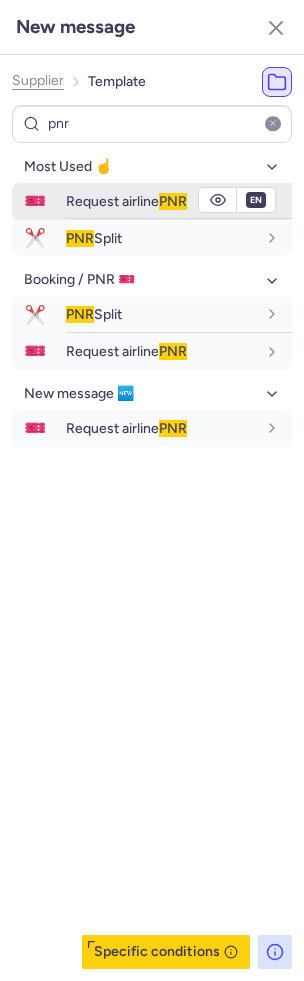 click on "Request airline PNR" at bounding box center [126, 201] 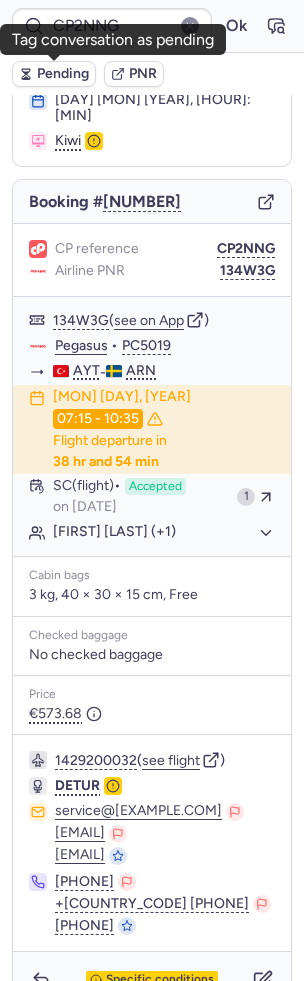 click on "Pending" at bounding box center [54, 74] 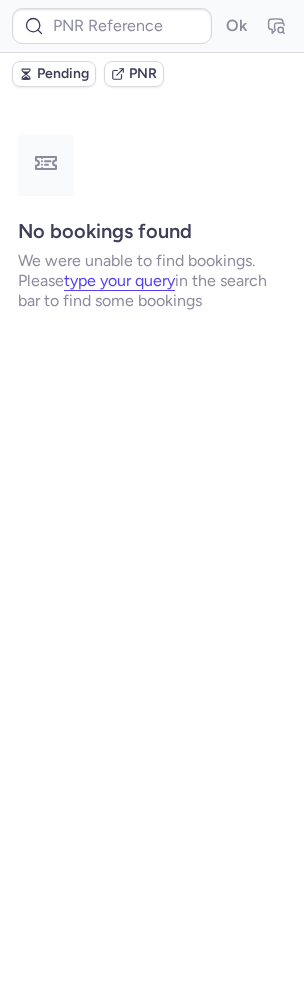 scroll, scrollTop: 0, scrollLeft: 0, axis: both 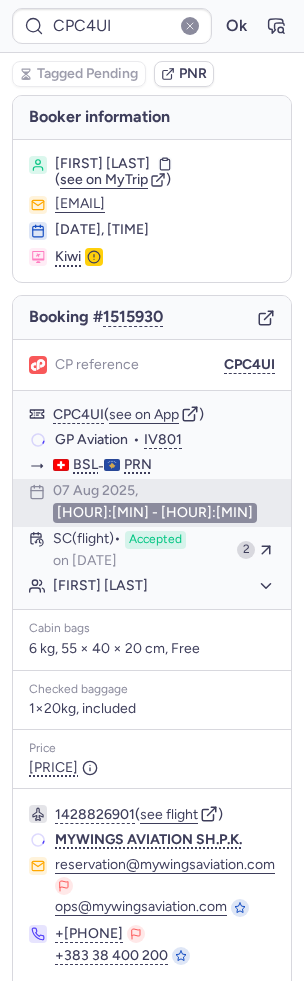 type on "CPMX75" 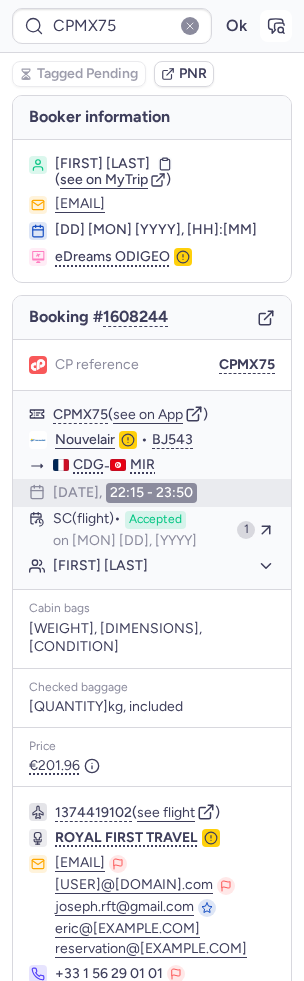 click 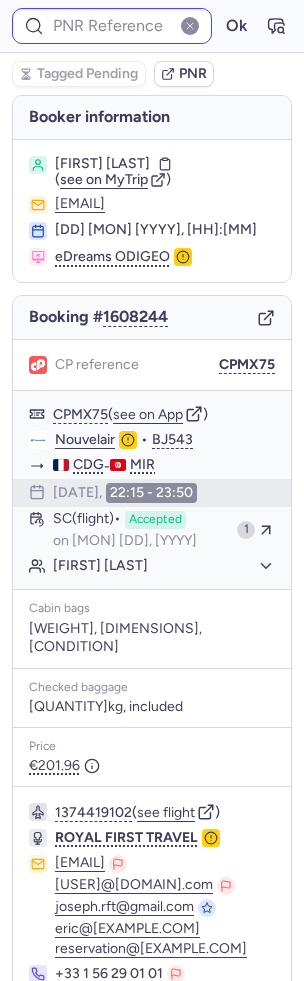 type on "CPMX75" 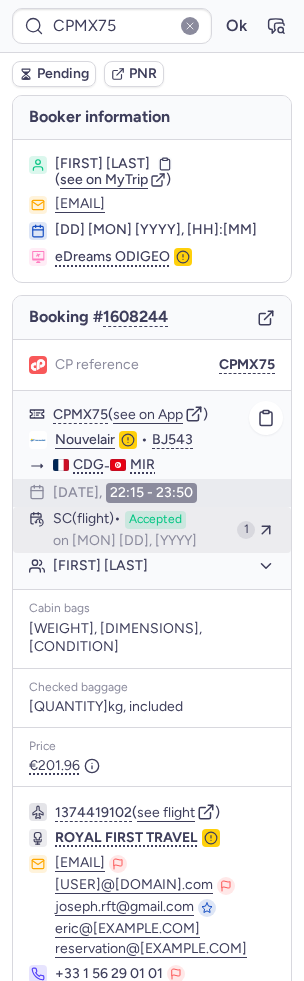 click on "on [MON] [DD], [YYYY]" at bounding box center [125, 541] 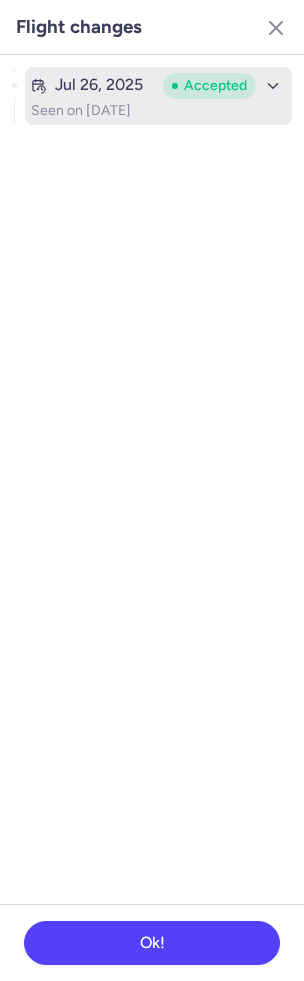 click on "[MON] [DAY], [YEAR] Accepted Schedule Change (flight) • Refundable • Seen on [MON] [DAY], [YEAR]" at bounding box center [158, 96] 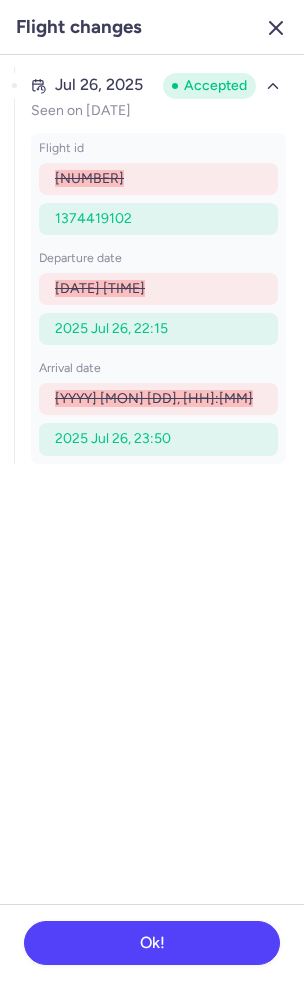 click 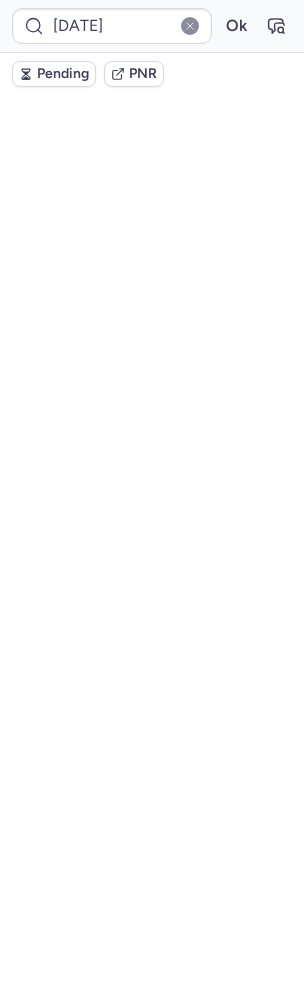 scroll, scrollTop: 0, scrollLeft: 0, axis: both 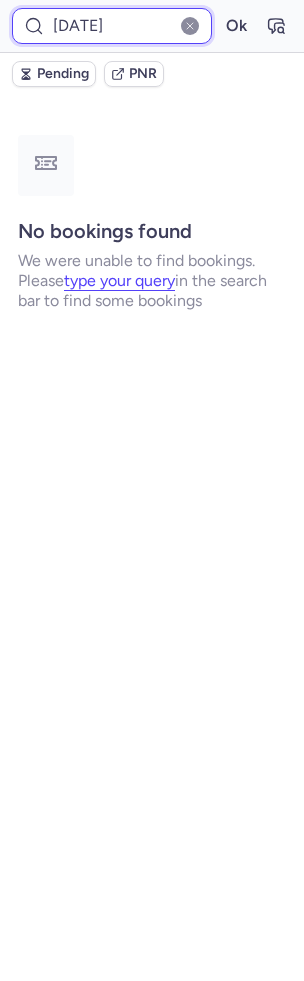 click on "[DATE]" at bounding box center [112, 26] 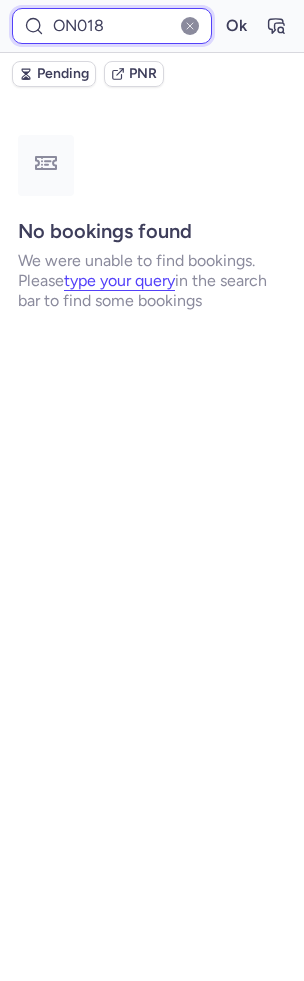 click on "Ok" at bounding box center [236, 26] 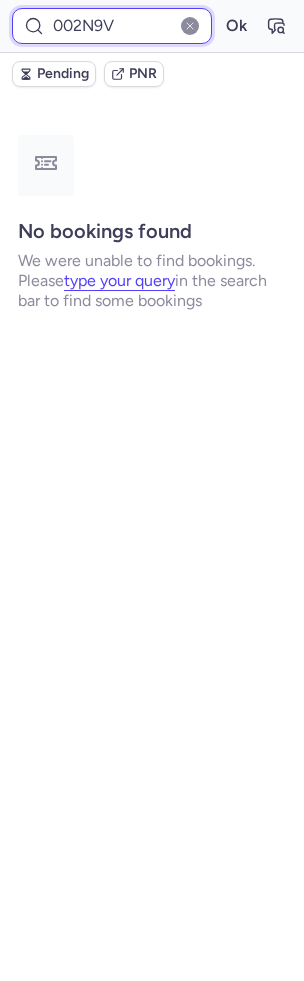 click on "Ok" at bounding box center (236, 26) 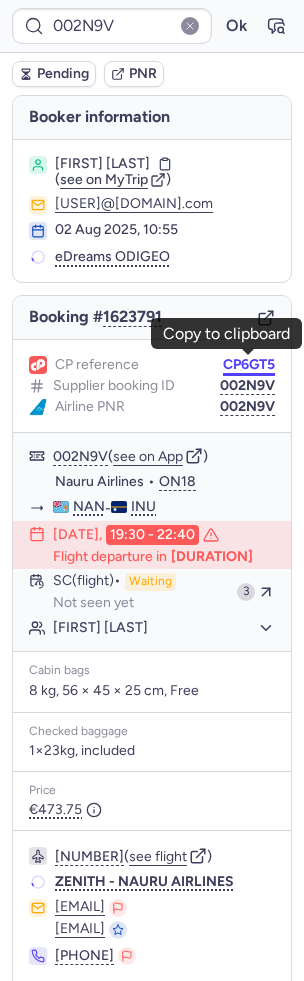click on "CP6GT5" at bounding box center [249, 365] 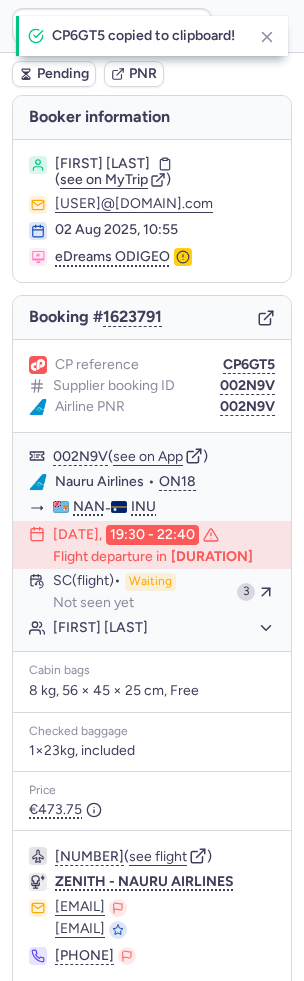 type on "CP6GT5" 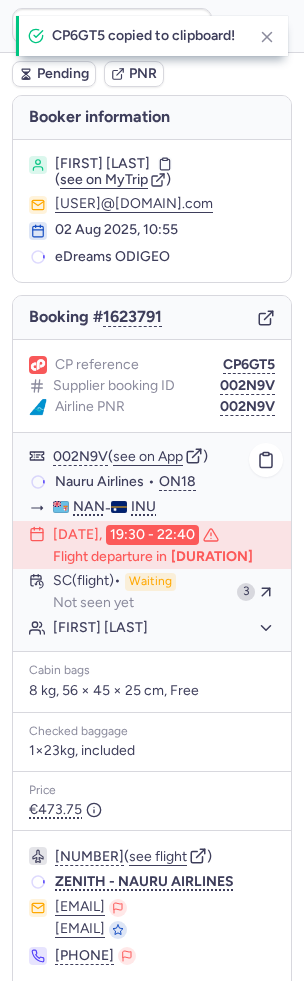 scroll, scrollTop: 110, scrollLeft: 0, axis: vertical 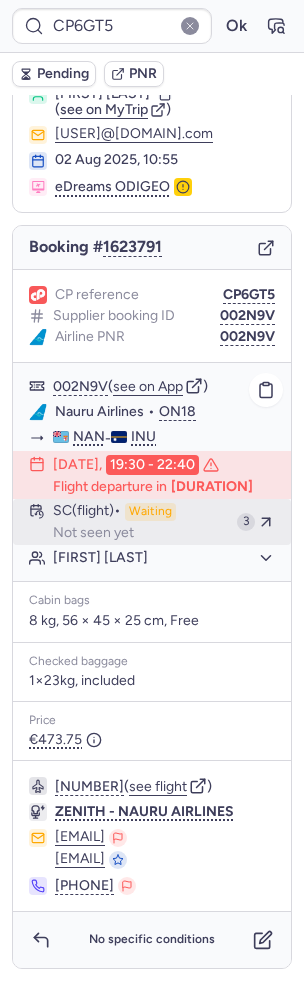click on "Waiting" at bounding box center (150, 512) 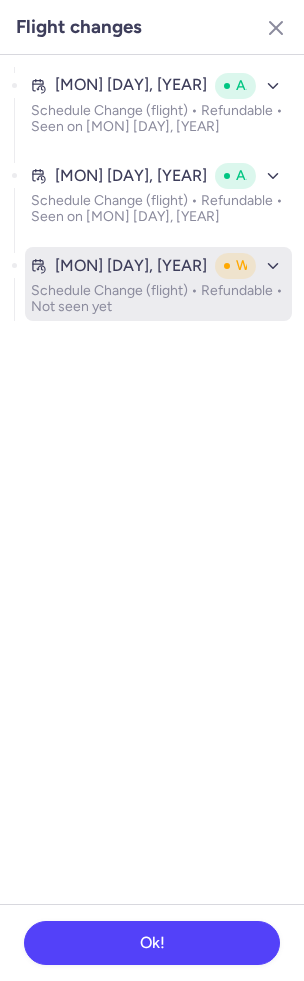 click on "Waiting" at bounding box center (250, 266) 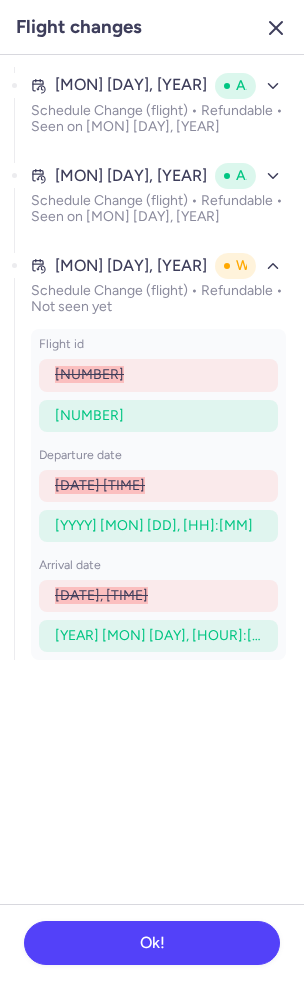 click 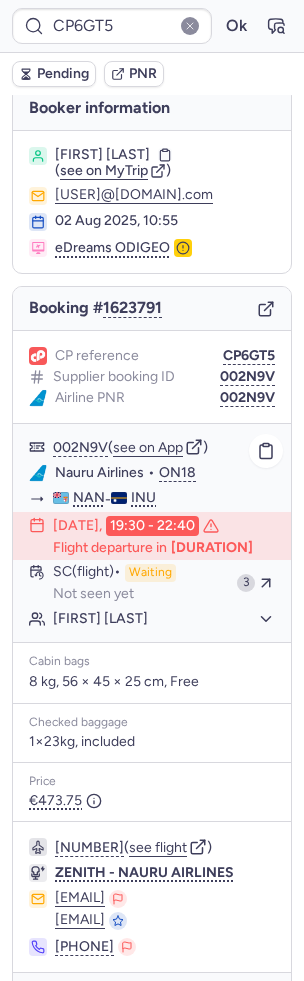 scroll, scrollTop: 0, scrollLeft: 0, axis: both 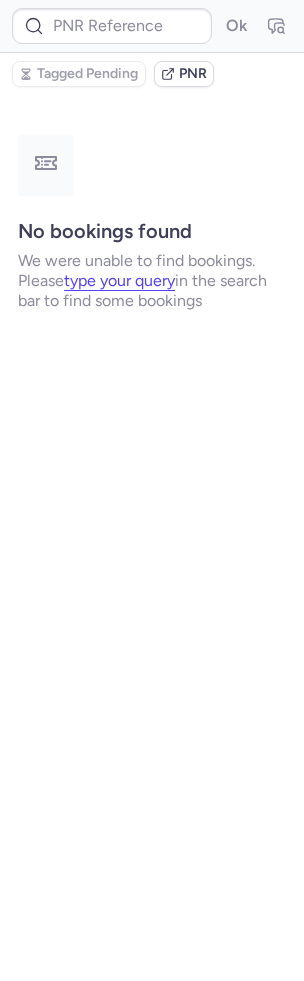 type on "CPKWKM" 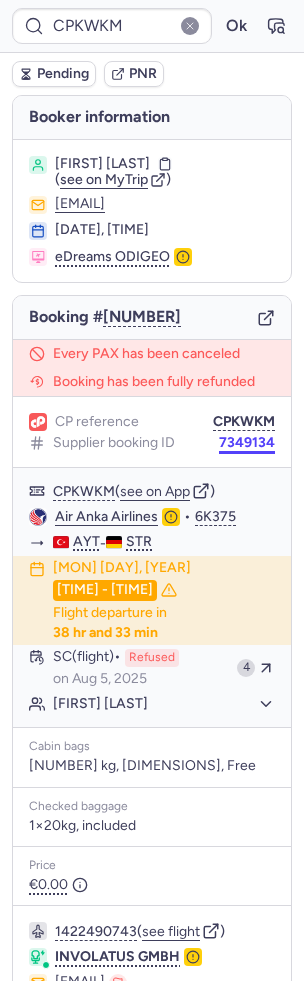 click on "7349134" at bounding box center [247, 443] 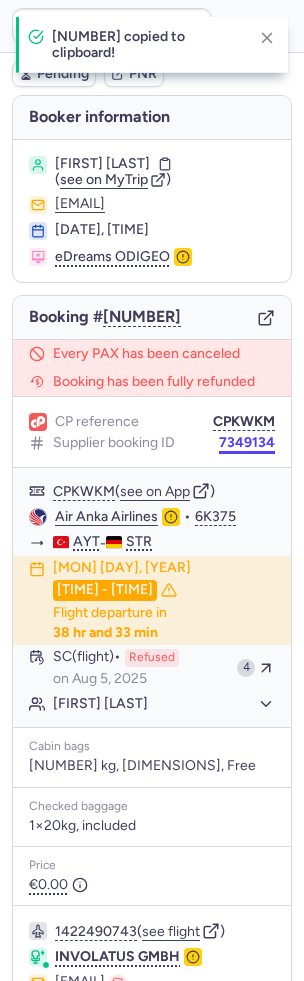 type 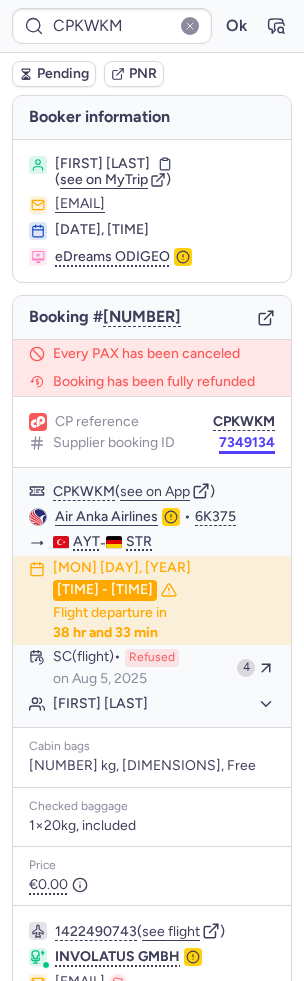 type on "[CODE]" 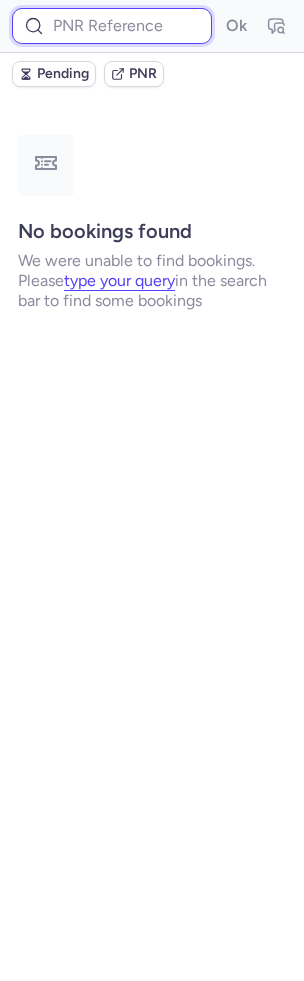 click at bounding box center [112, 26] 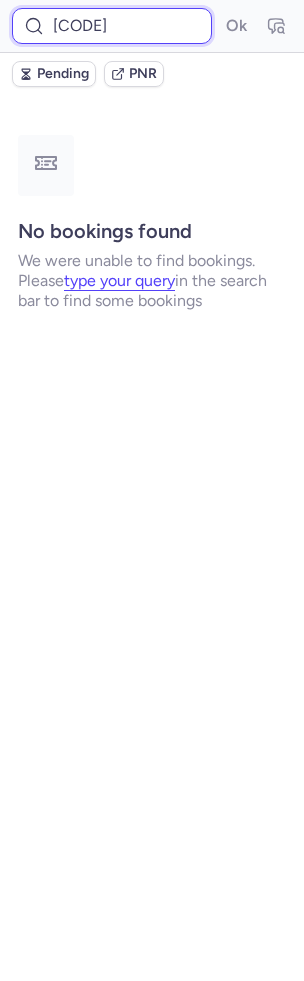 click on "Ok" at bounding box center (236, 26) 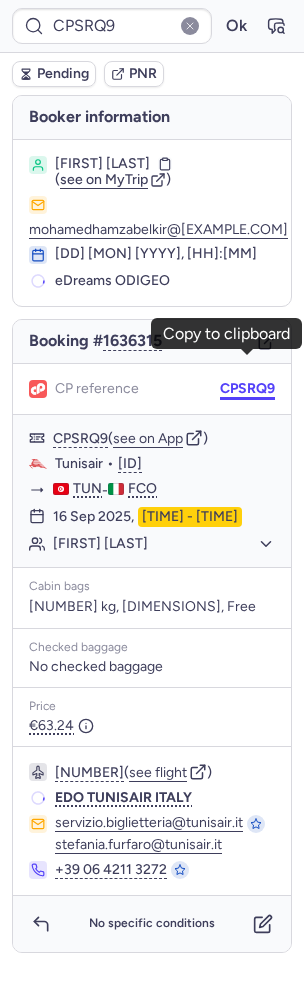 click on "CPSRQ9" at bounding box center [247, 389] 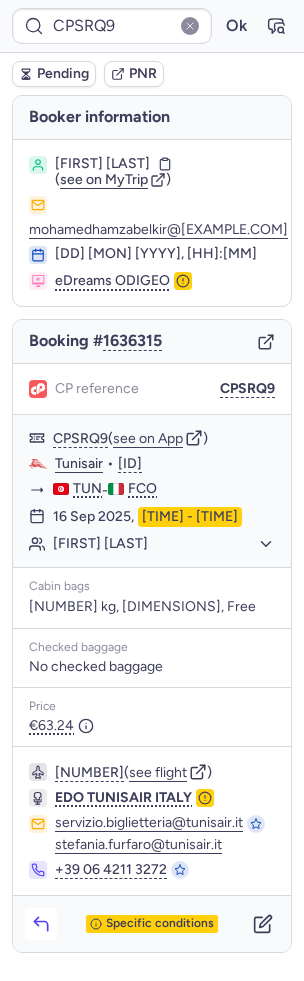click 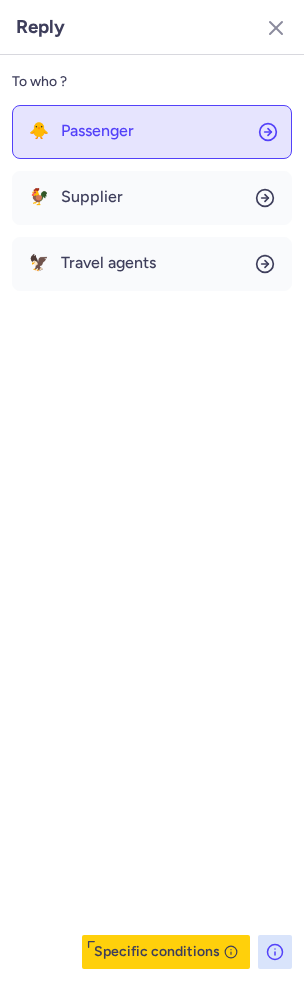 click on "Passenger" at bounding box center (97, 131) 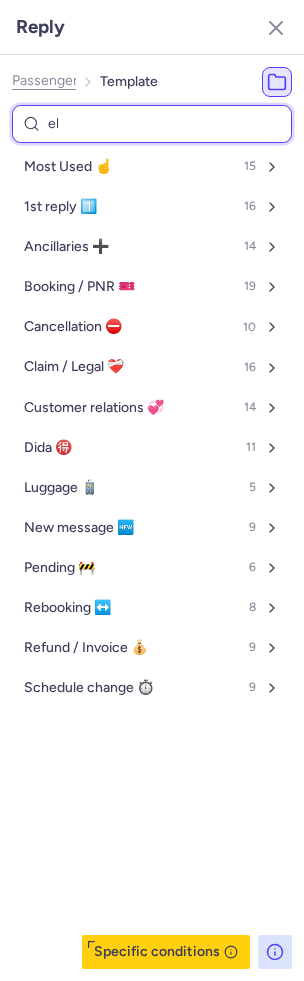 type on "ela" 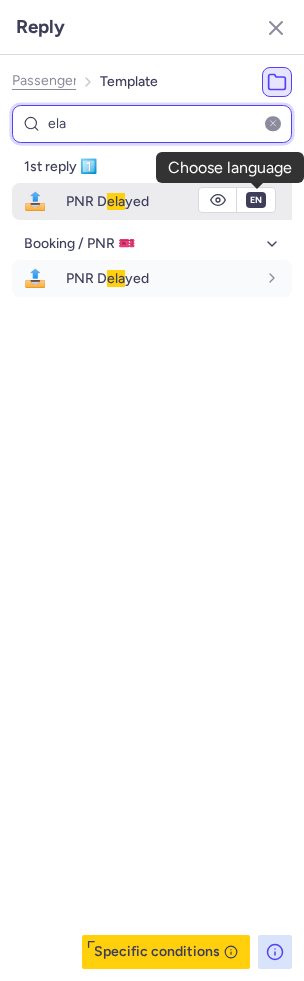 type on "ela" 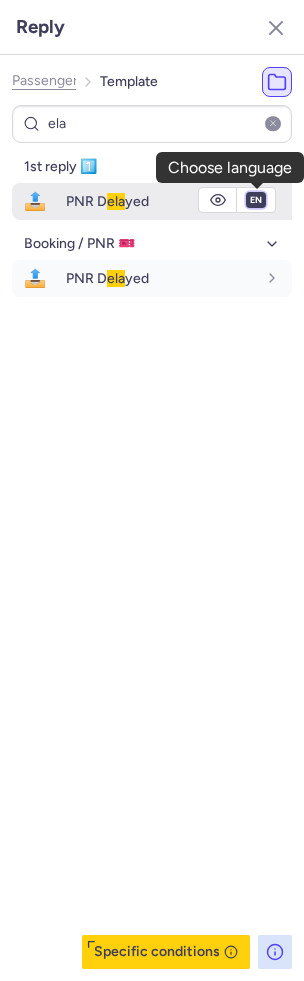 click on "fr en de nl pt es it ru" at bounding box center (256, 200) 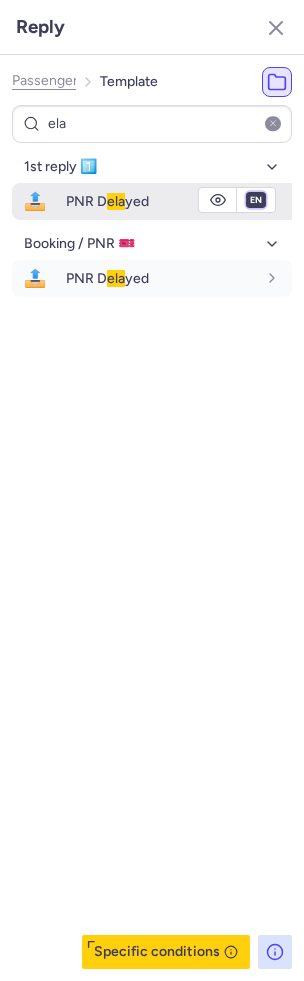 select on "fr" 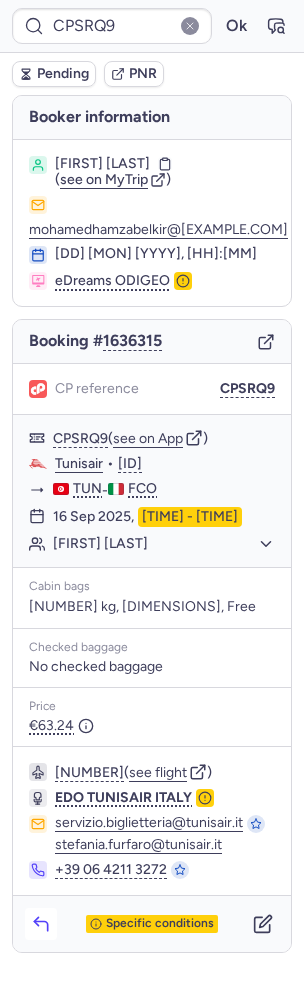 click 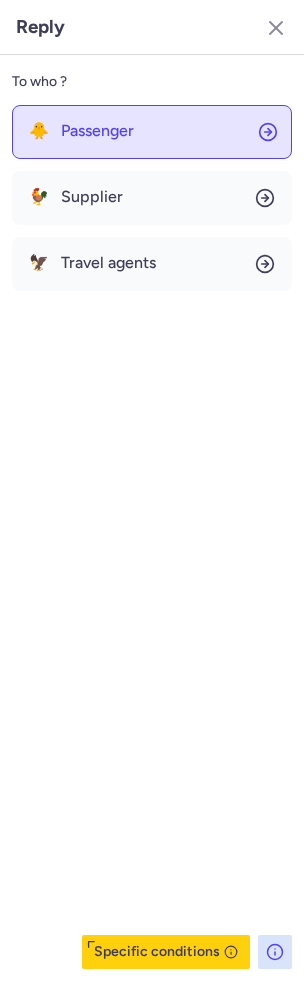 click on "Passenger" at bounding box center [97, 131] 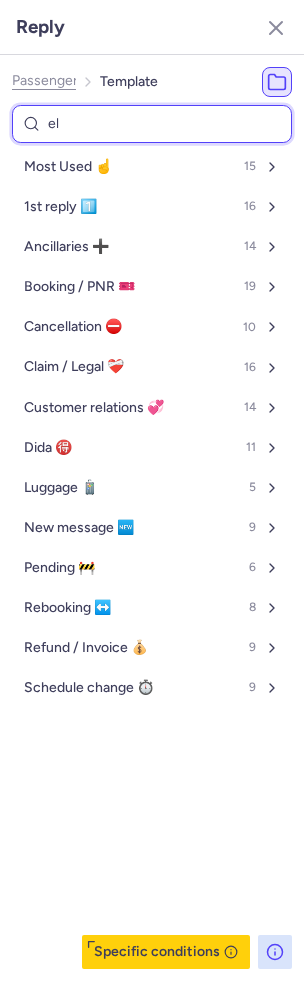 type on "ela" 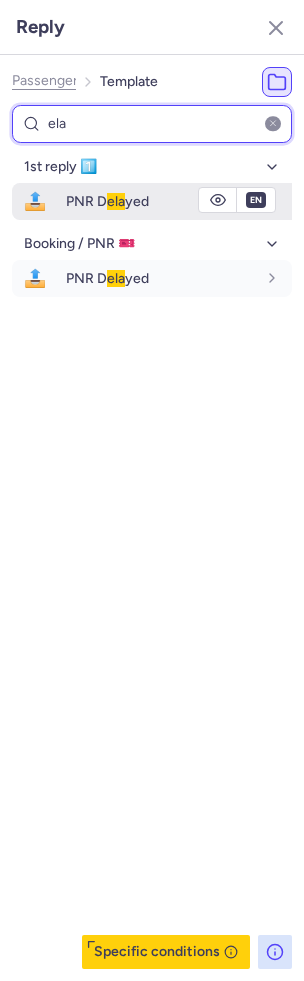 type on "ela" 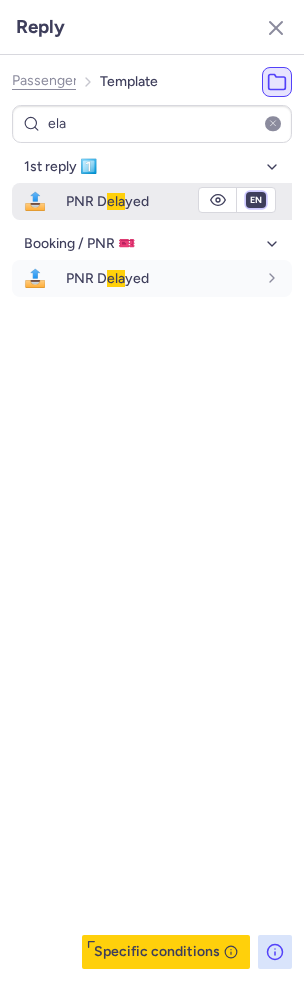 click on "fr en de nl pt es it ru" at bounding box center (256, 200) 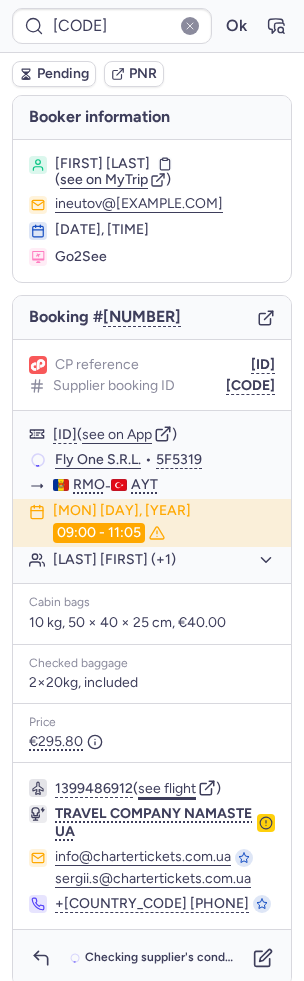 click on "see flight" 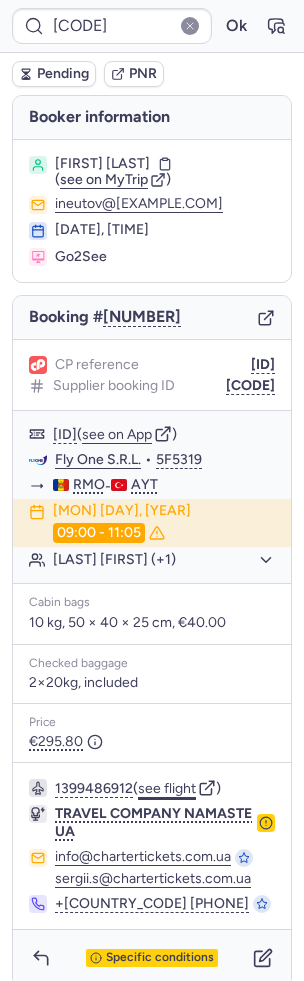 type on "[CODE]" 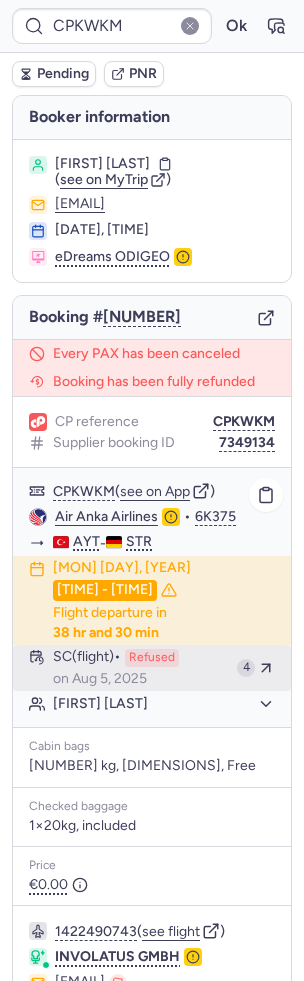 click on "SC   (flight)" at bounding box center (87, 658) 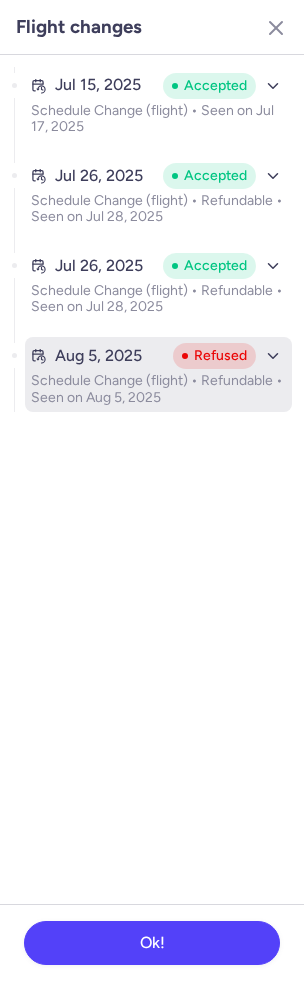 click on "Schedule Change (flight) • Refundable • Seen on Aug 5, 2025" at bounding box center (158, 389) 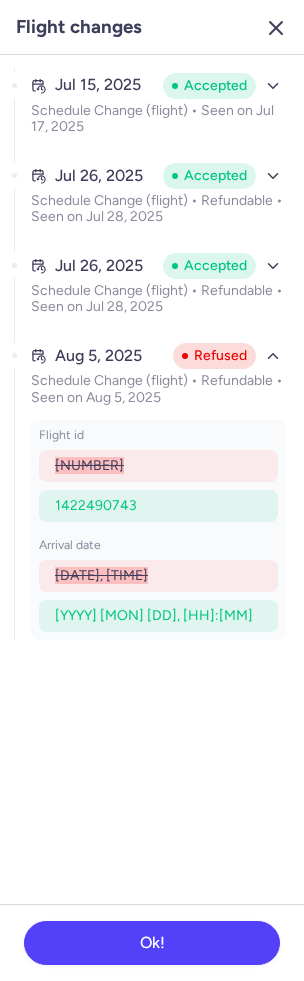 click 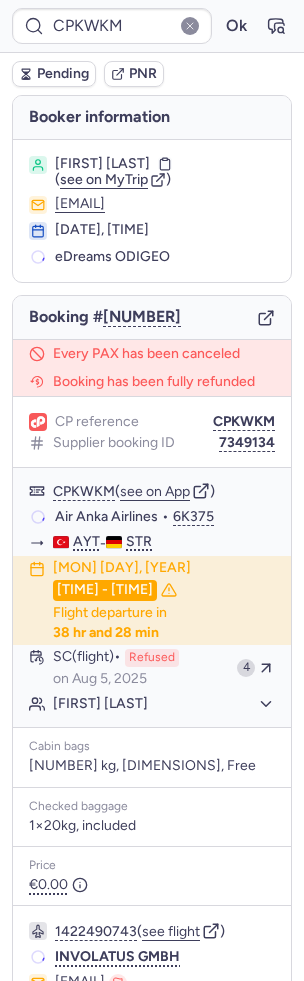type on "[CODE]" 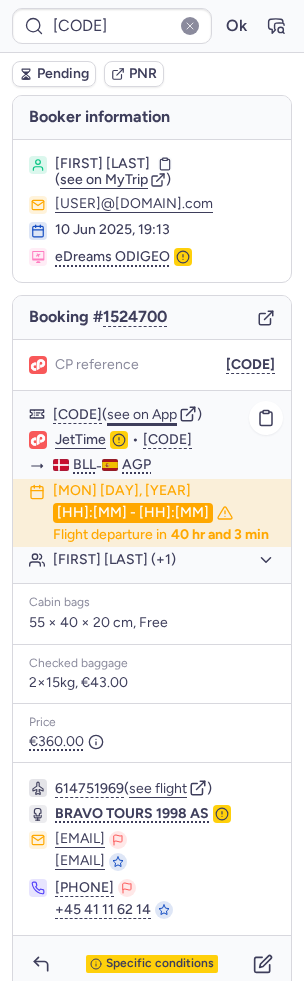 click on "see on App" 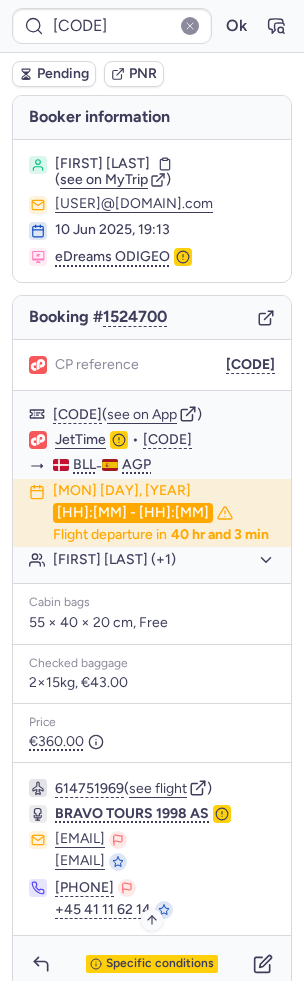click on "Specific conditions" at bounding box center (160, 964) 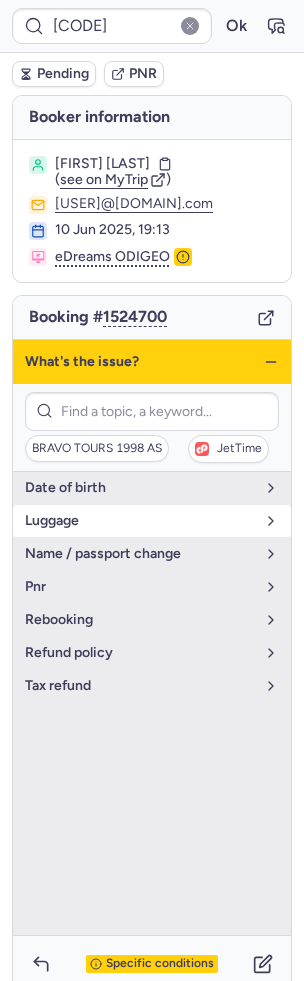 click on "luggage" at bounding box center [140, 521] 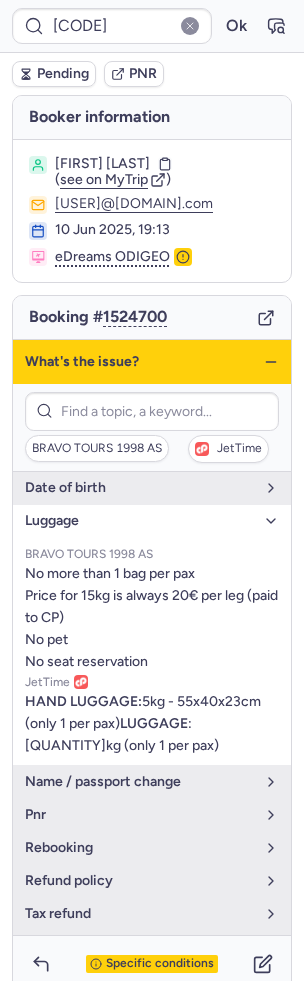click 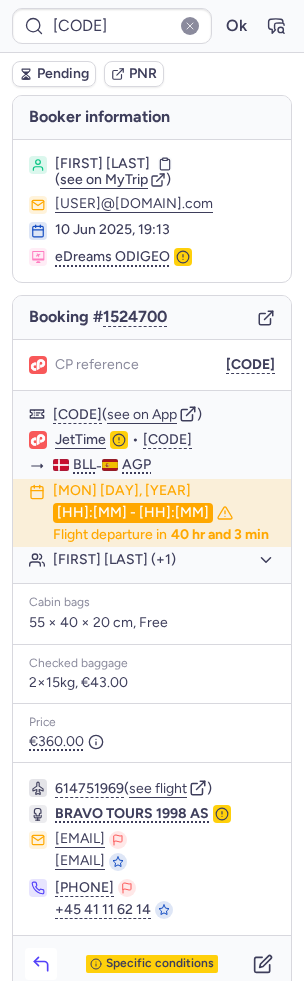 click 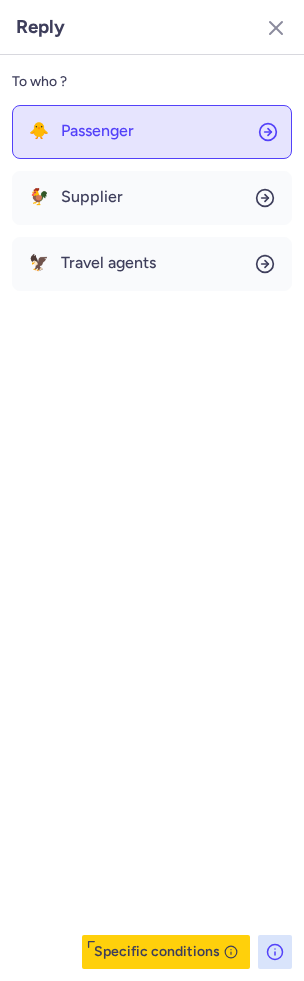 click on "Passenger" at bounding box center [97, 131] 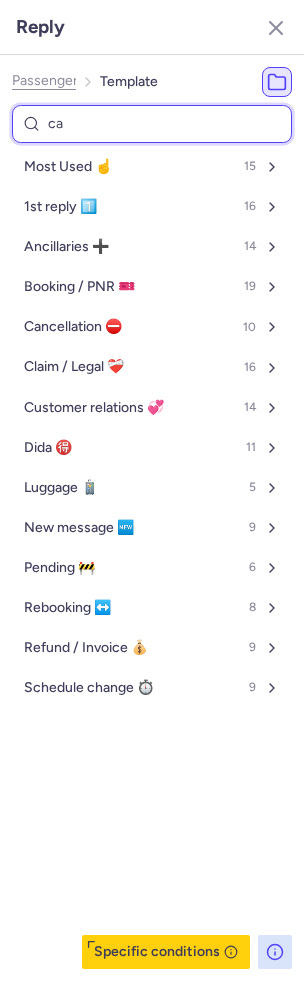 type on "can" 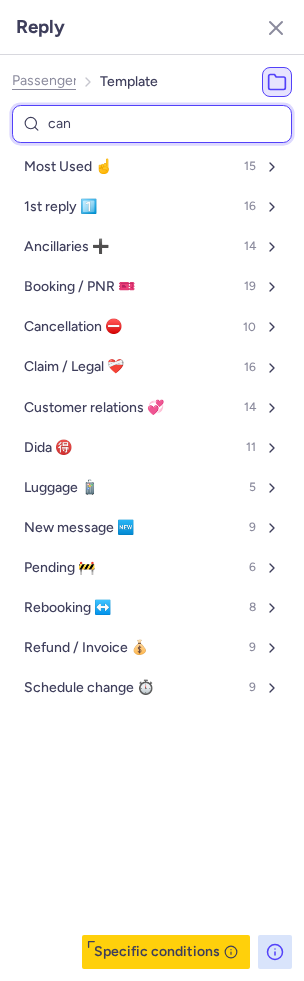 select on "en" 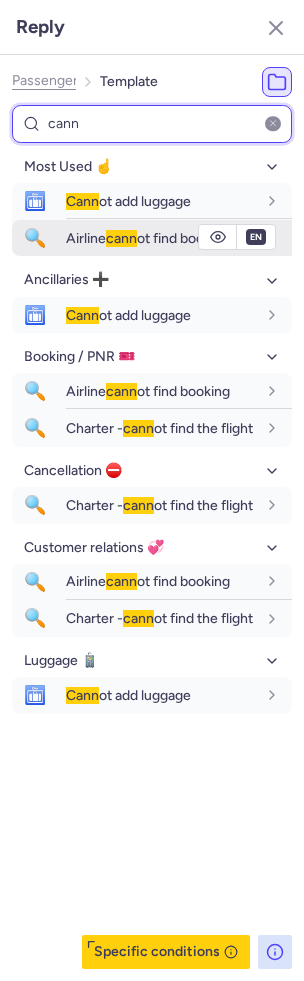 type on "cann" 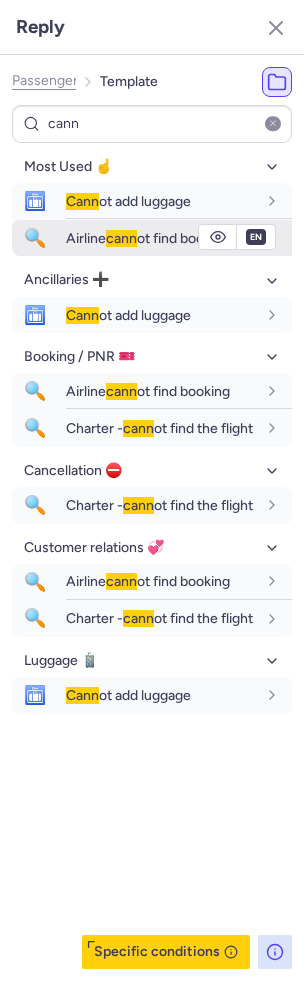 click on "Airline  cann ot find booking" at bounding box center [148, 238] 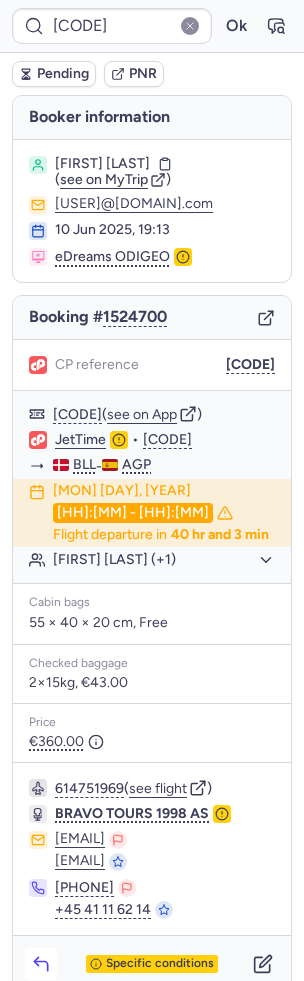 click 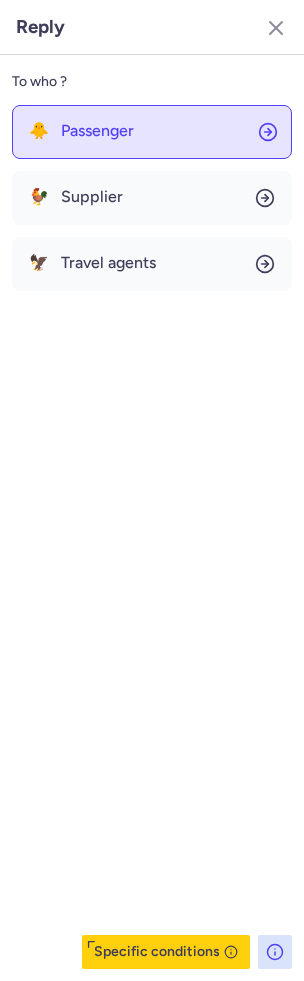 click on "Passenger" at bounding box center [97, 131] 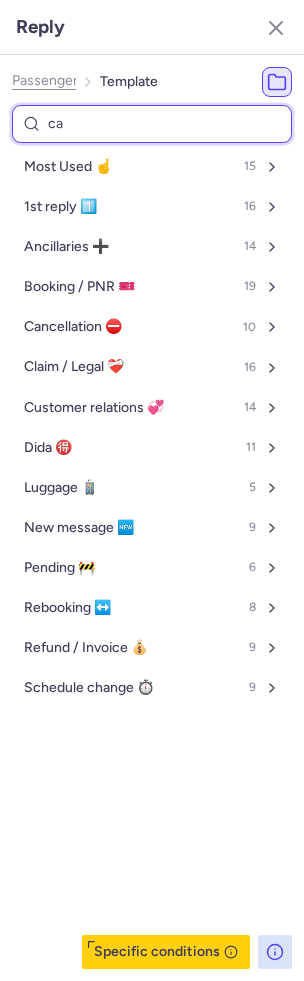 type on "can" 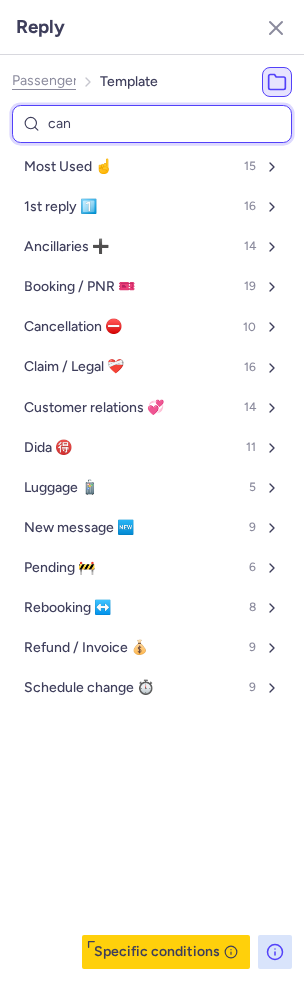 select on "en" 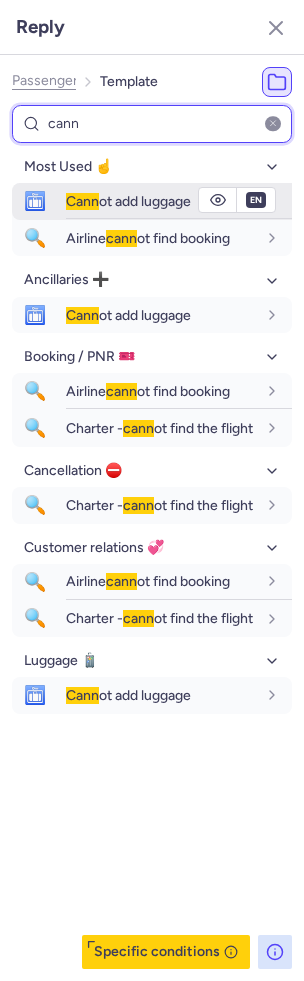 type on "cann" 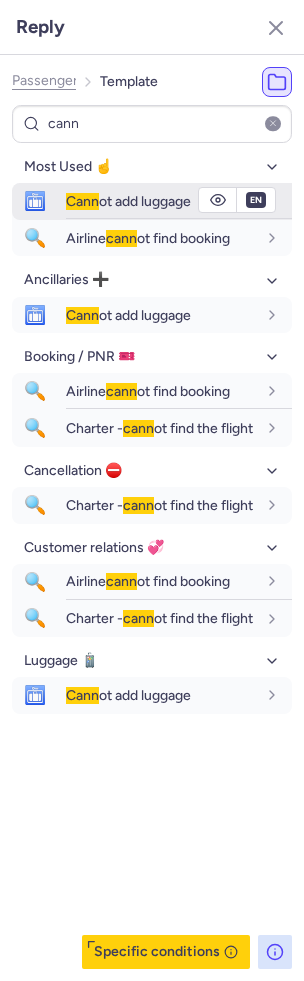 click on "Cann ot add luggage" at bounding box center [128, 201] 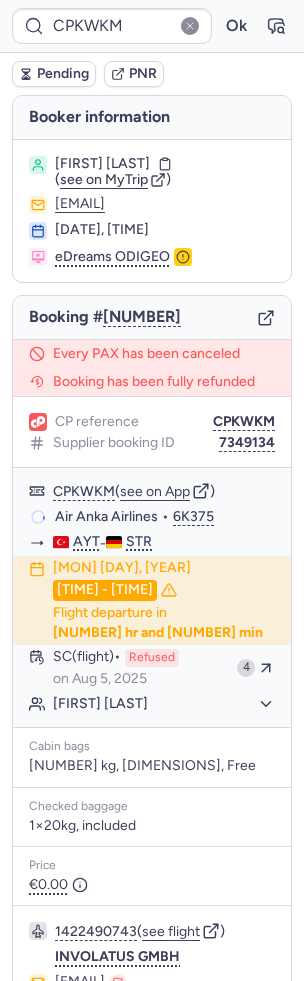 type on "CPPOCR" 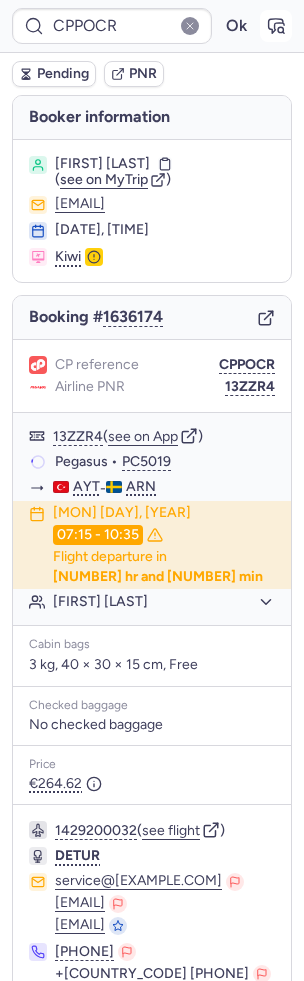 click at bounding box center (276, 26) 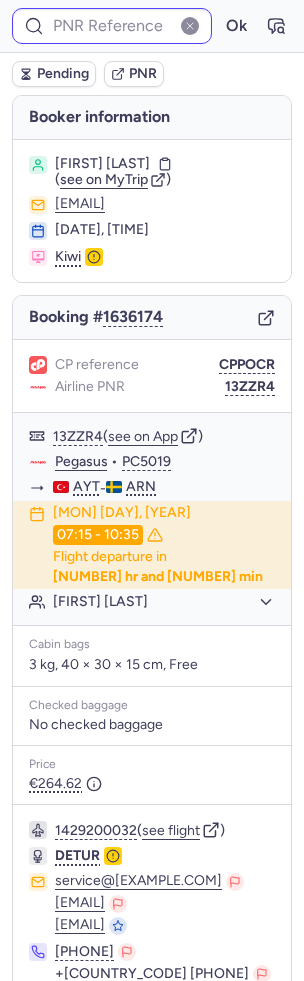 type on "CPB7Y9" 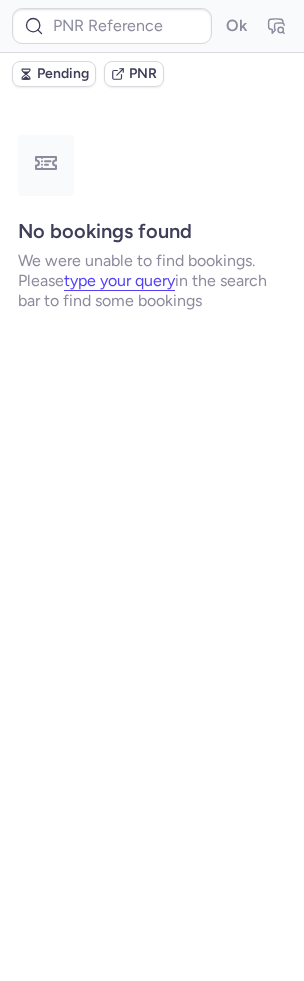scroll, scrollTop: 0, scrollLeft: 0, axis: both 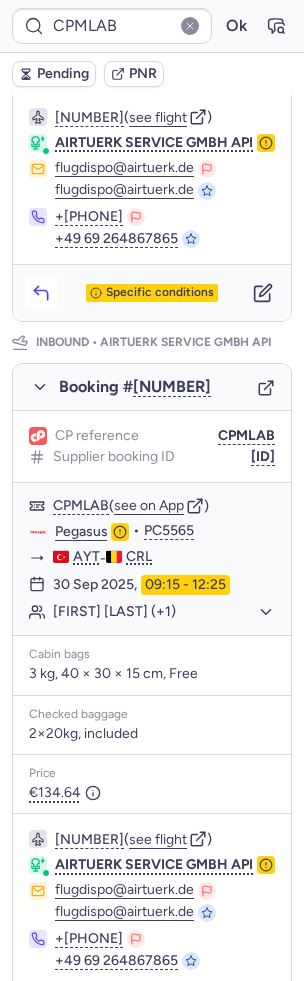 click 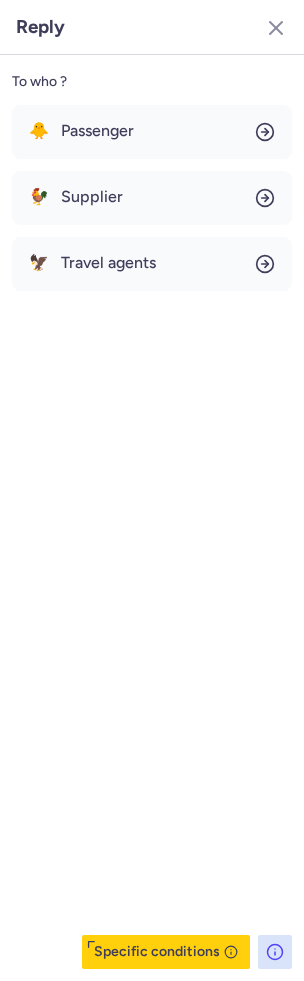click on "[EMOJI] [TEXT] [EMOJI] [TEXT] [EMOJI] [TEXT]" at bounding box center [152, 198] 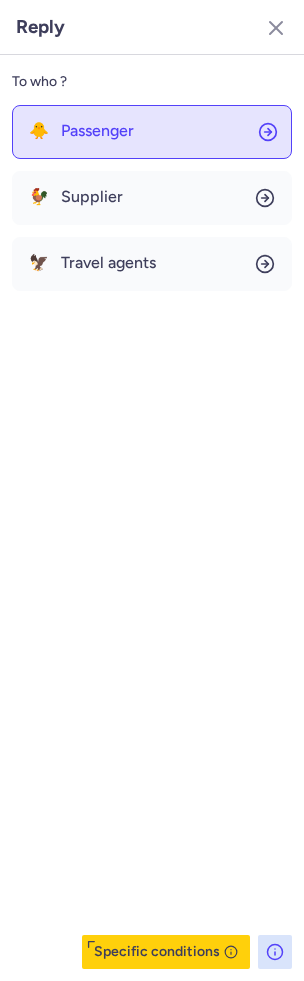 click on "Passenger" at bounding box center (97, 131) 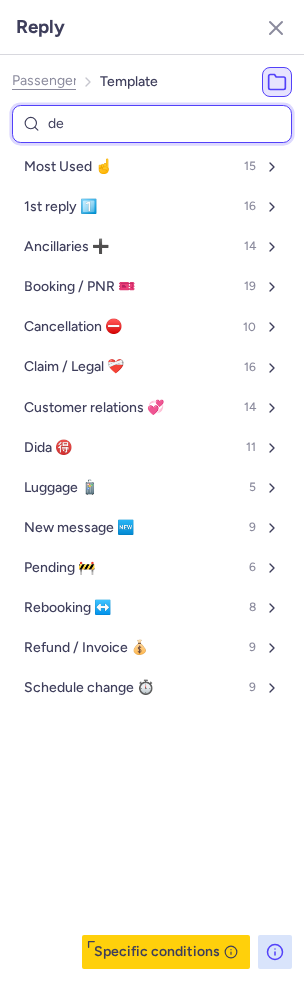 type on "del" 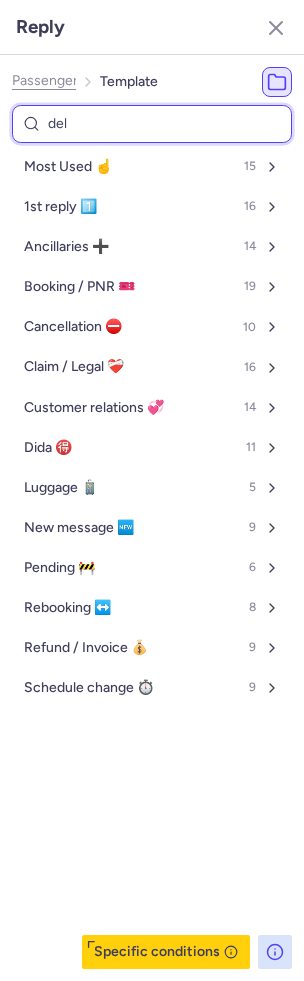 select on "en" 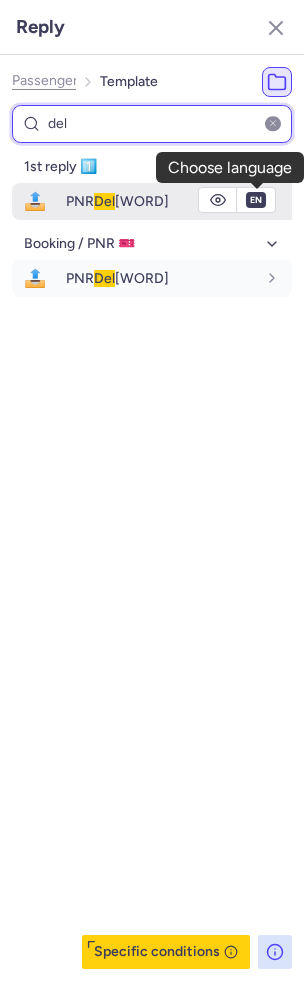 type on "del" 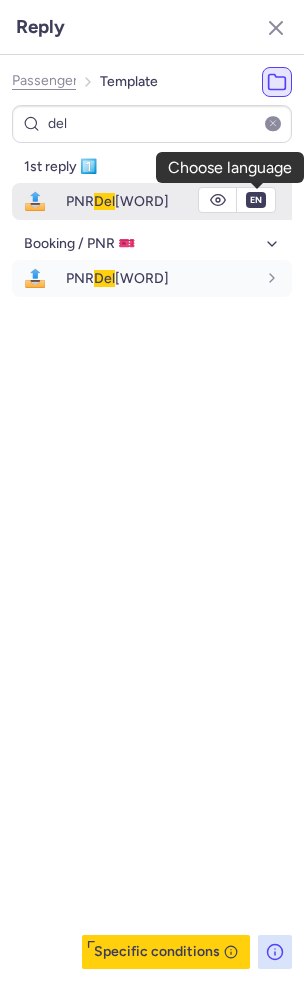 click on "fr en de nl pt es it ru en" at bounding box center [256, 200] 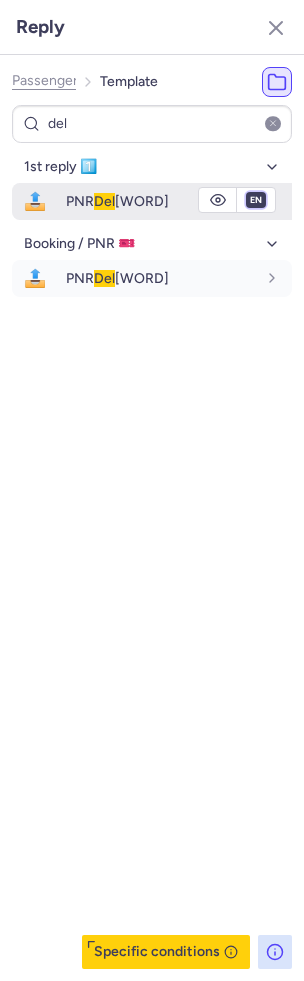 click on "fr en de nl pt es it ru" at bounding box center (256, 200) 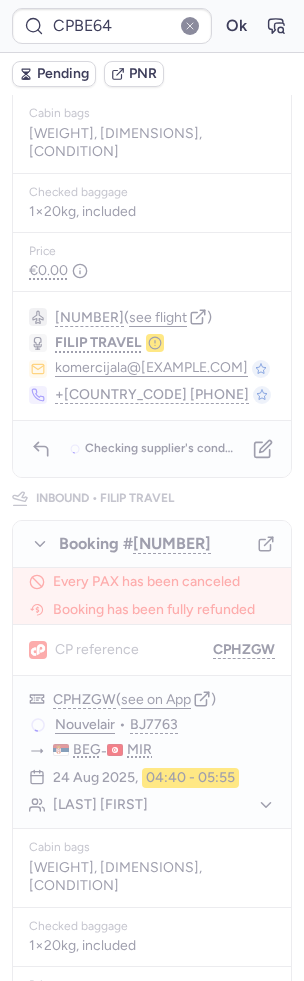 scroll, scrollTop: 0, scrollLeft: 0, axis: both 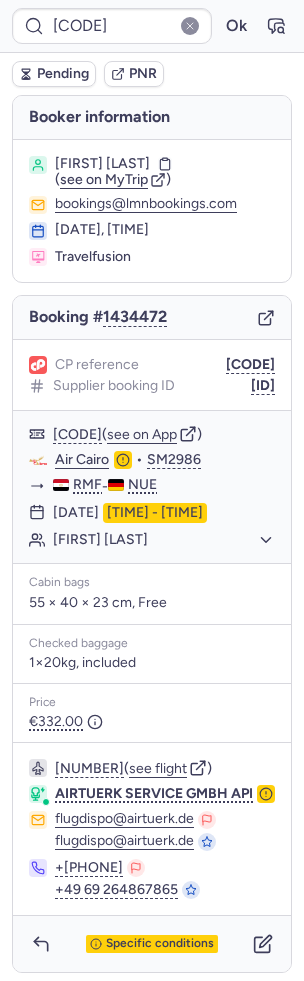 type on "CPDVH3" 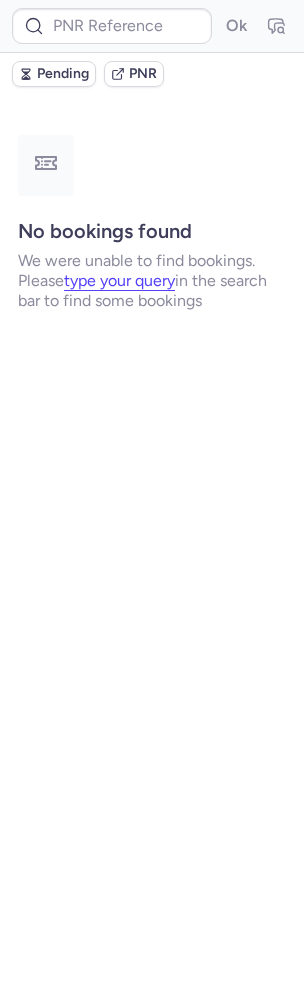 type on "CPDEYH" 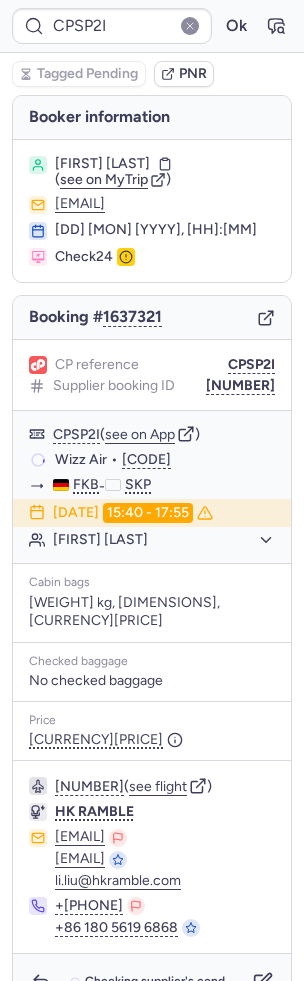 type on "[CODE]" 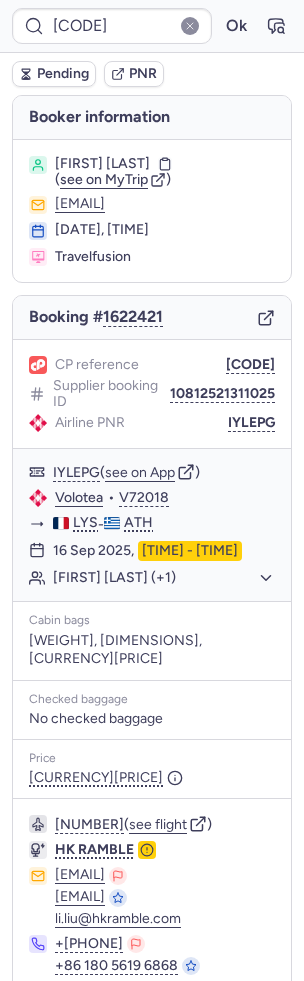 scroll, scrollTop: 96, scrollLeft: 0, axis: vertical 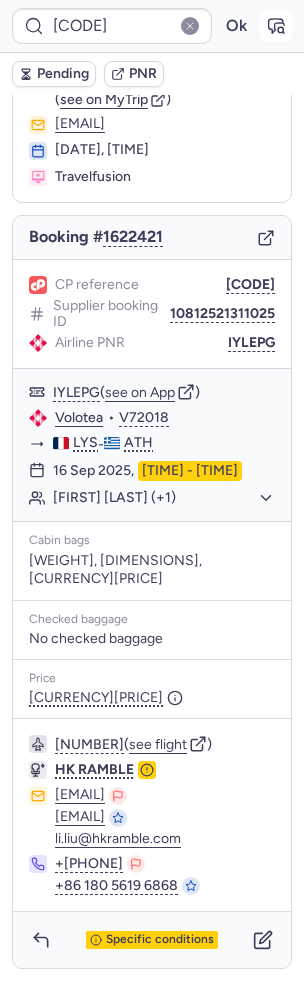 click at bounding box center [276, 26] 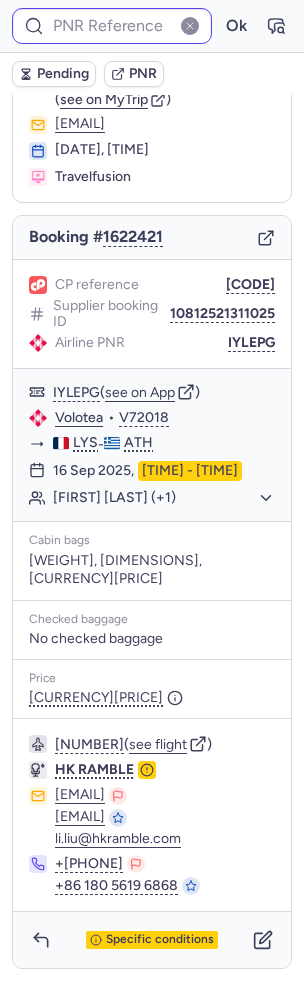 type on "[CODE]" 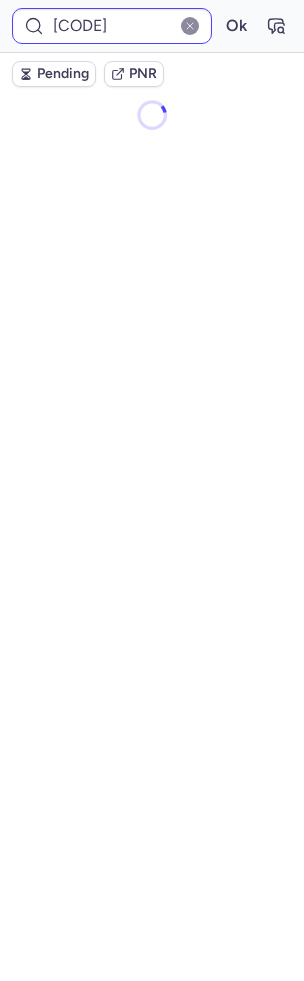 scroll, scrollTop: 0, scrollLeft: 0, axis: both 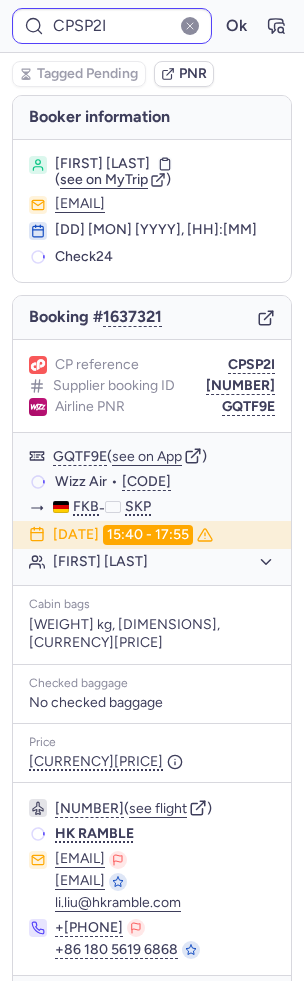 type on "CPKWKM" 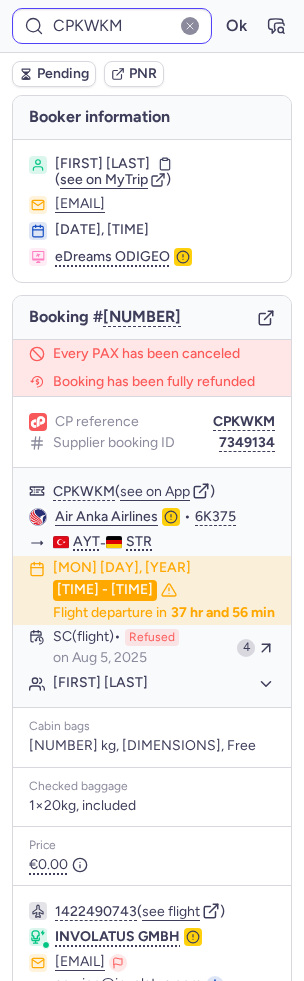 type on "CPBBWH" 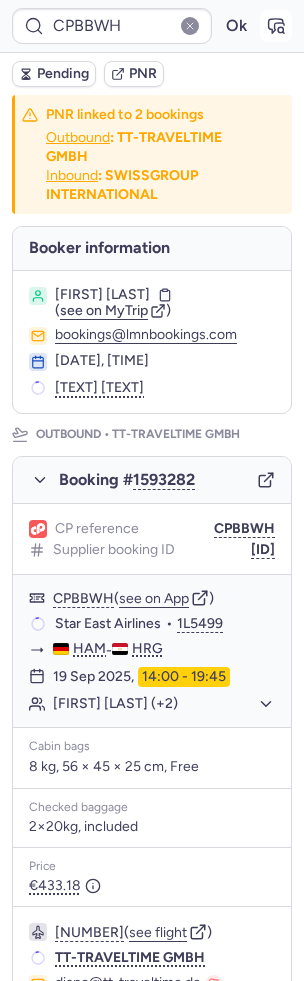 click 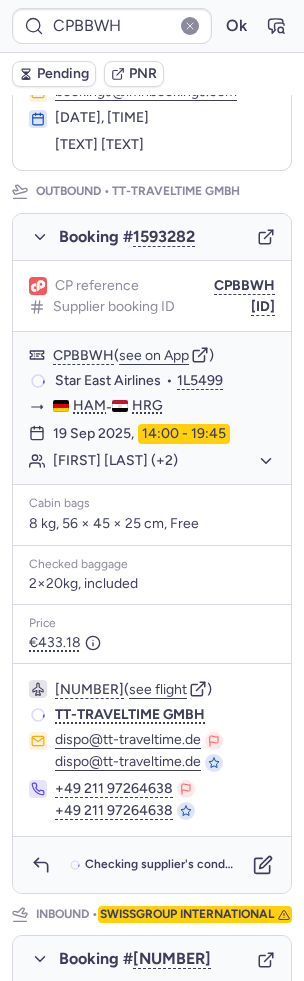 scroll, scrollTop: 334, scrollLeft: 0, axis: vertical 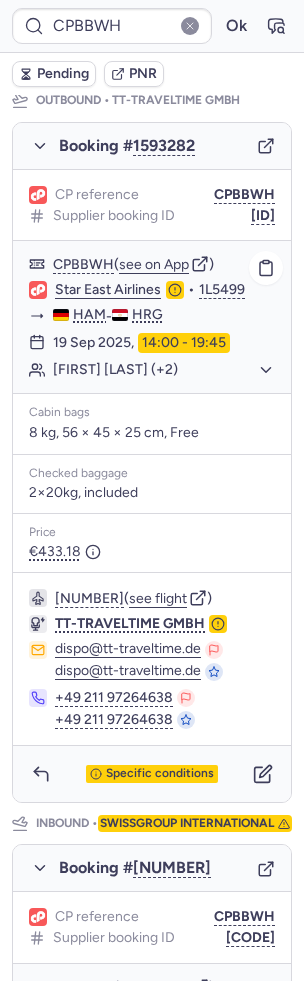 click on "[FIRST] [LAST] (+2)" 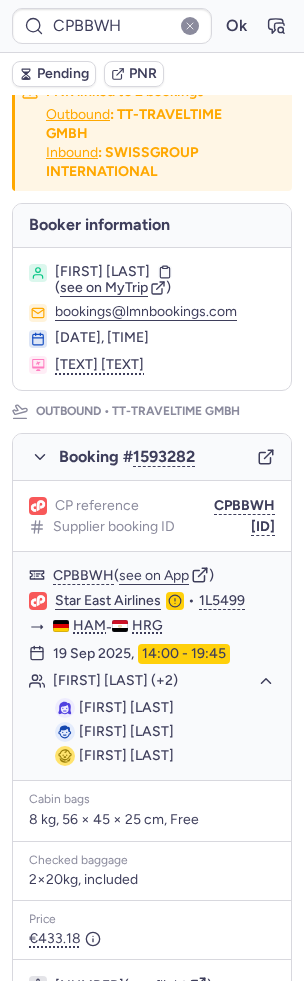 scroll, scrollTop: 0, scrollLeft: 0, axis: both 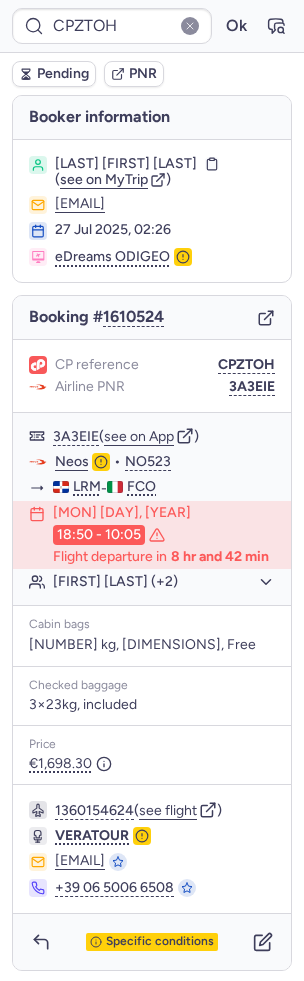 type on "CPSP2I" 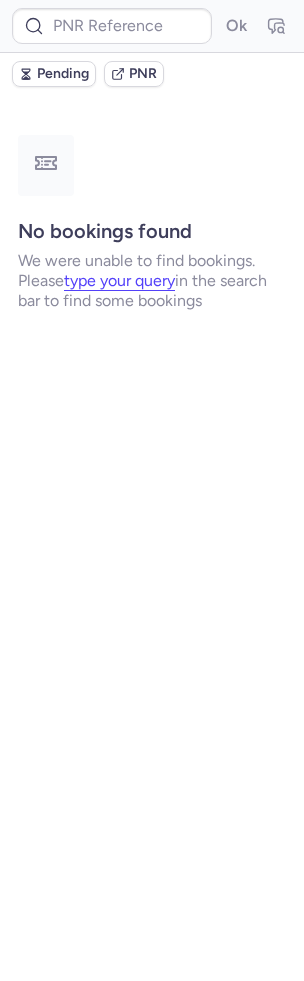 scroll, scrollTop: 0, scrollLeft: 0, axis: both 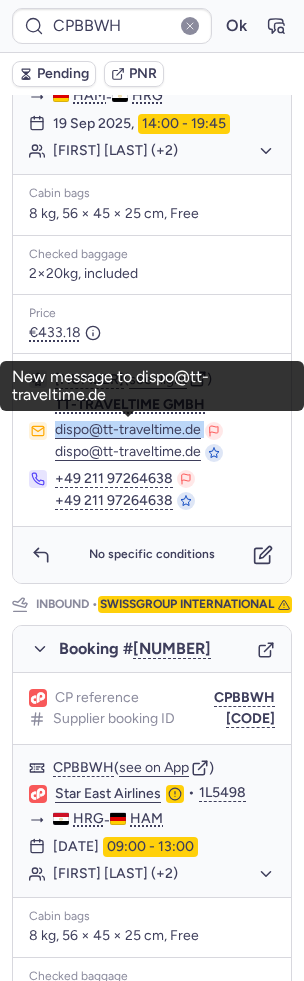 drag, startPoint x: 231, startPoint y: 426, endPoint x: 52, endPoint y: 429, distance: 179.02513 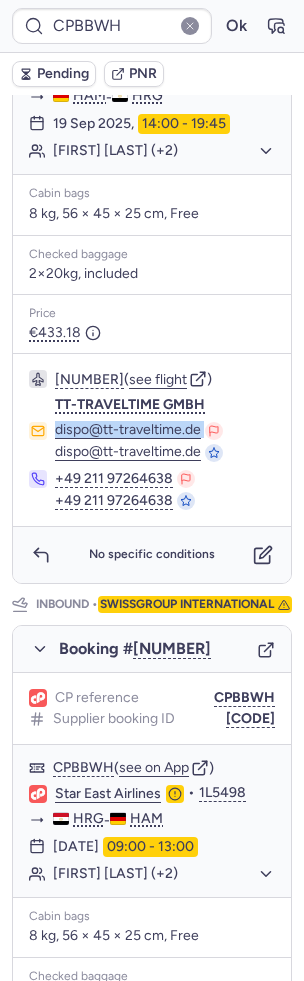 copy on "dispo@tt-traveltime.de" 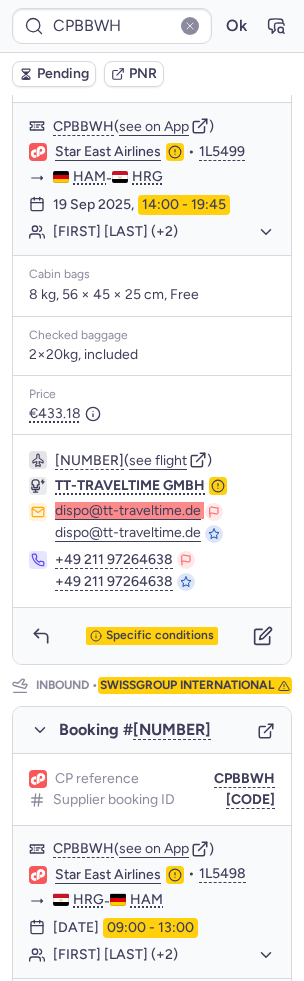 scroll, scrollTop: 424, scrollLeft: 0, axis: vertical 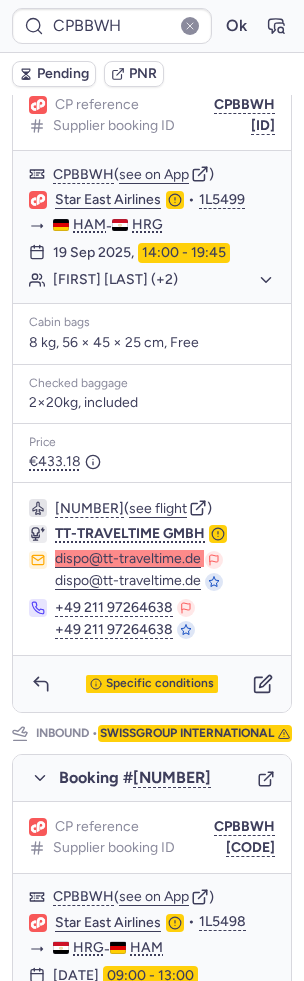 click on "Pending" at bounding box center (63, 74) 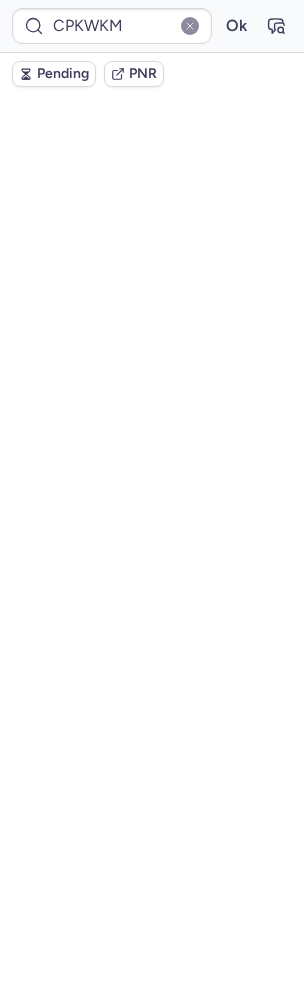 scroll, scrollTop: 464, scrollLeft: 0, axis: vertical 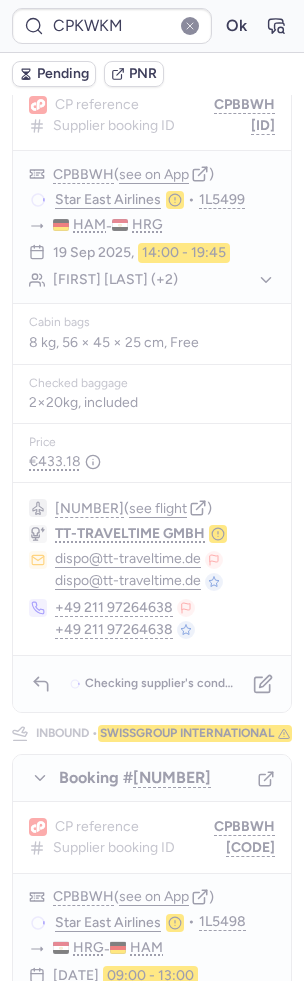 type on "CPZTOH" 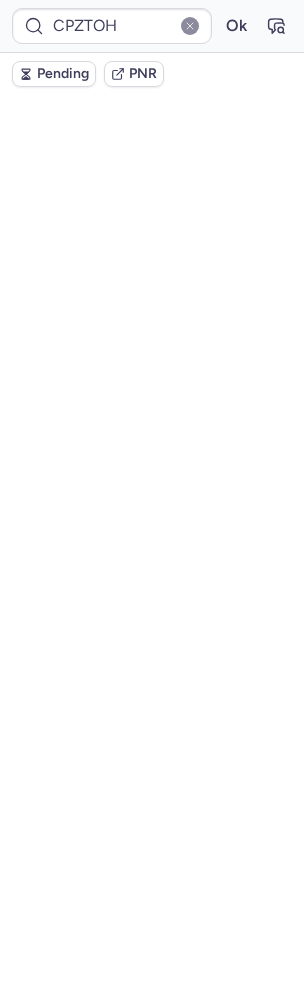 scroll, scrollTop: 0, scrollLeft: 0, axis: both 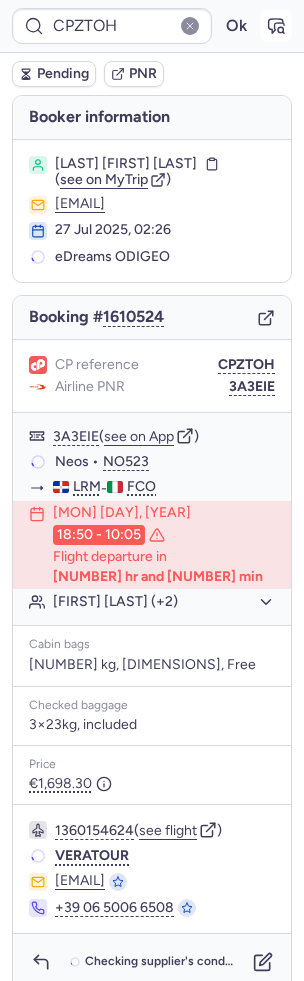 click 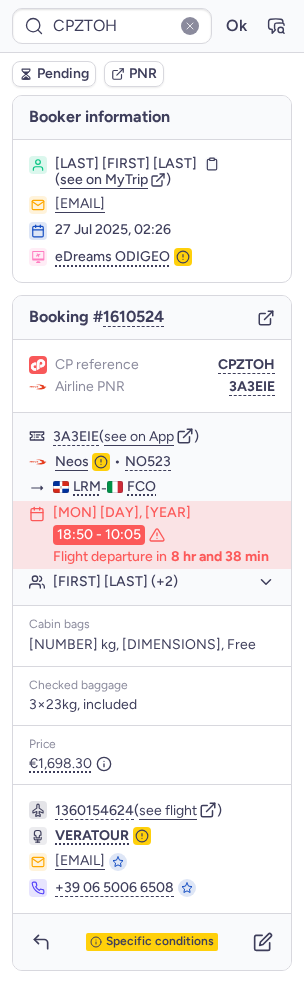 type on "CPE7IW" 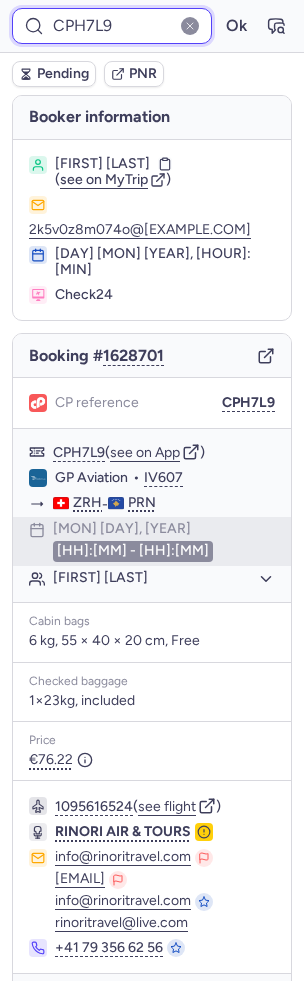 click on "CPH7L9" at bounding box center (112, 26) 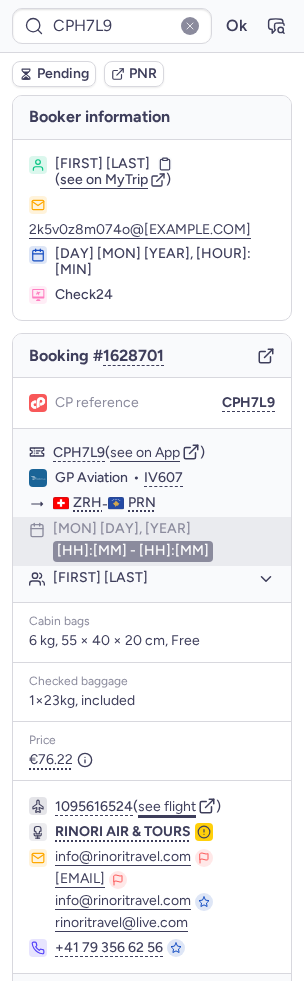 click on "see flight" 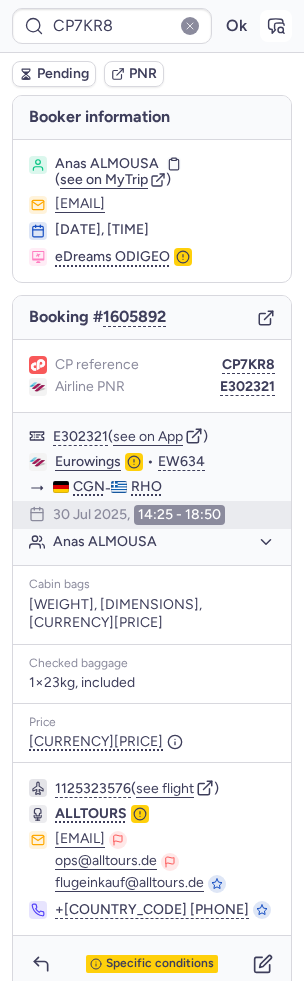 click at bounding box center [276, 26] 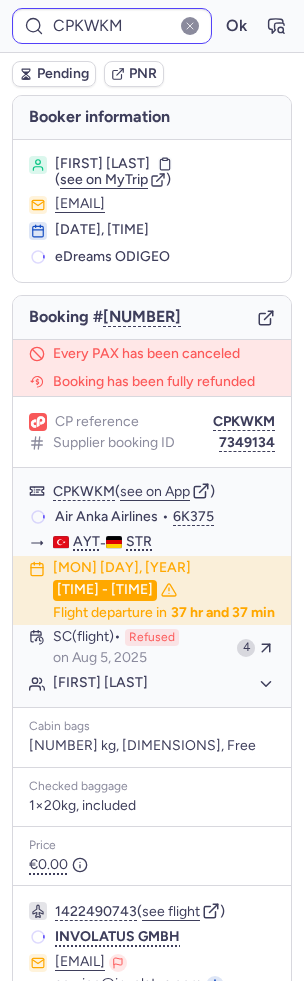 type on "CPSP2I" 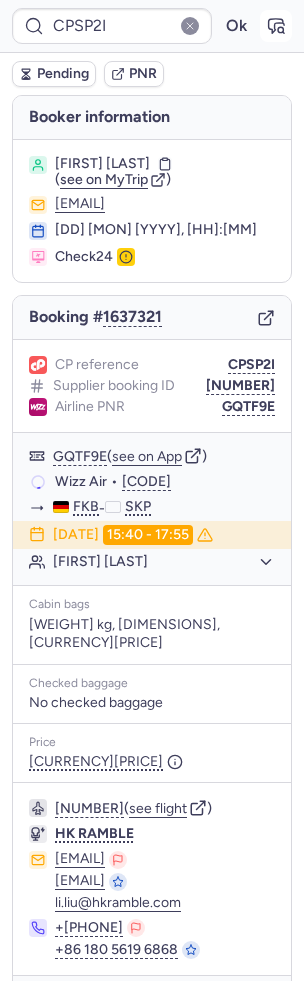 click 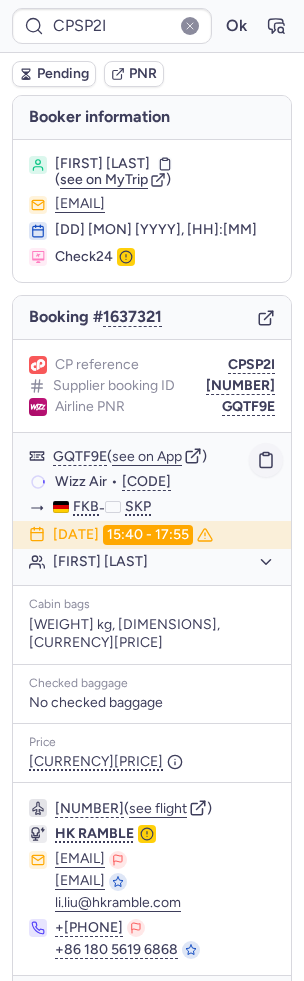scroll, scrollTop: 96, scrollLeft: 0, axis: vertical 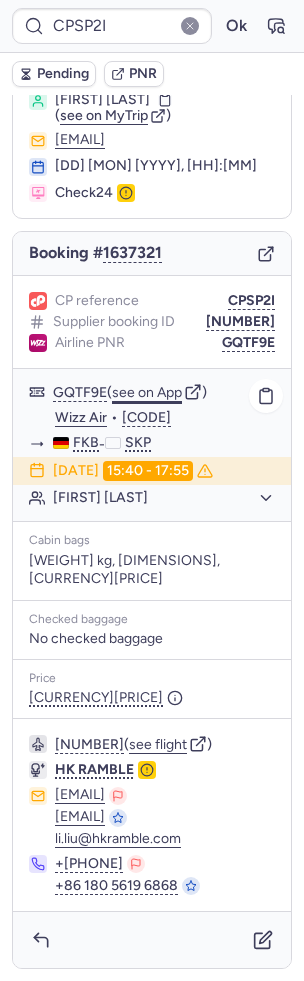 click on "see on App" 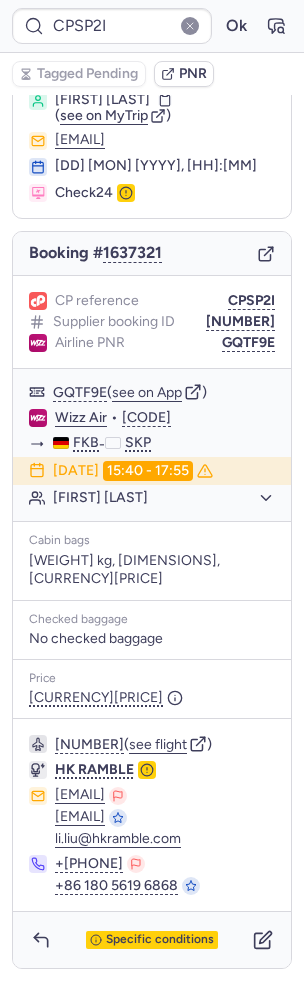 click on "Specific conditions" at bounding box center (152, 940) 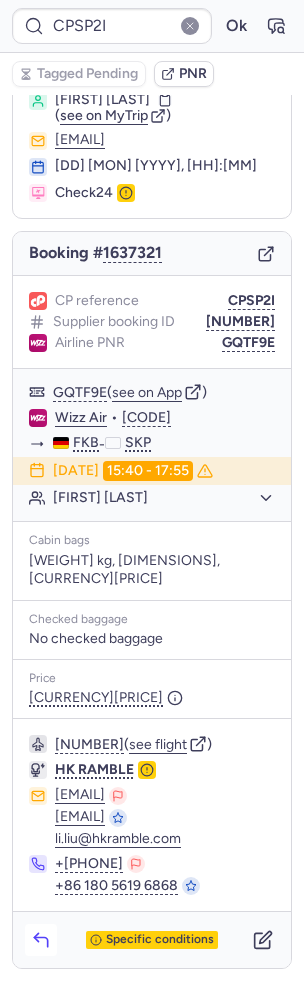 click 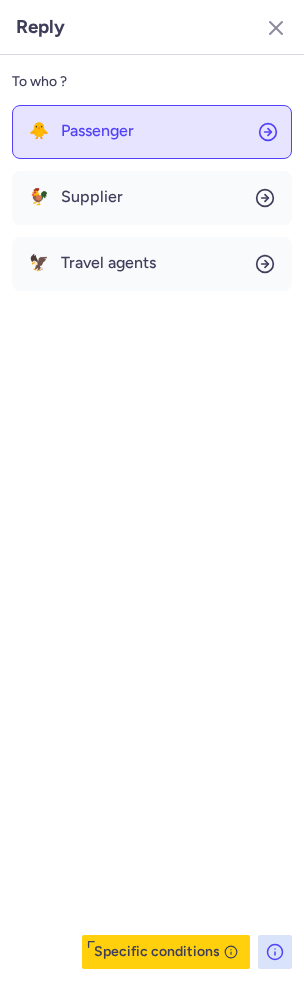 click on "🐥 Passenger" 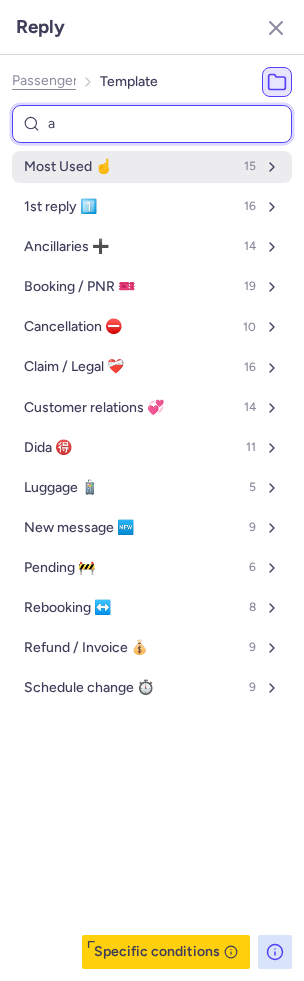 type on "ad" 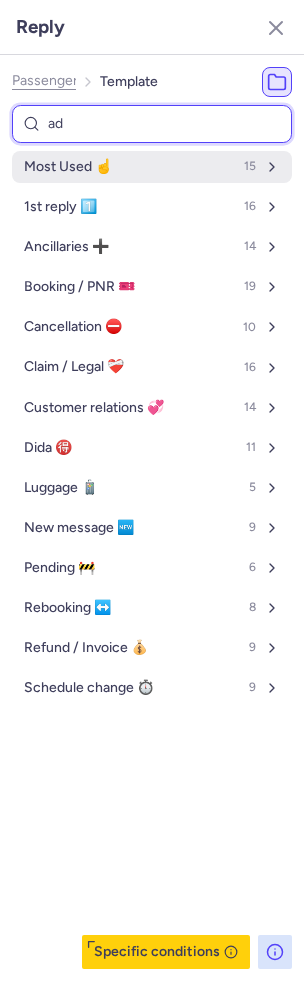 select on "de" 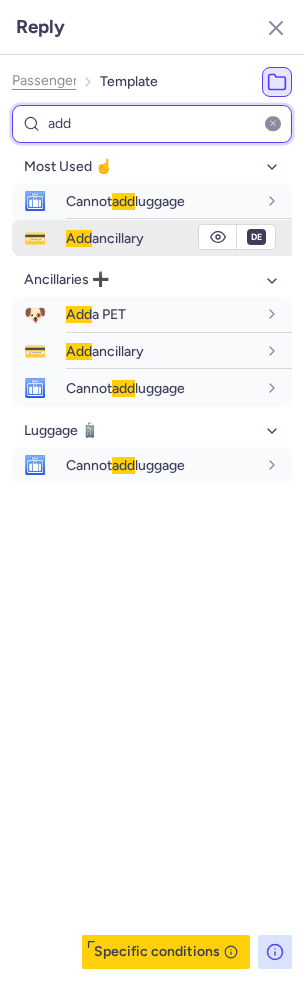 type on "add" 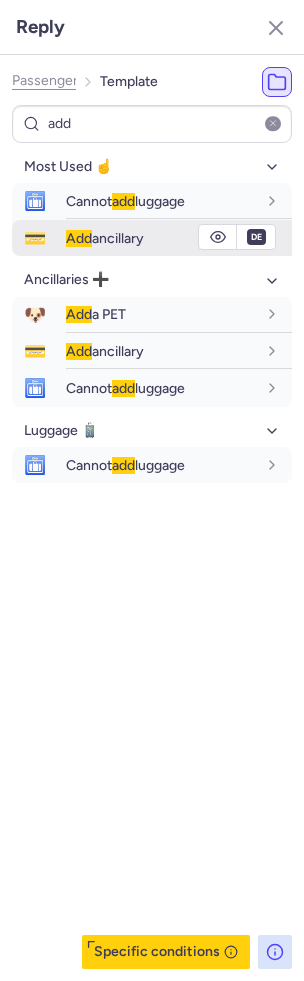 click on "Add  ancillary" at bounding box center [105, 238] 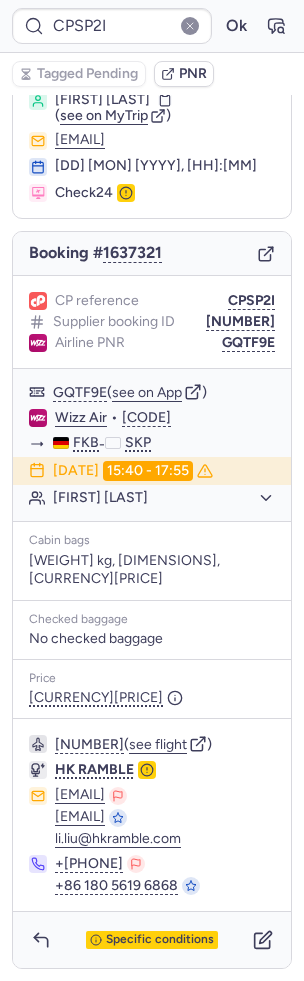scroll, scrollTop: 0, scrollLeft: 0, axis: both 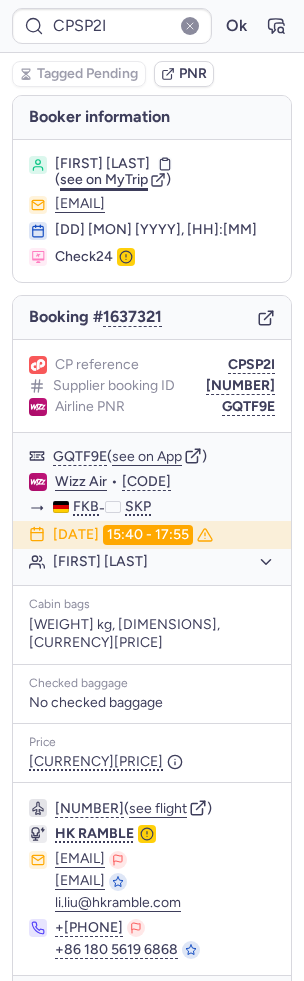 click on "see on MyTrip" at bounding box center [104, 179] 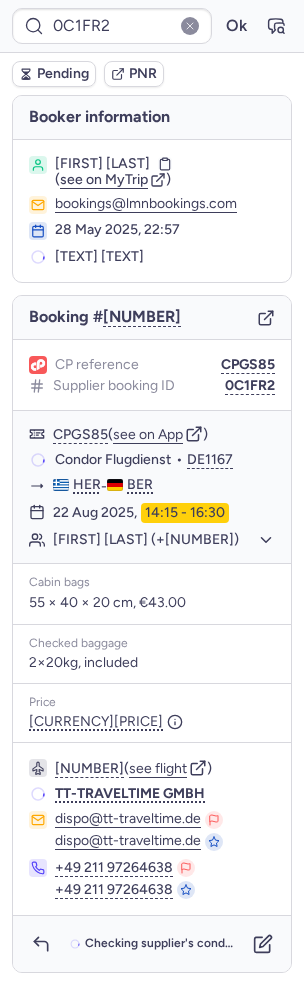 type on "CPI9X9" 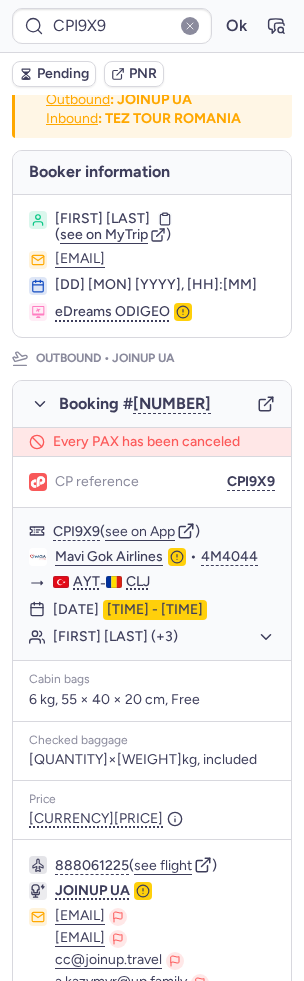 scroll, scrollTop: 40, scrollLeft: 0, axis: vertical 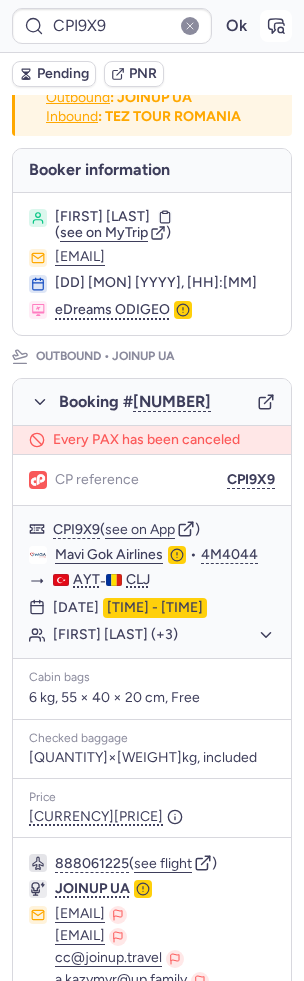 click 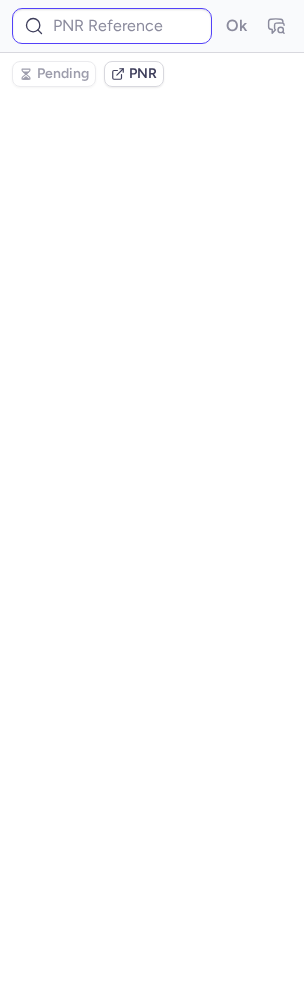 type on "CPI9X9" 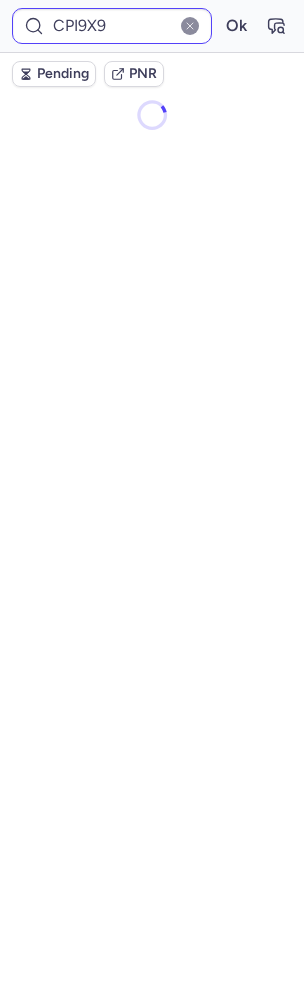 scroll, scrollTop: 0, scrollLeft: 0, axis: both 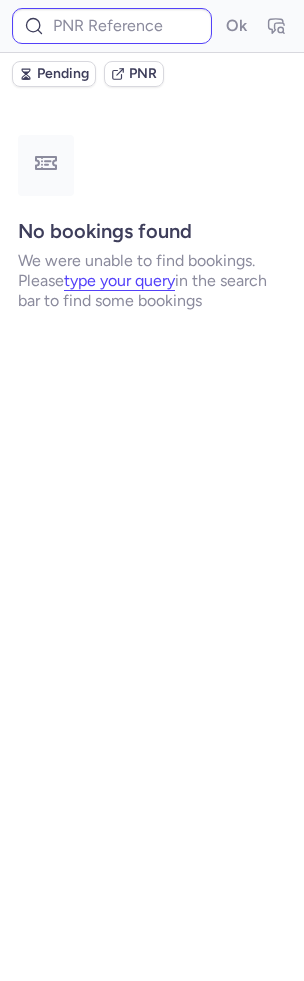 type on "CPI9X9" 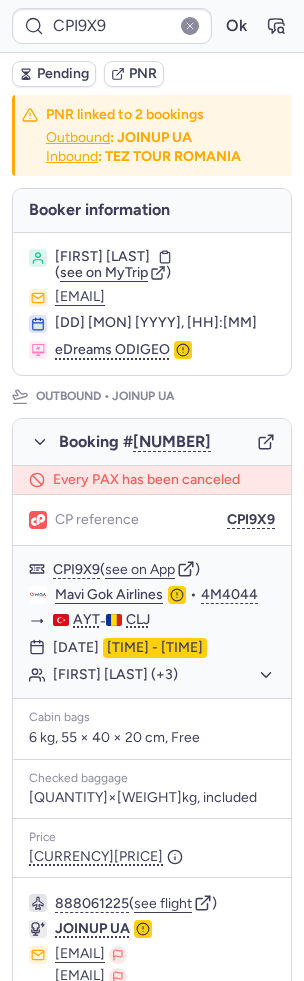 type on "CP7KR8" 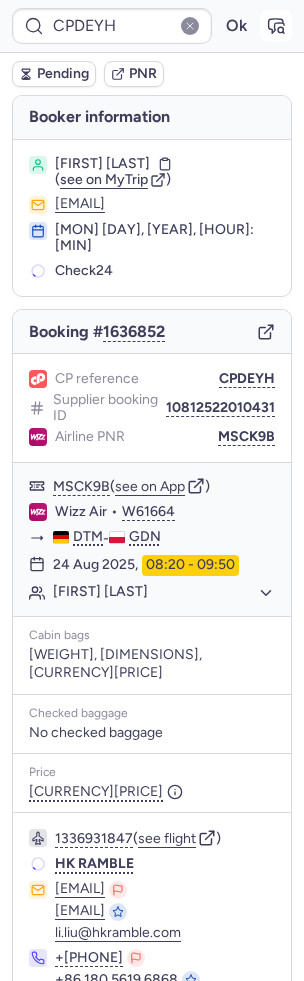 click 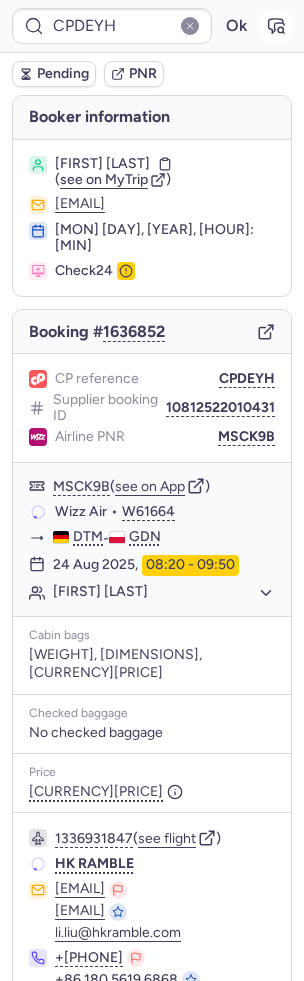 click at bounding box center [276, 26] 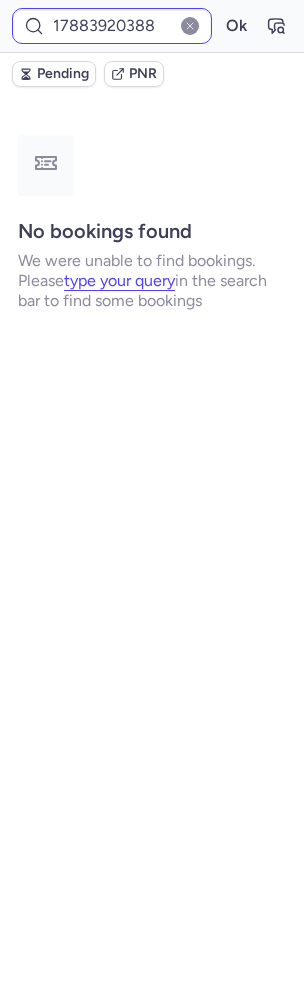 type on "[CODE]" 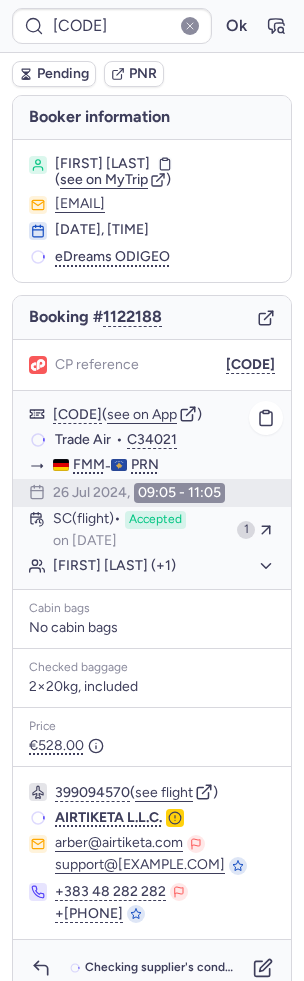 scroll, scrollTop: 22, scrollLeft: 0, axis: vertical 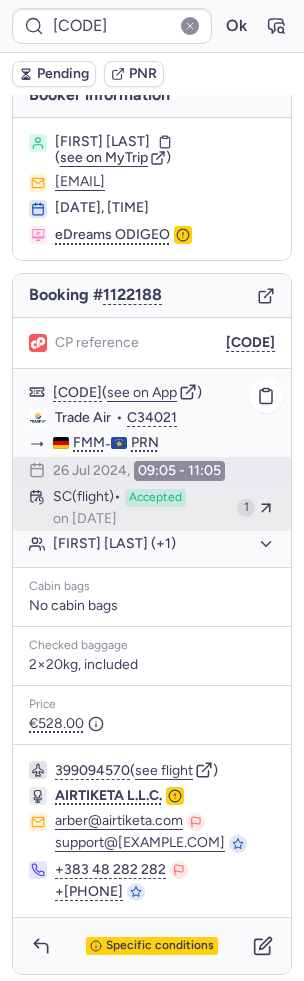 click on "on [DATE]" at bounding box center [85, 519] 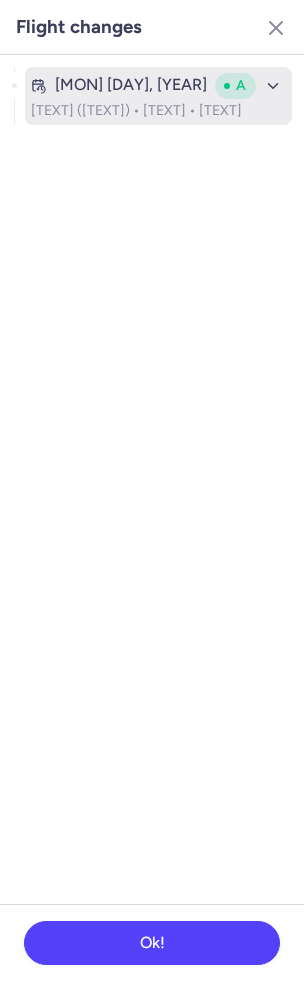 click on "[MON] [DD], [YYYY] [TEXT] ([TEXT]) • [TEXT] • [TEXT] on [MON] [DD], [YYYY]" at bounding box center [158, 96] 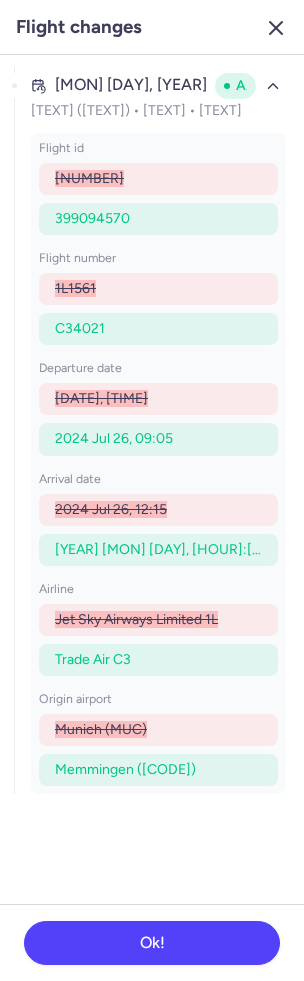 click 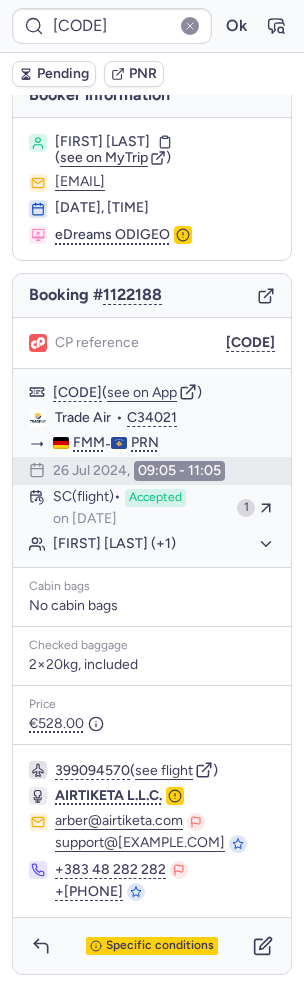 click on "Flight changes [MON] [DAY], [YEAR] Accepted Schedule Change (flight) • Refundable • Seen on [MON] [DAY], [YEAR] flight id [NUMBER] [NUMBER] flight number [ID] [ID] departure date [YEAR] [MON] [DAY], [HOUR]:[MIN] [YEAR] [MON] [DAY], [HOUR]:[MIN] arrival date [YEAR] [MON] [DAY], [HOUR]:[MIN] [YEAR] [MON] [DAY], [HOUR]:[MIN] airline [AIRLINE] [AIRLINE] [ORIGIN] ([CODE]) [DEST] ([CODE]) Ok!" at bounding box center (152, 490) 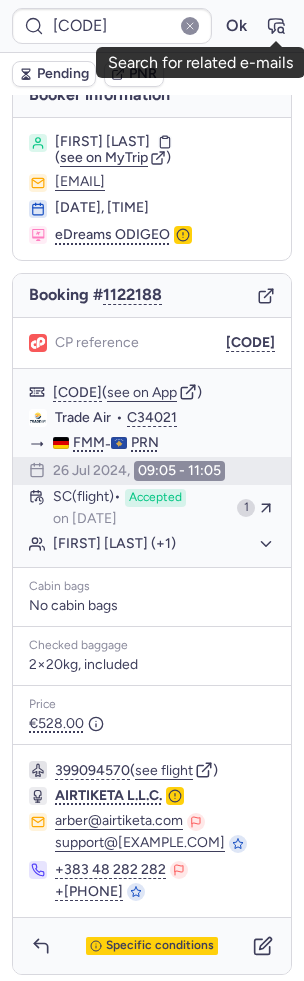 click 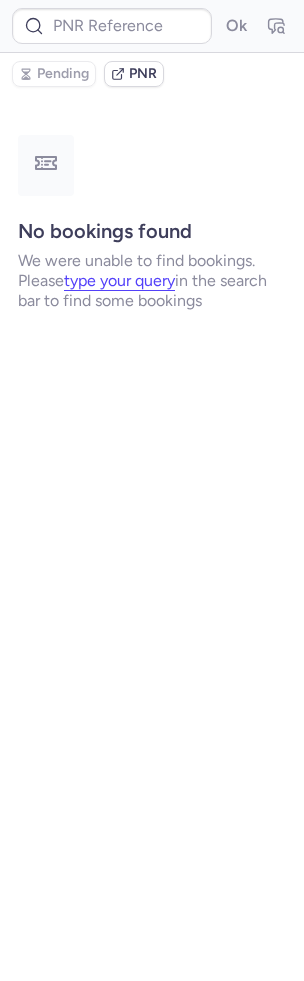 scroll, scrollTop: 0, scrollLeft: 0, axis: both 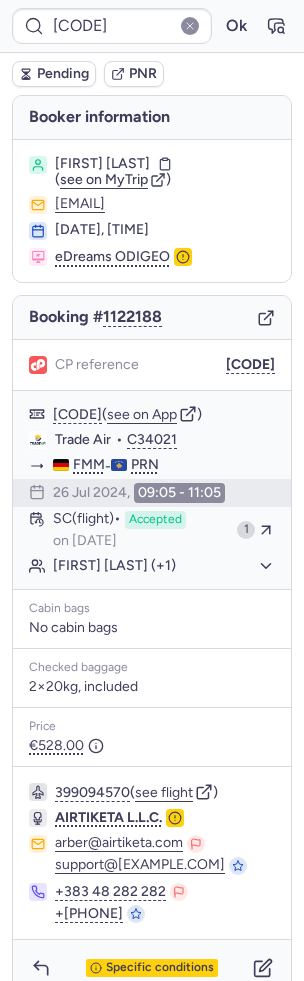 type on "CPDEYH" 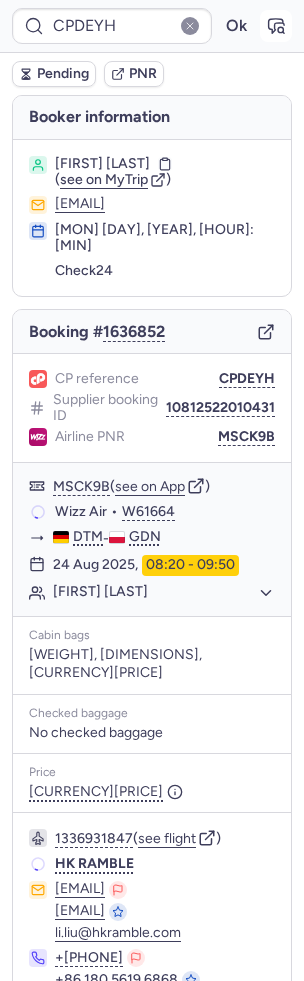 click 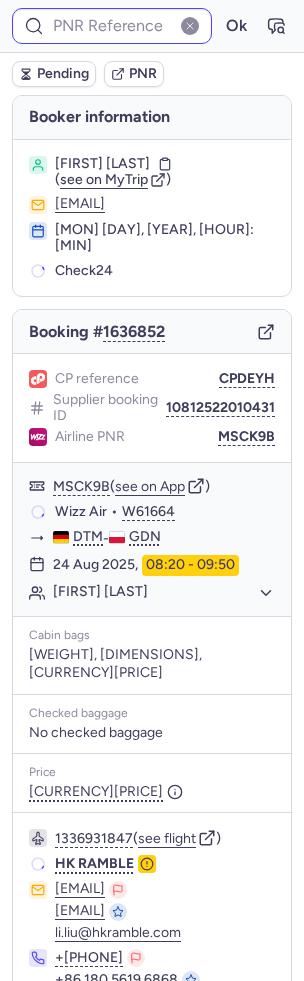 type on "CPDEYH" 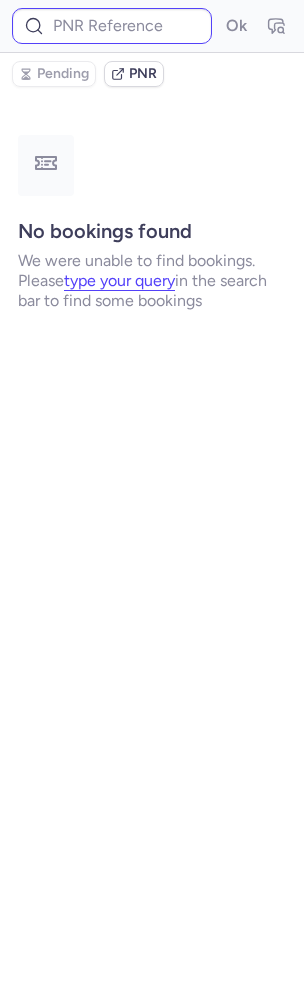 type on "CPDEYH" 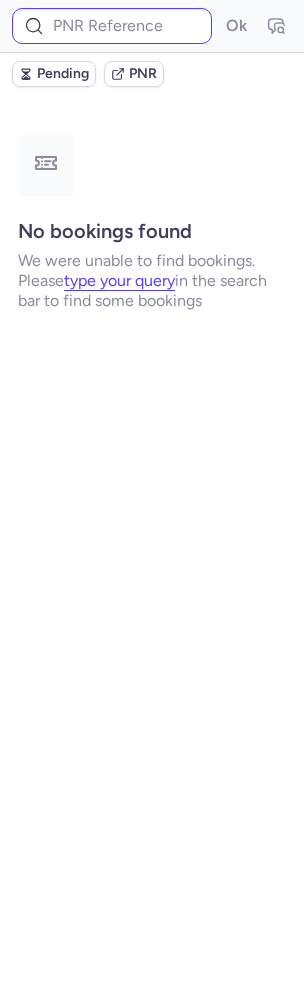 type on "[CODE]" 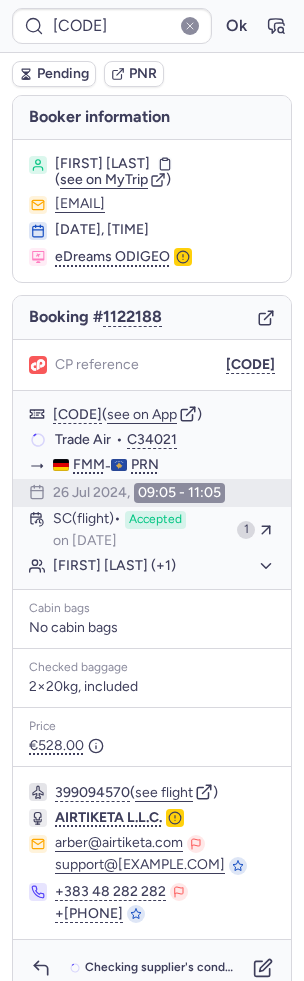 click on "CP4KJG  Ok" at bounding box center (152, 26) 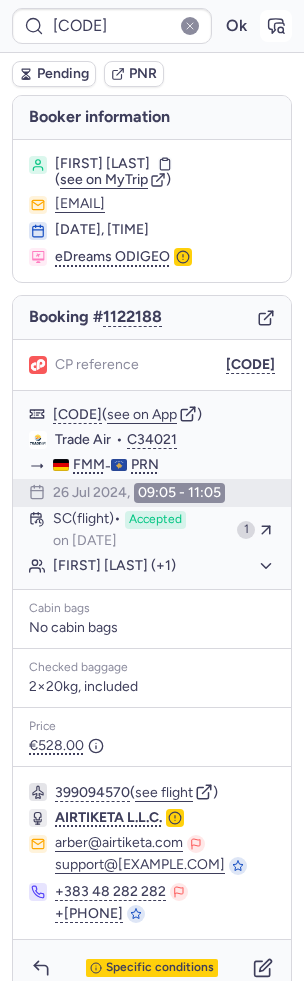 click 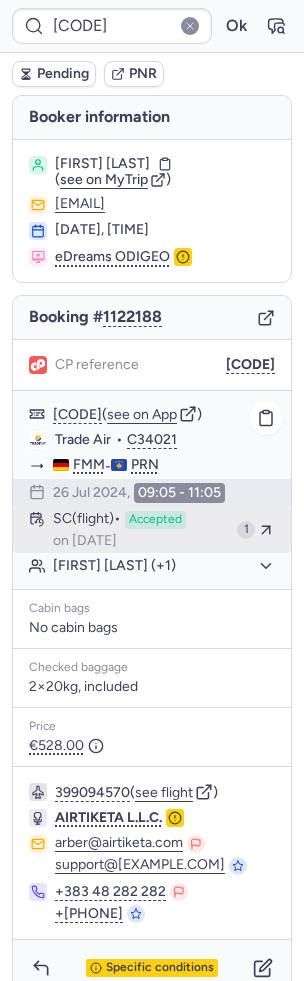 click on "on [DATE]" at bounding box center (85, 541) 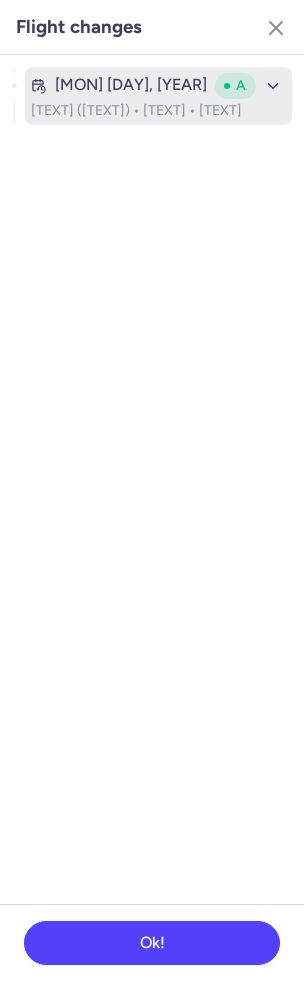 click on "[TEXT] ([TEXT]) • [TEXT] • [TEXT]" at bounding box center [158, 111] 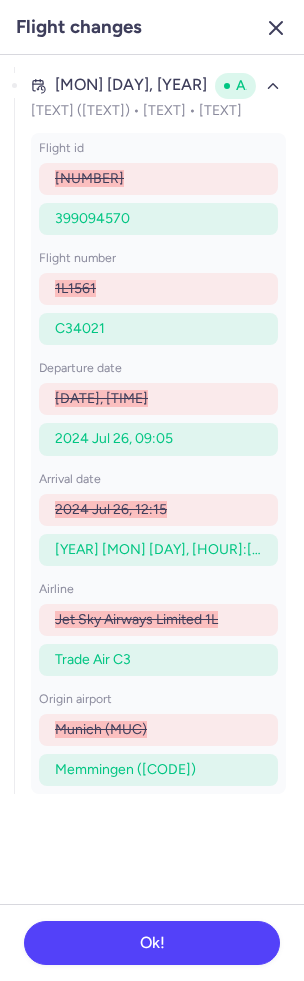 click 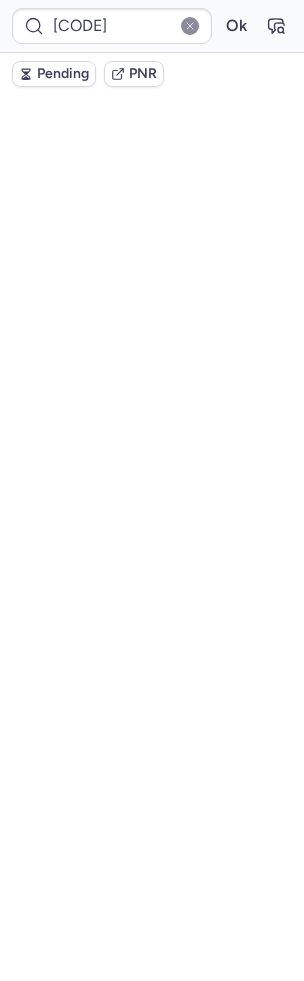 scroll, scrollTop: 40, scrollLeft: 0, axis: vertical 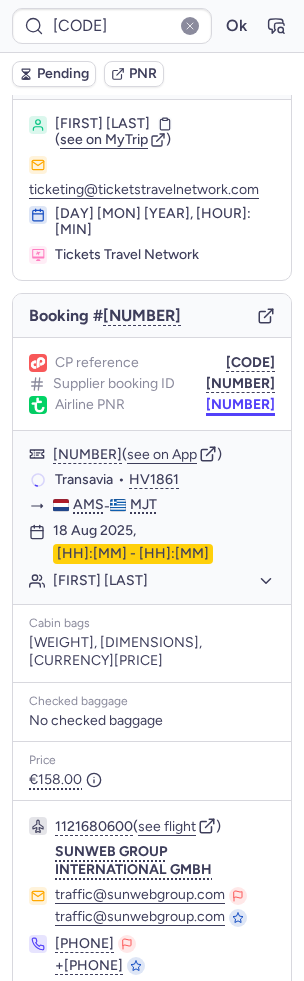 click on "[NUMBER]" at bounding box center (240, 405) 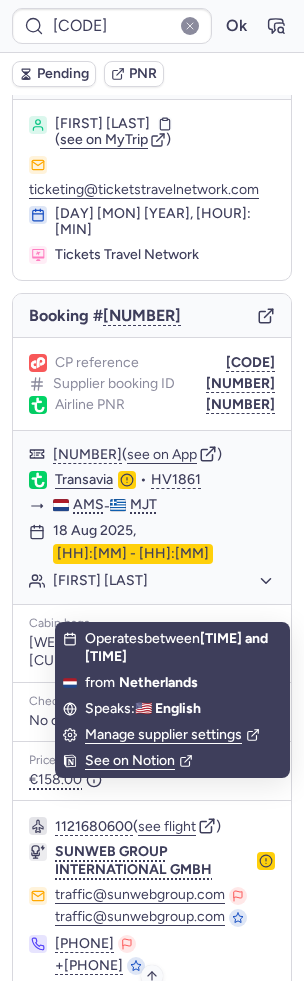 click on "Specific conditions" at bounding box center (160, 1020) 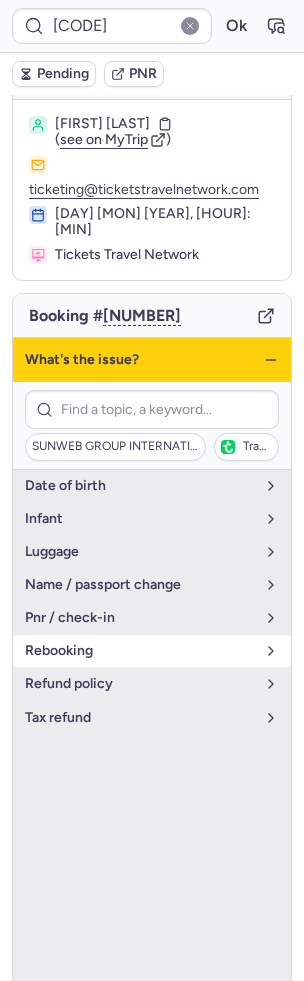 click on "rebooking" at bounding box center (140, 651) 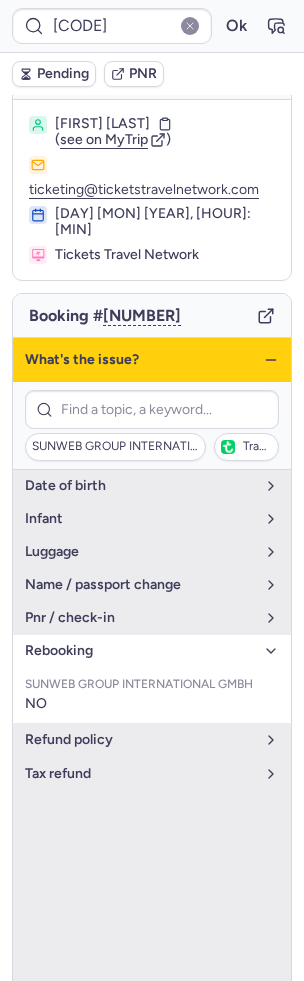 click 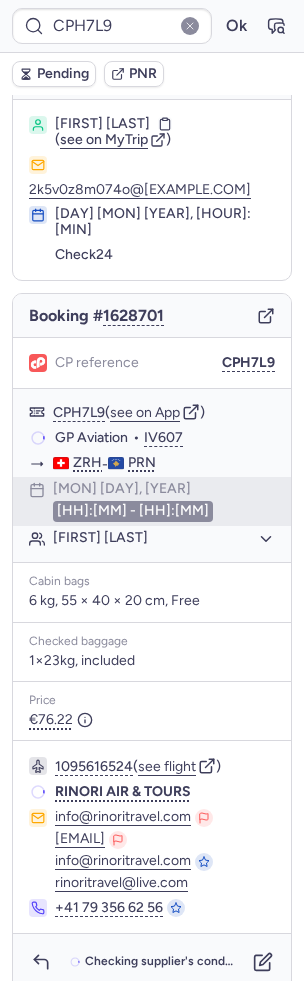 scroll, scrollTop: 0, scrollLeft: 0, axis: both 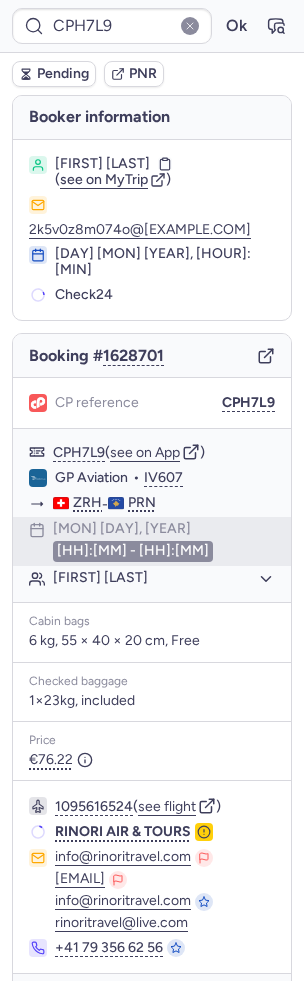 type on "CPB7Y9" 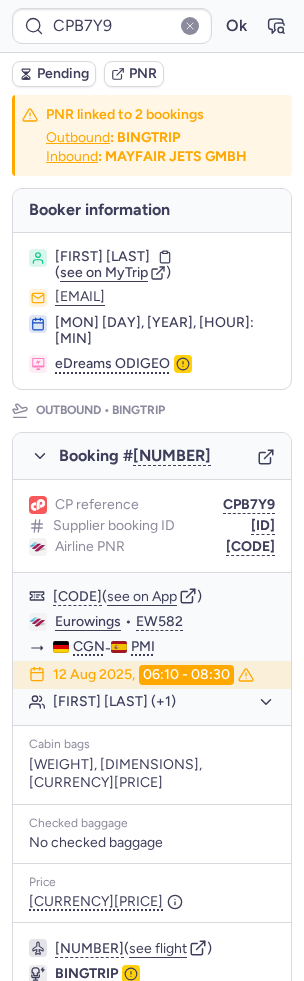scroll, scrollTop: 714, scrollLeft: 0, axis: vertical 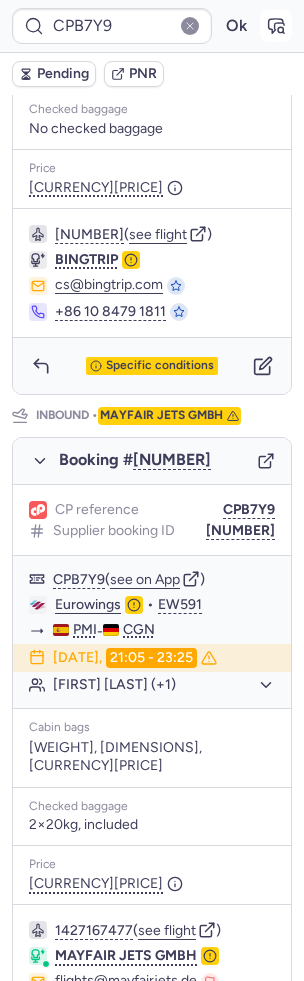 click 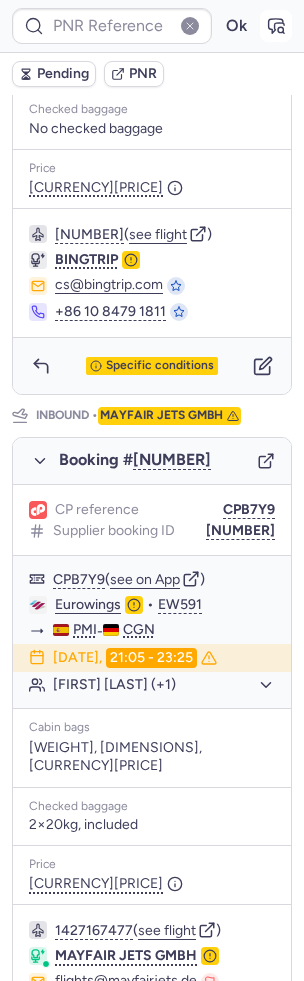 type on "CPB7Y9" 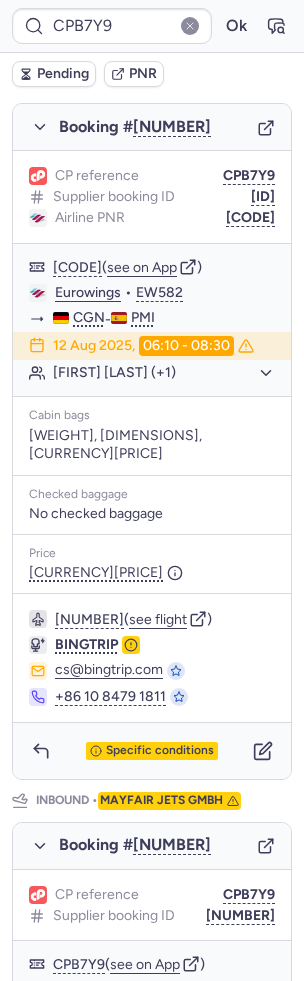 scroll, scrollTop: 320, scrollLeft: 0, axis: vertical 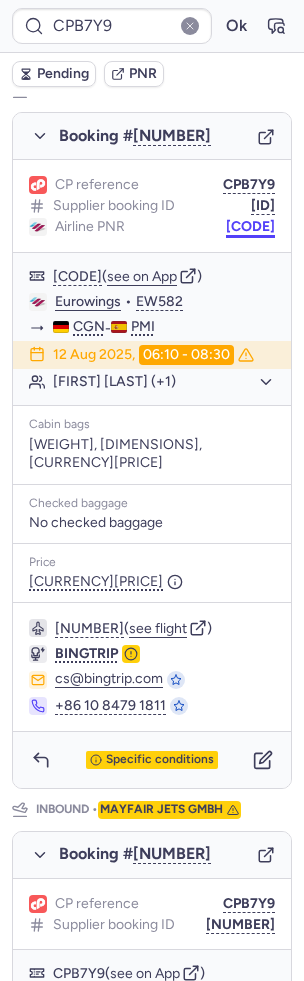 click on "[CODE]" at bounding box center [250, 227] 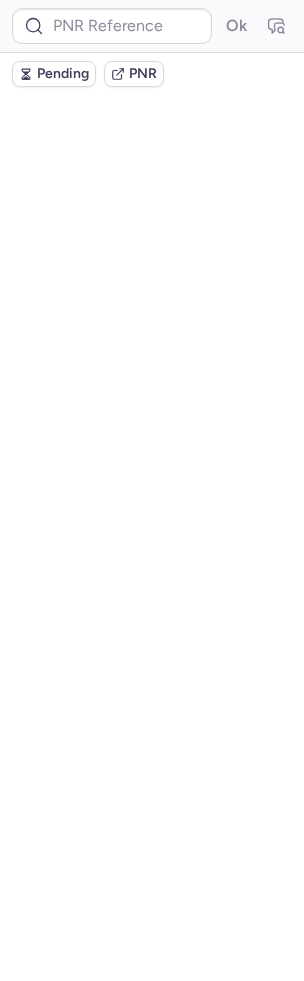 scroll, scrollTop: 0, scrollLeft: 0, axis: both 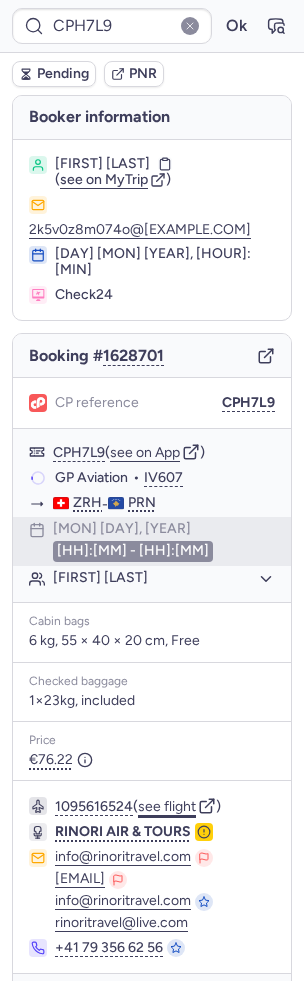 click on "see flight" 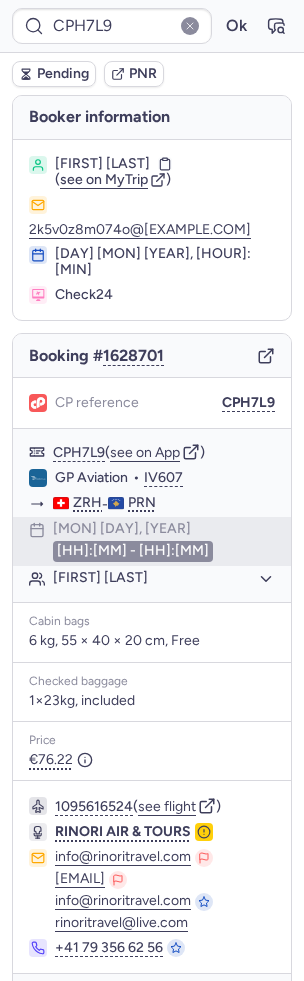 type on "CPDEYH" 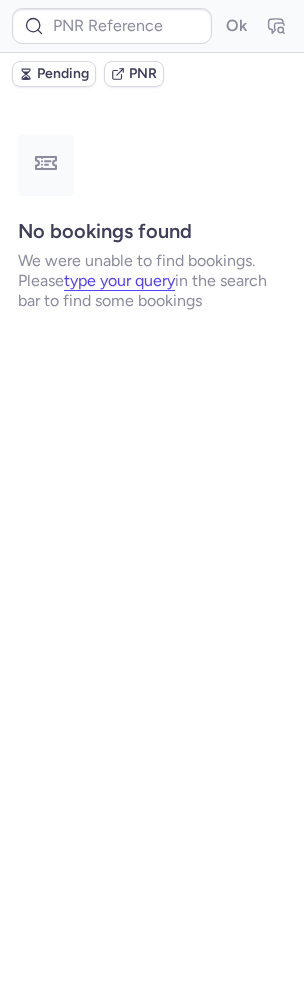 type 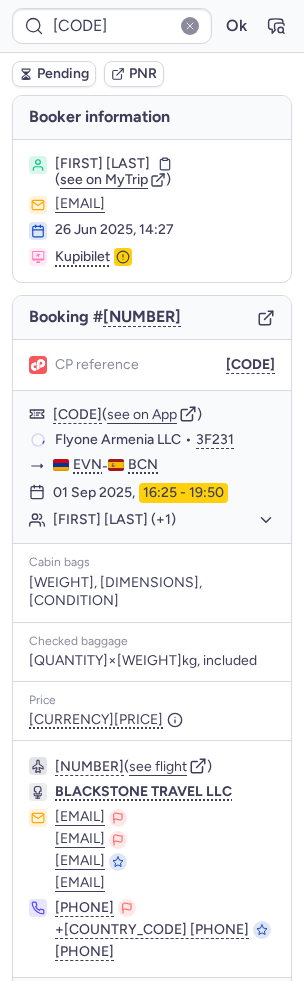 scroll, scrollTop: 62, scrollLeft: 0, axis: vertical 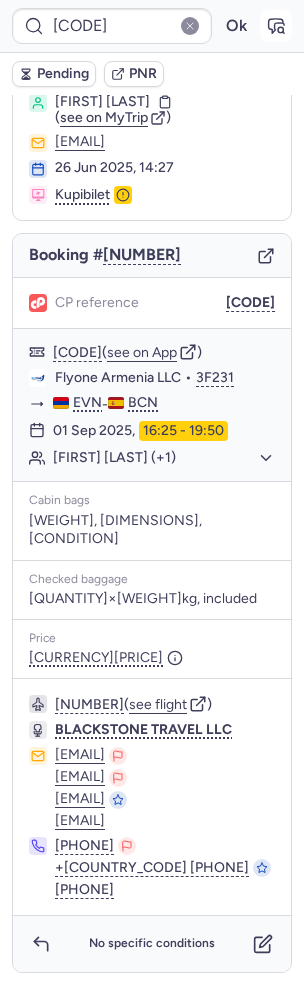 click at bounding box center (276, 26) 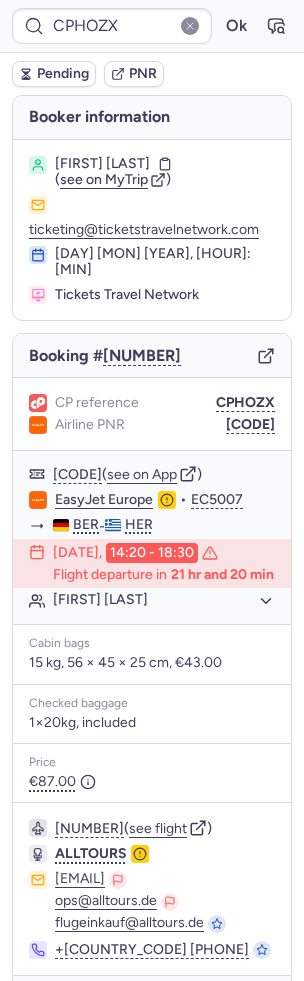 scroll, scrollTop: 64, scrollLeft: 0, axis: vertical 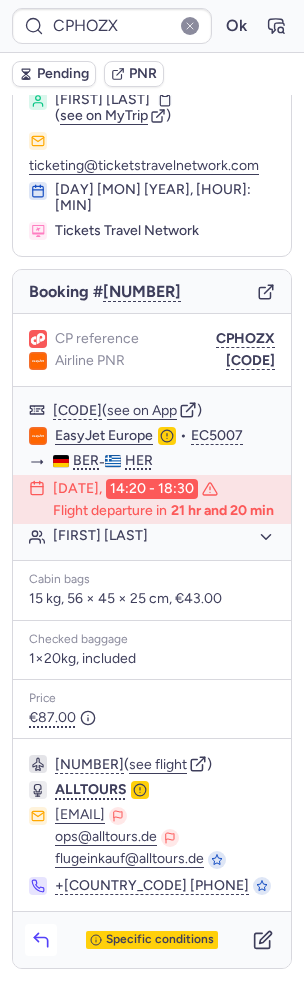 click 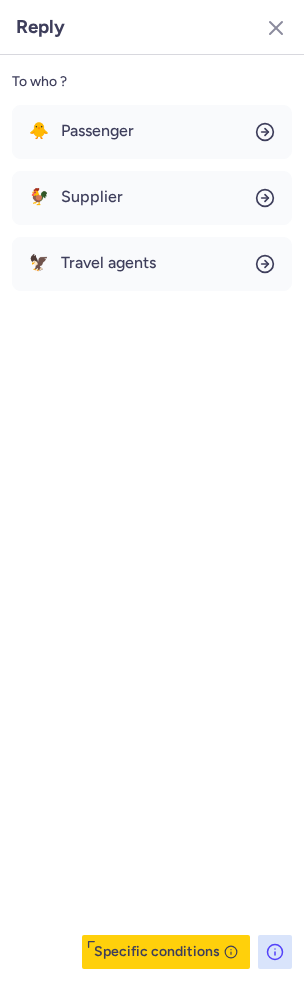 click on "🦅 Travel agents" 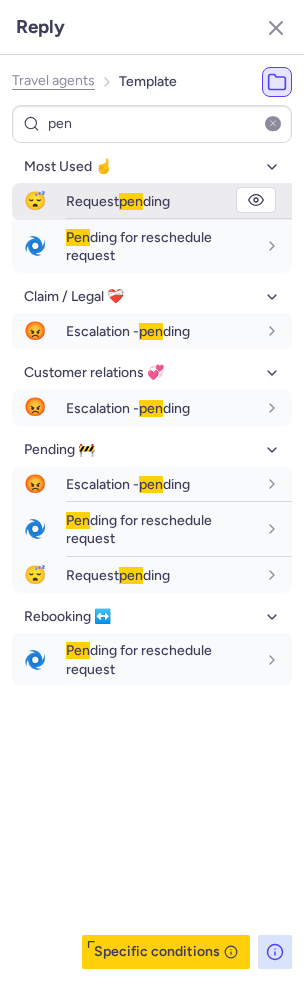 click on "pen" at bounding box center (131, 201) 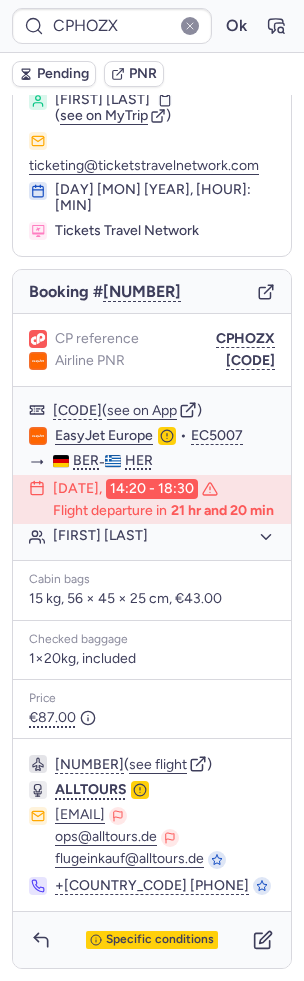 click on "Pending" at bounding box center (63, 74) 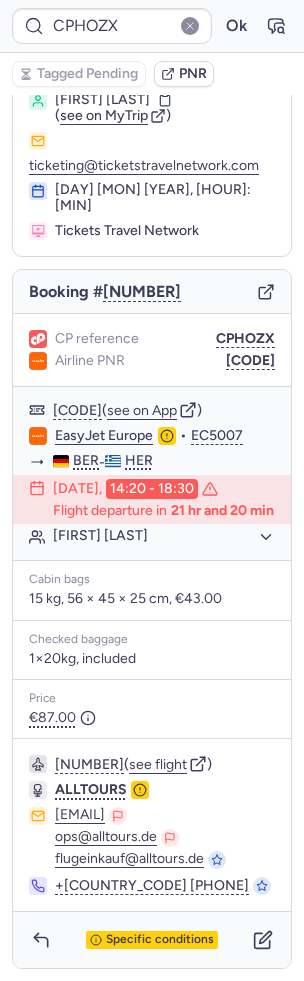 click on "CPHOZX Ok" at bounding box center (152, 26) 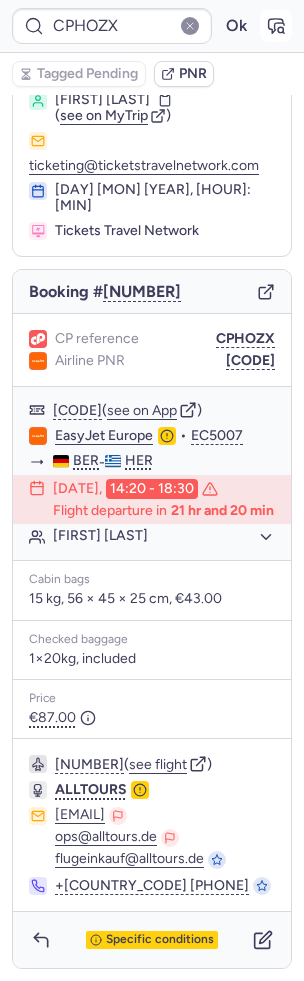 click at bounding box center [276, 26] 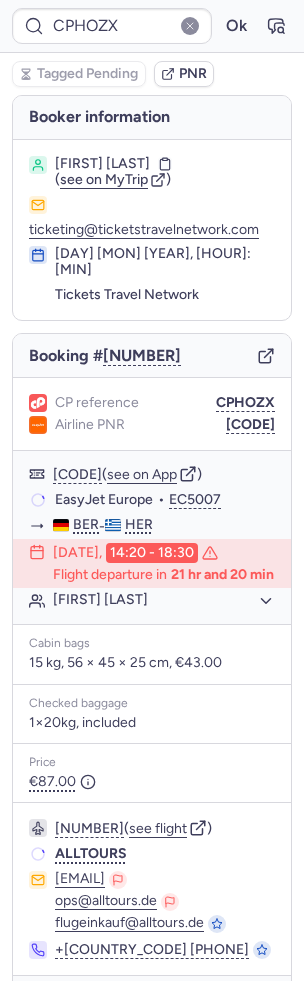 scroll, scrollTop: 64, scrollLeft: 0, axis: vertical 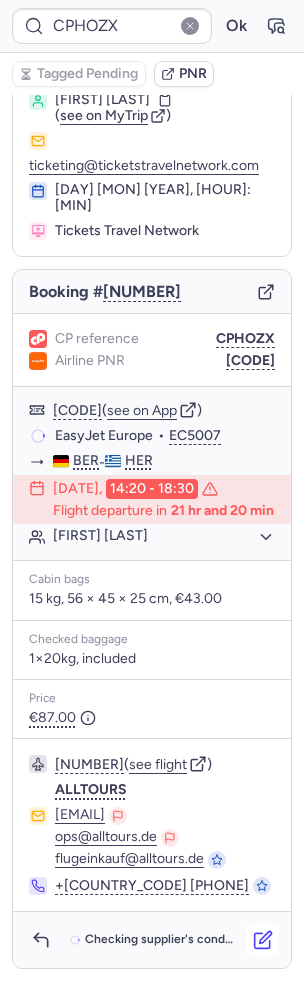 click 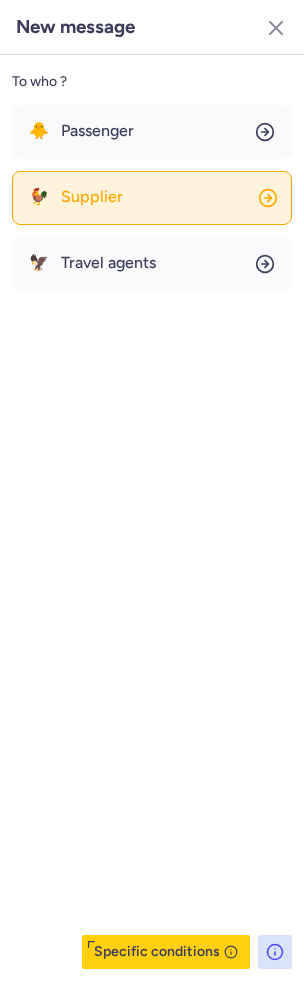 click on "🐓 Supplier" 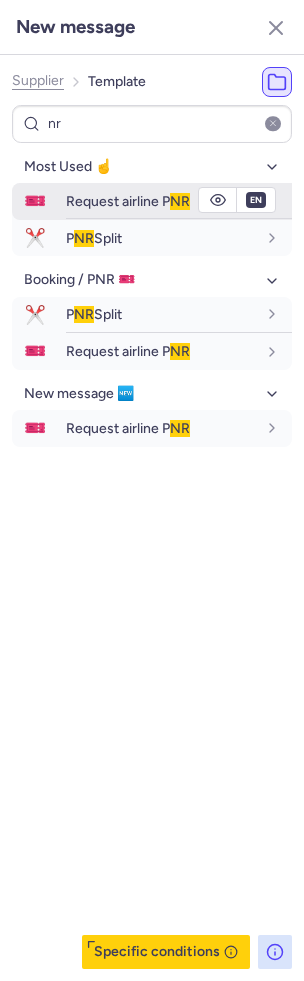 click on "Request airline P NR" at bounding box center [128, 201] 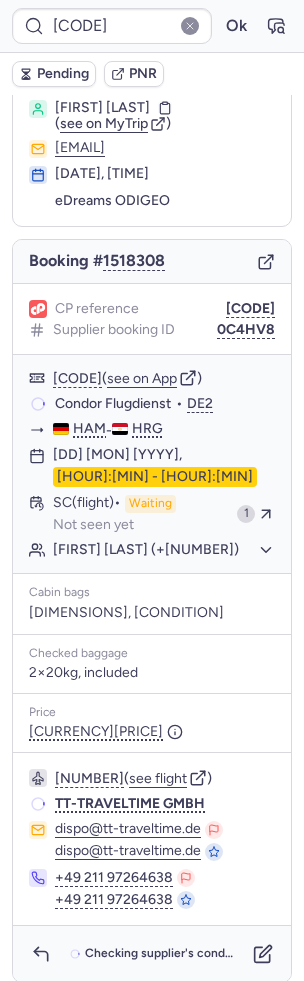 scroll, scrollTop: 44, scrollLeft: 0, axis: vertical 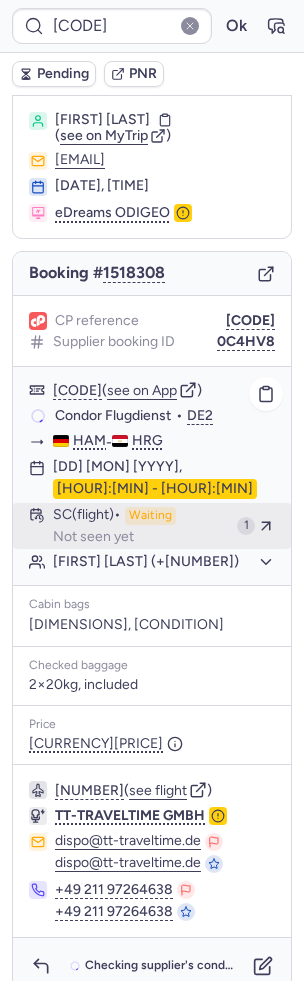 click on "SC   (flight)  Waiting Not seen yet" at bounding box center [141, 526] 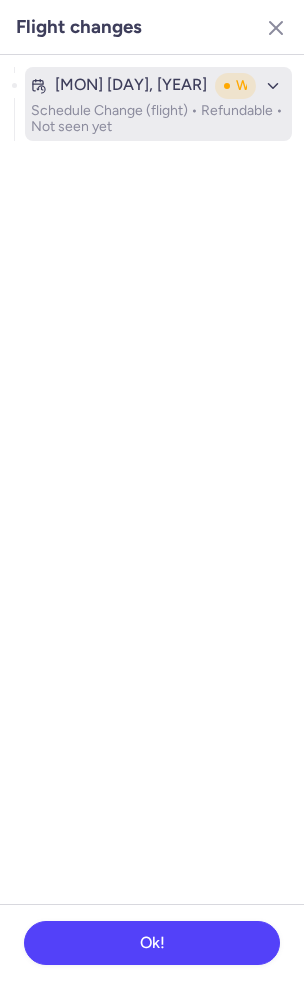 click on "Schedule Change (flight) • Refundable • Not seen yet" at bounding box center [158, 119] 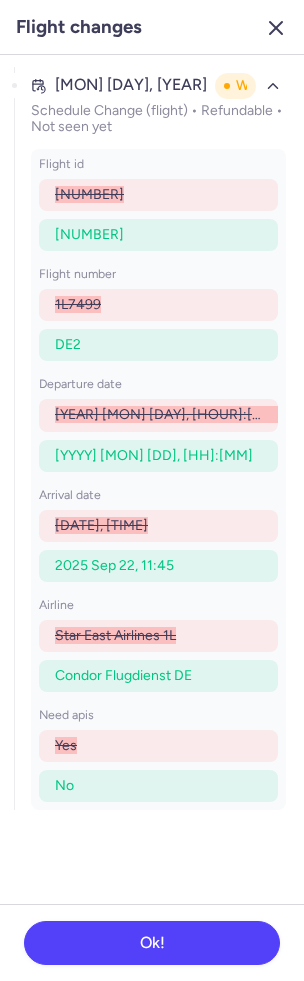 click 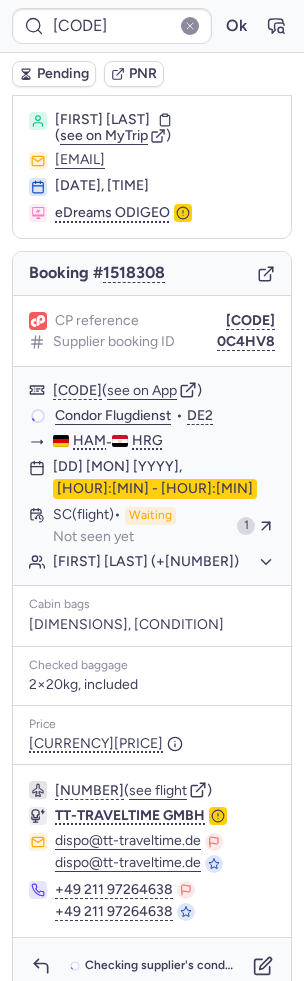 click on "flight id [NUMBER] [NUMBER] flight number [CODE] DE departure date [DATE], [TIME] [DATE], [TIME] arrival date [DATE], [TIME] [DATE], [TIME] airline Star East Airlines DE need apis Yes No  Ok!" at bounding box center [152, 490] 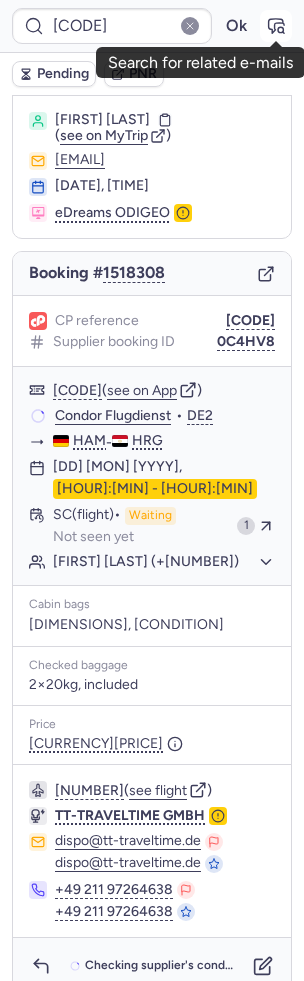 click 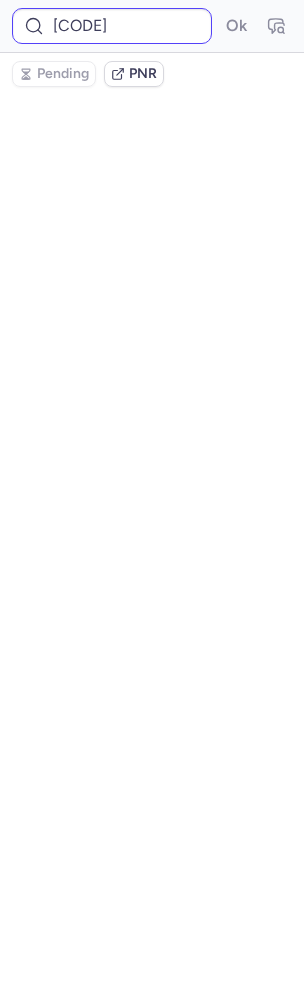 scroll, scrollTop: 0, scrollLeft: 0, axis: both 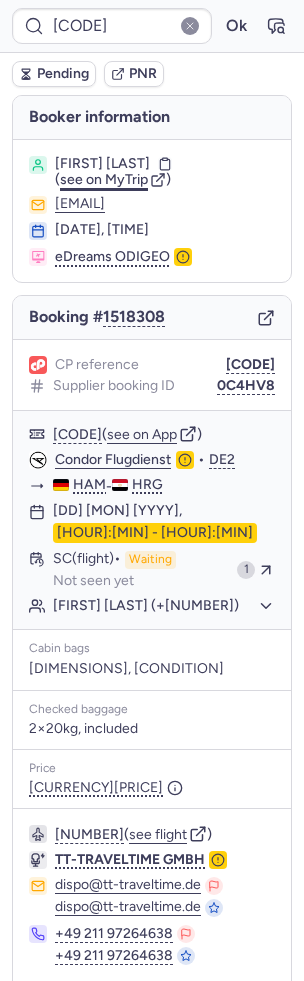 click on "see on MyTrip" at bounding box center [104, 179] 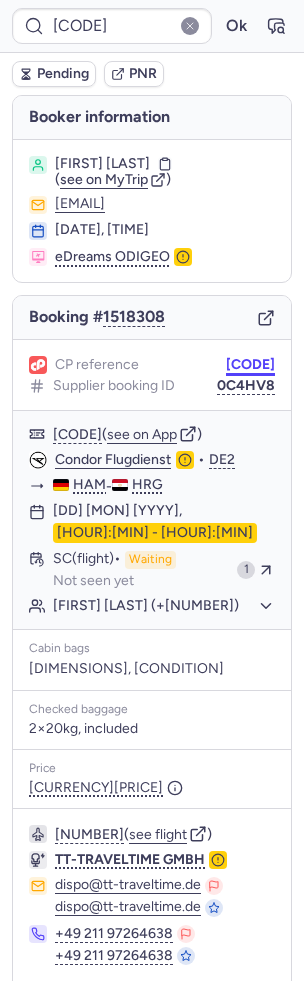 click on "[CODE]" at bounding box center [250, 365] 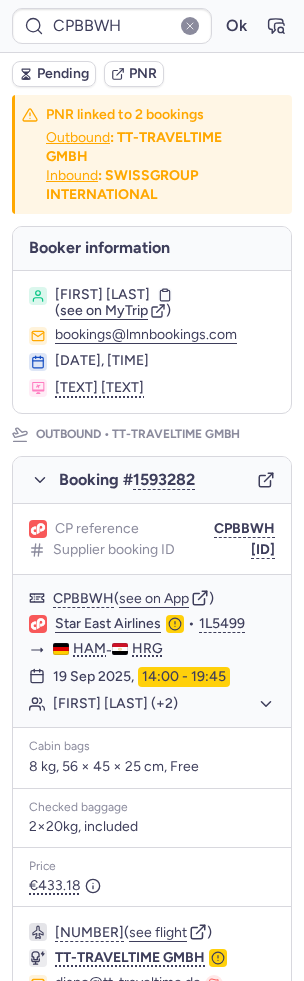 scroll, scrollTop: 138, scrollLeft: 0, axis: vertical 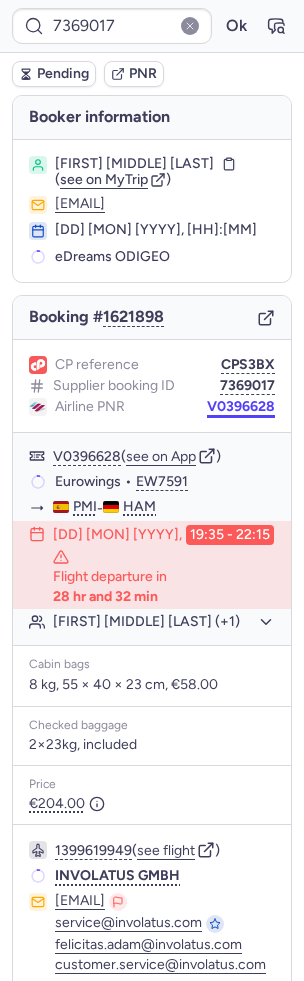 click on "V0396628" at bounding box center [241, 407] 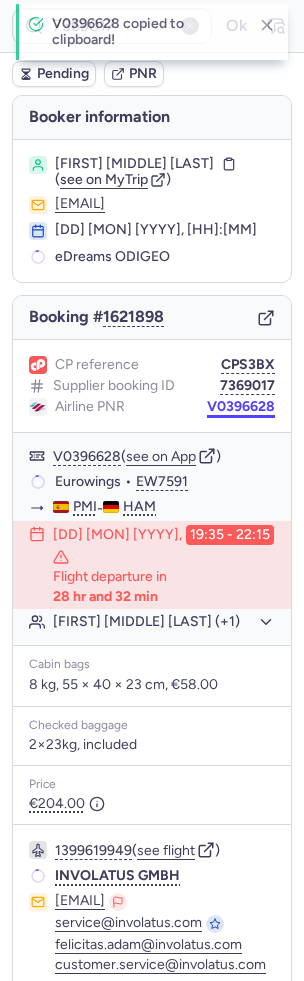 click on "V0396628" at bounding box center (241, 407) 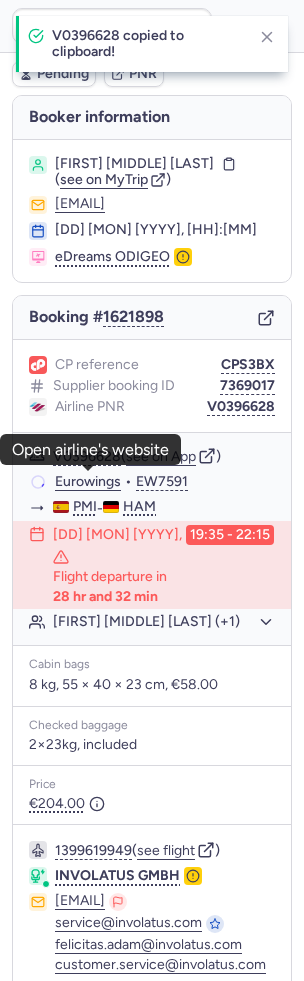 click on "Eurowings" 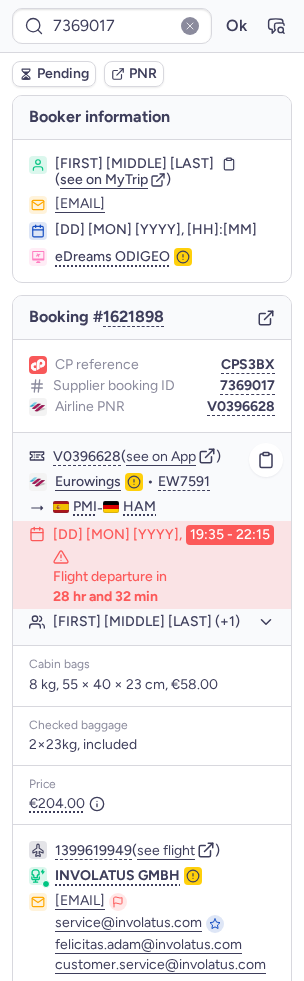 click on "Greta Marie KIEHN (+1)" 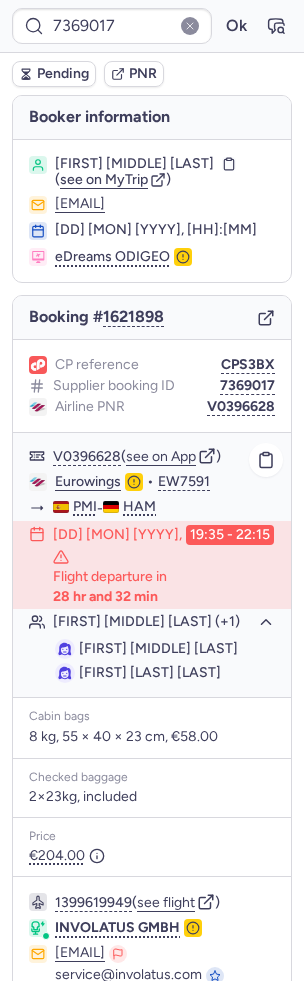 click on "Greta Marie KIEHN" at bounding box center (158, 648) 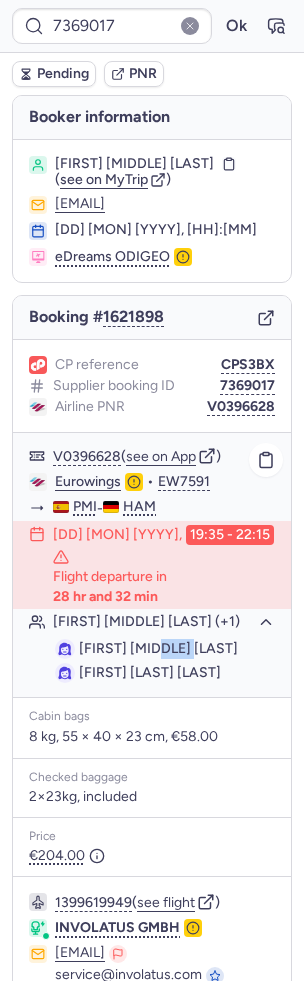 click on "Greta Marie KIEHN" at bounding box center [158, 648] 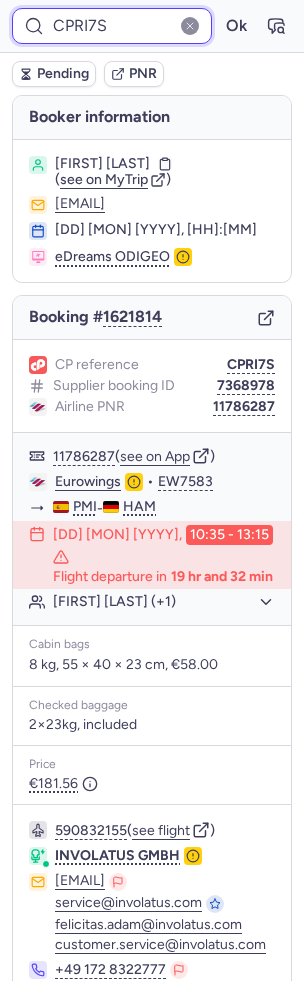 click on "CPRI7S" at bounding box center (112, 26) 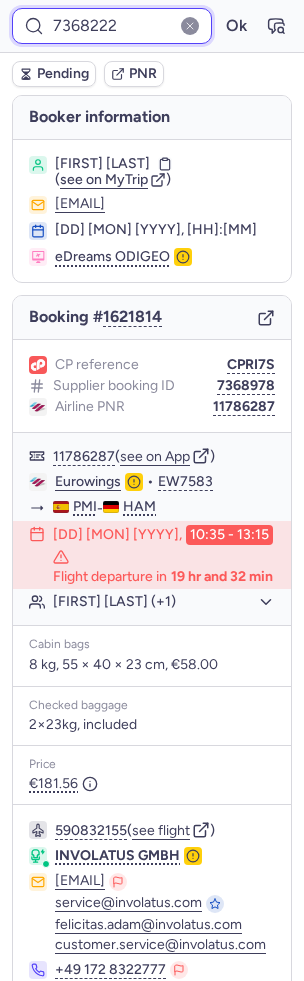 click on "Ok" at bounding box center [236, 26] 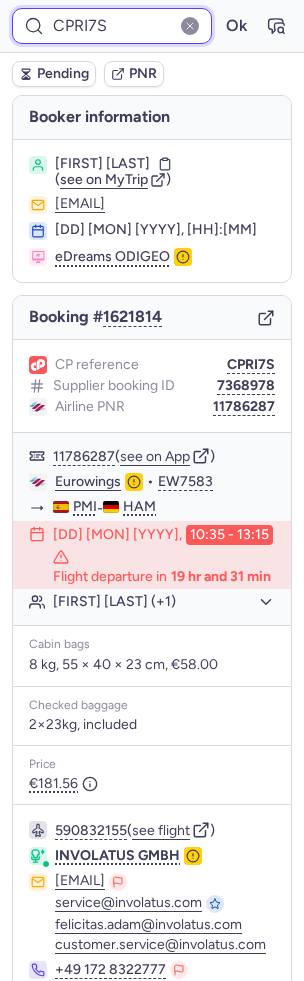click on "CPRI7S" at bounding box center [112, 26] 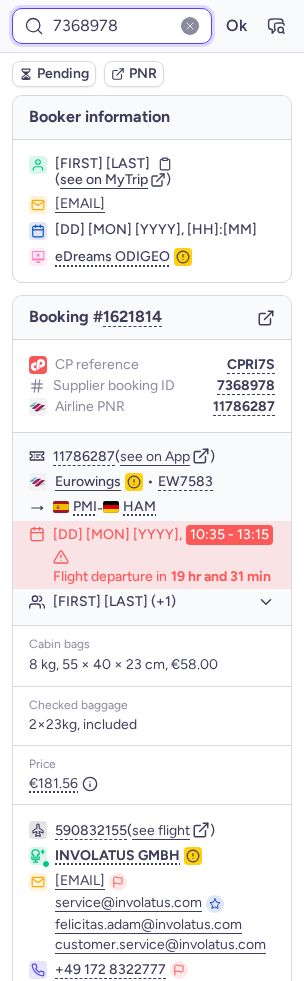 click on "Ok" at bounding box center [236, 26] 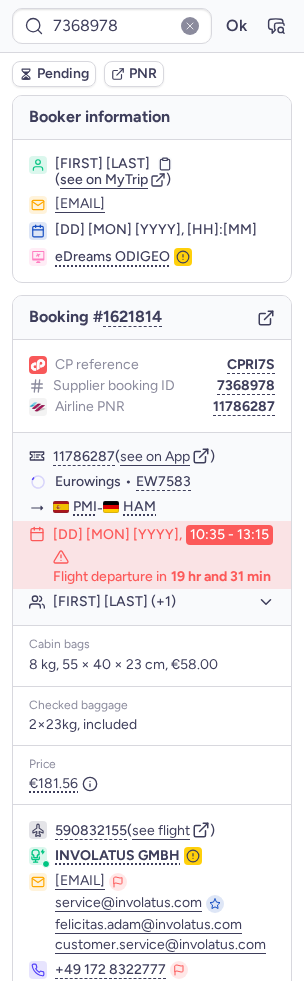 click on "Pending PNR" at bounding box center (152, 74) 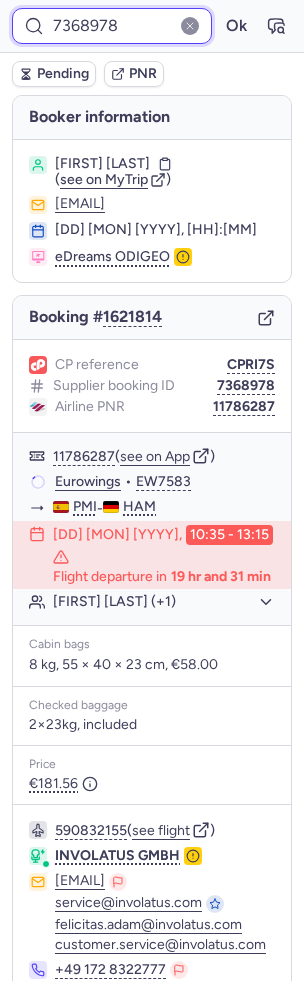 click on "7368978" at bounding box center (112, 26) 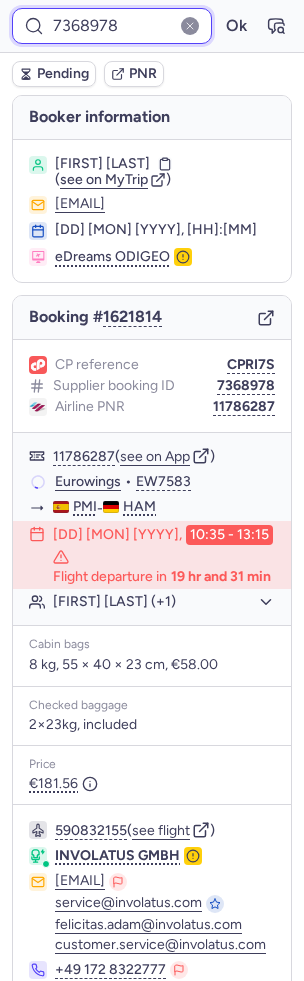 click on "7368978" at bounding box center (112, 26) 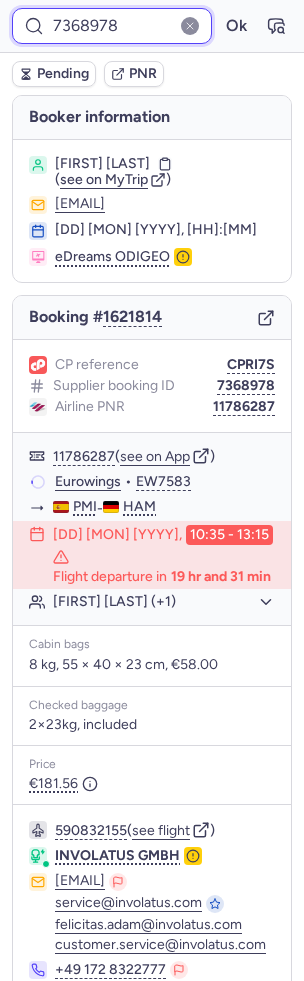 paste on "97" 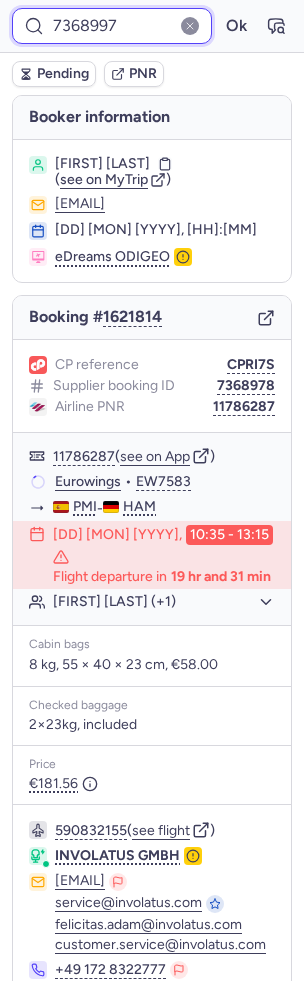 click on "Ok" at bounding box center [236, 26] 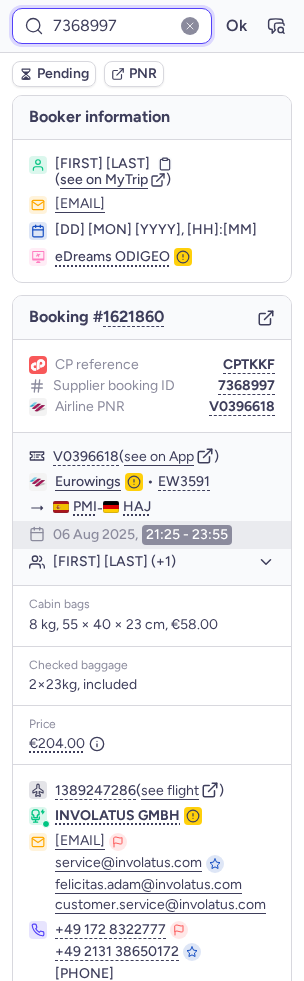 click on "7368997" at bounding box center (112, 26) 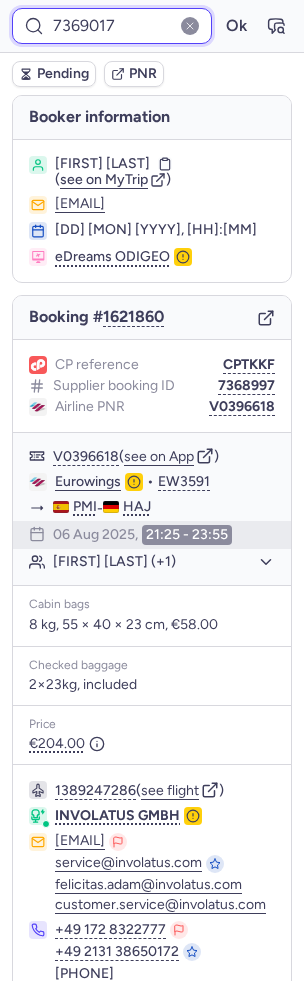 click on "Ok" at bounding box center [236, 26] 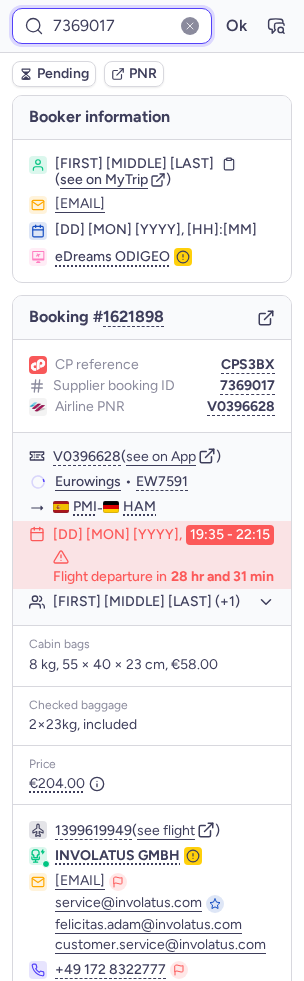 click on "[NUMBER]" at bounding box center [112, 26] 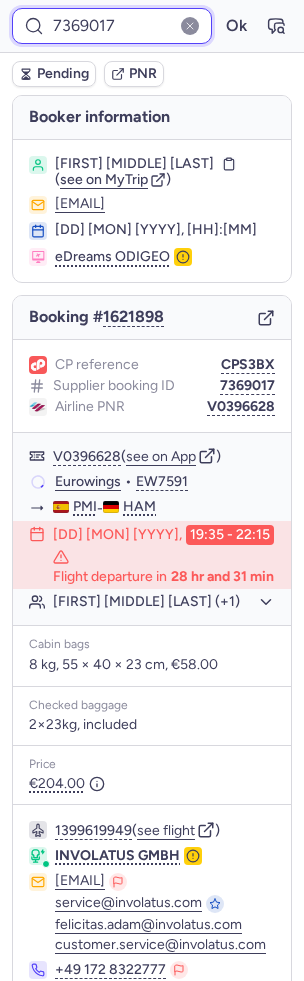 click on "[NUMBER]" at bounding box center (112, 26) 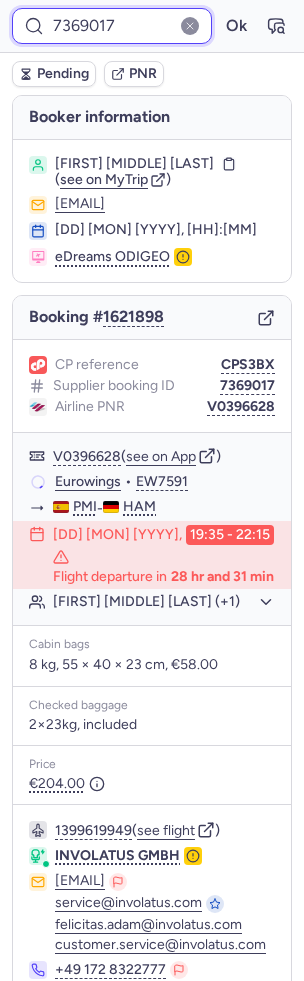 paste on "241" 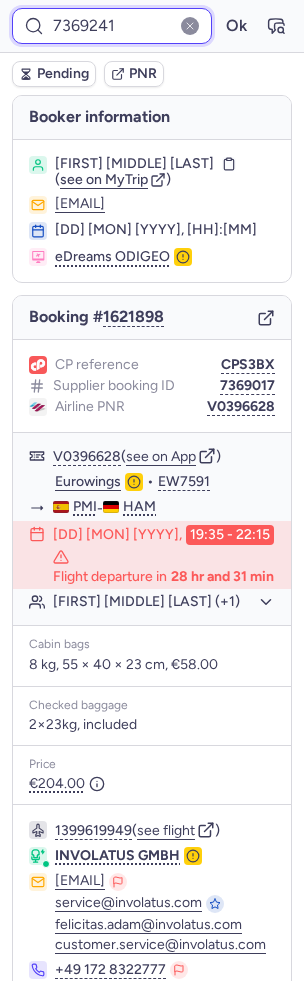 click on "Ok" at bounding box center (236, 26) 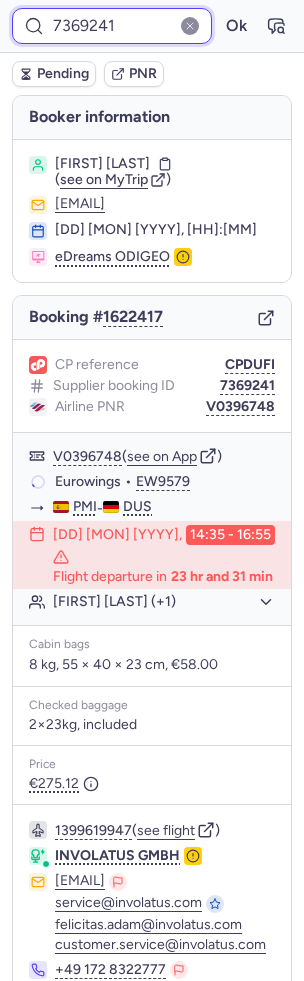 click on "7369241" at bounding box center [112, 26] 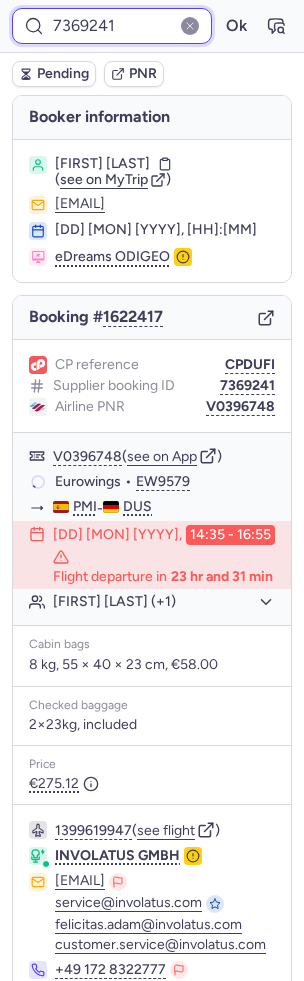 click on "7369241" at bounding box center (112, 26) 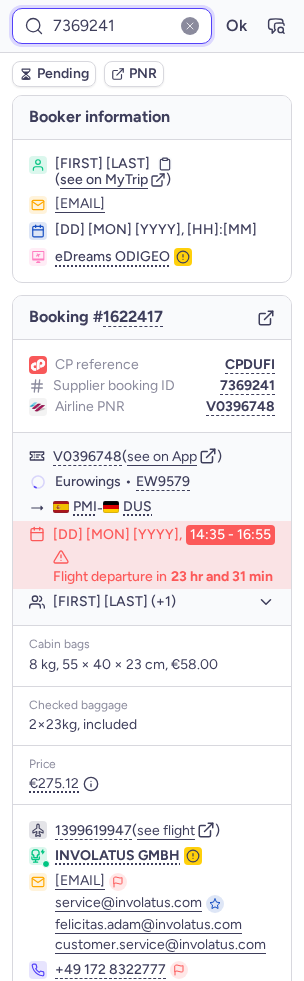 paste on "574" 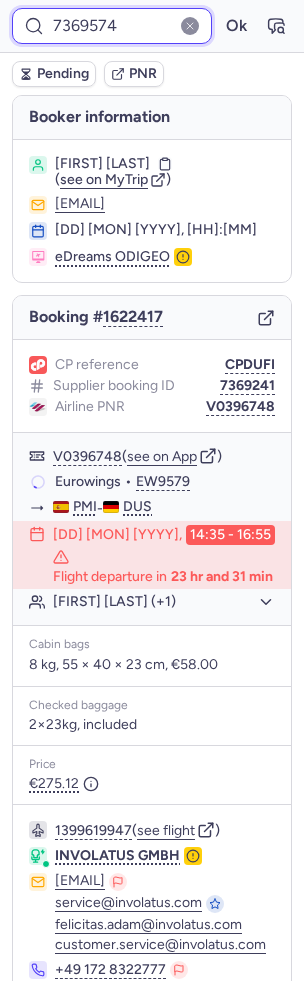click on "Ok" at bounding box center [236, 26] 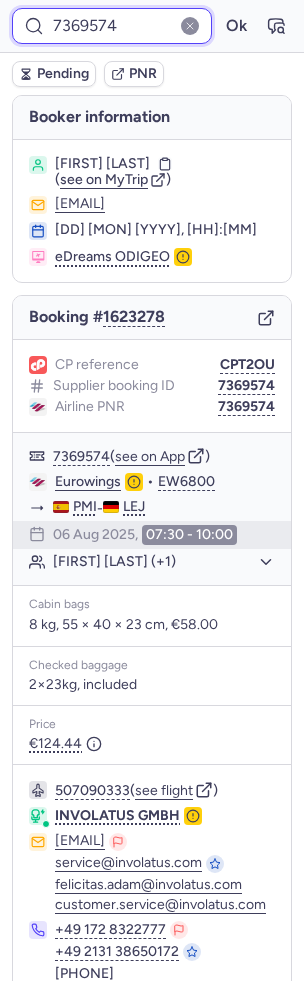 click on "7369574" at bounding box center (112, 26) 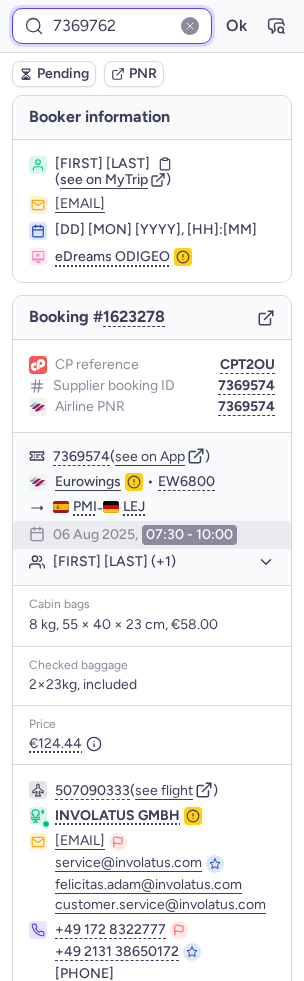 click on "Ok" at bounding box center [236, 26] 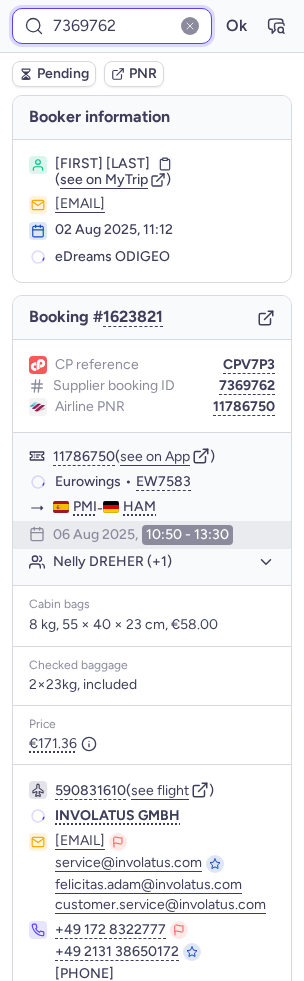 click on "7369762" at bounding box center [112, 26] 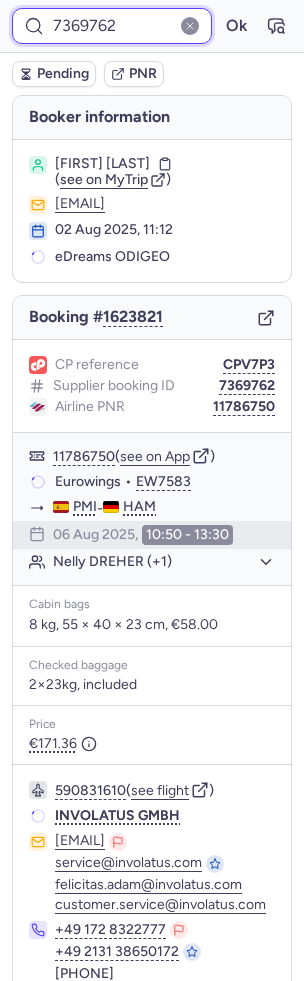 click on "7369762" at bounding box center [112, 26] 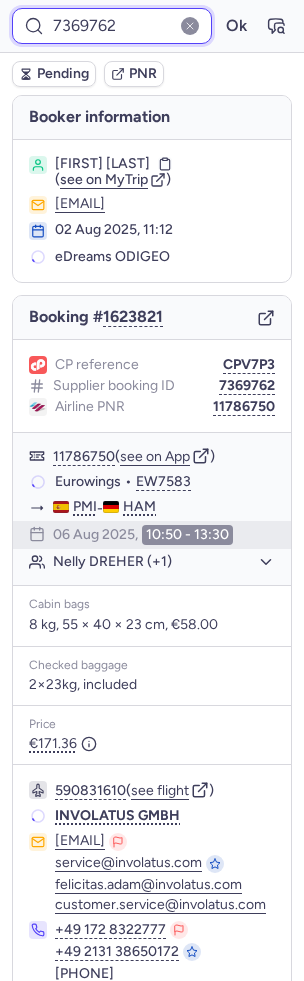 paste on "940" 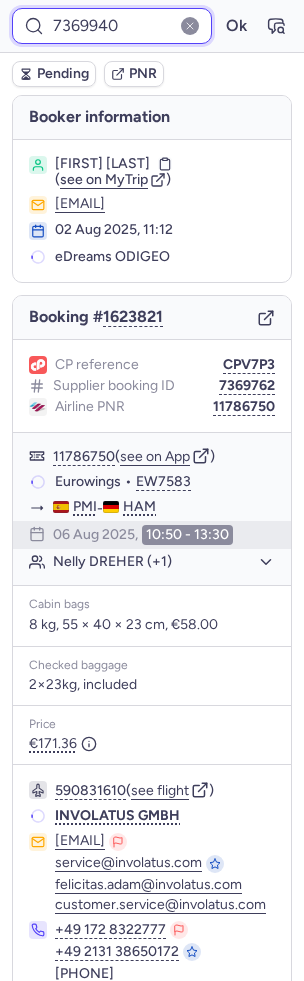 click on "Ok" at bounding box center [236, 26] 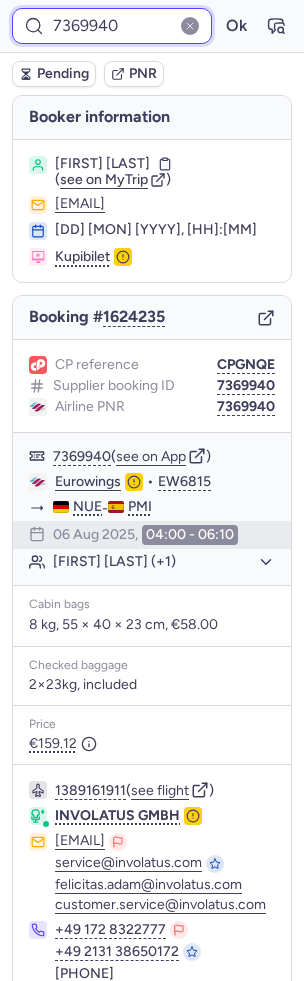 click on "7369940" at bounding box center (112, 26) 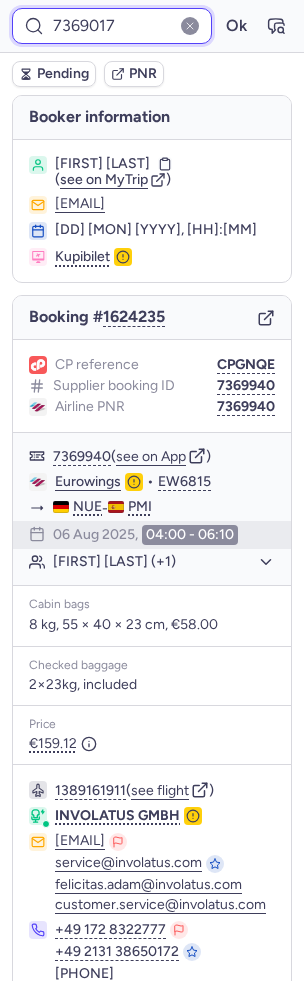 type on "[NUMBER]" 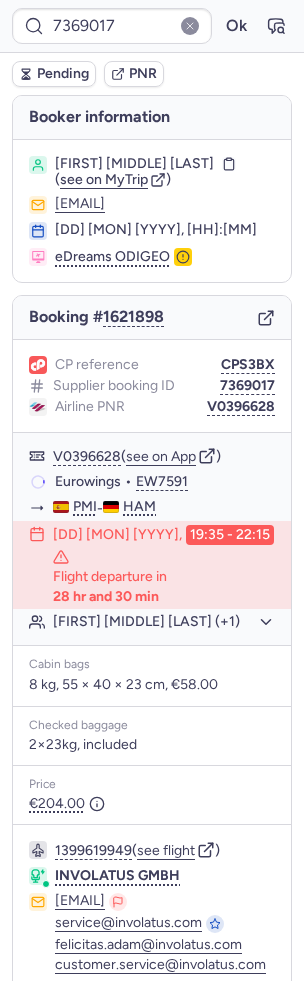 scroll, scrollTop: 122, scrollLeft: 0, axis: vertical 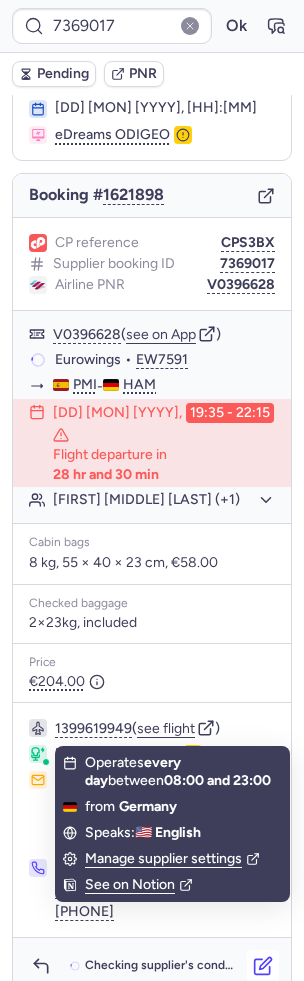 click 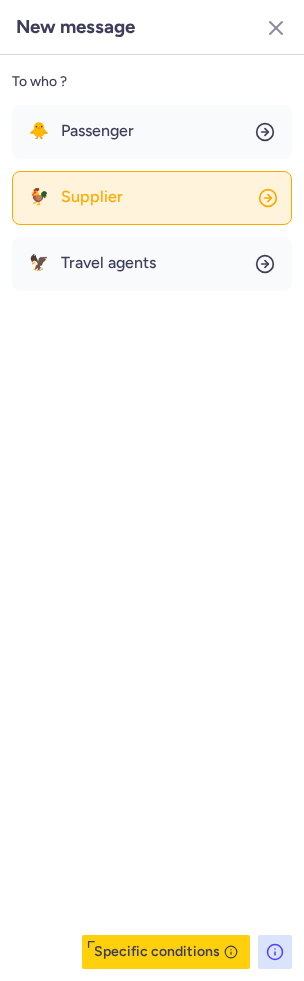 click on "Supplier" at bounding box center [92, 197] 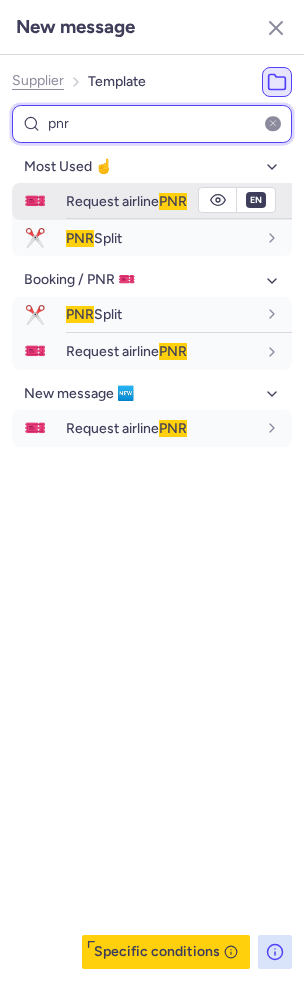 type on "pnr" 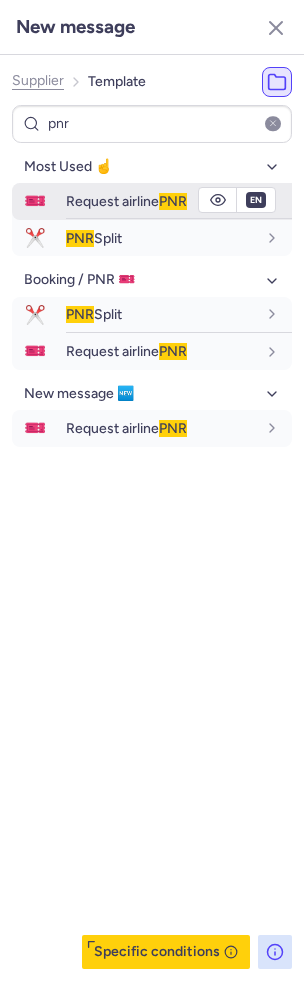 click on "Request airline PNR" at bounding box center [126, 201] 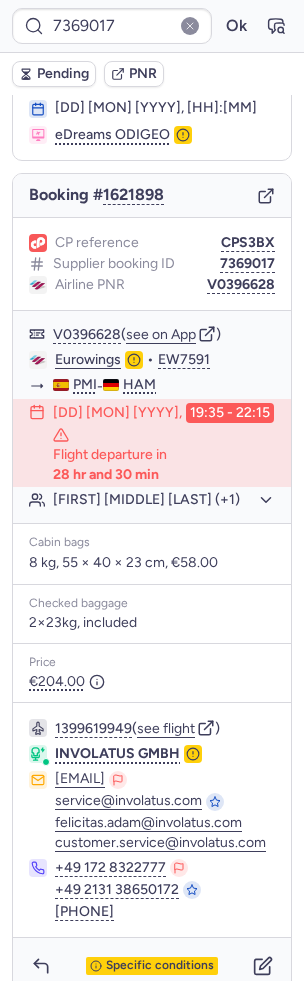type on "CPRI7S" 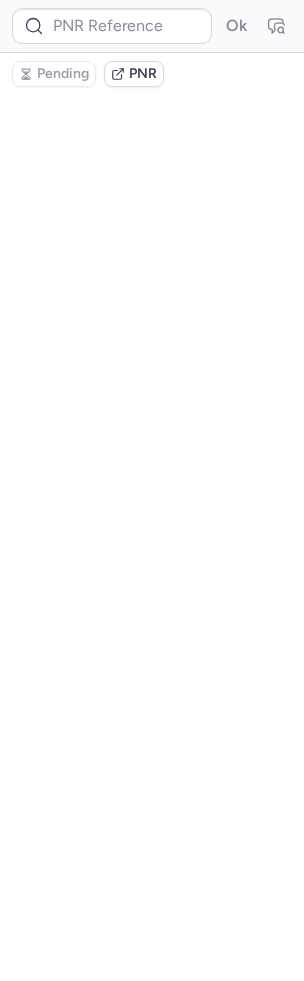 scroll, scrollTop: 0, scrollLeft: 0, axis: both 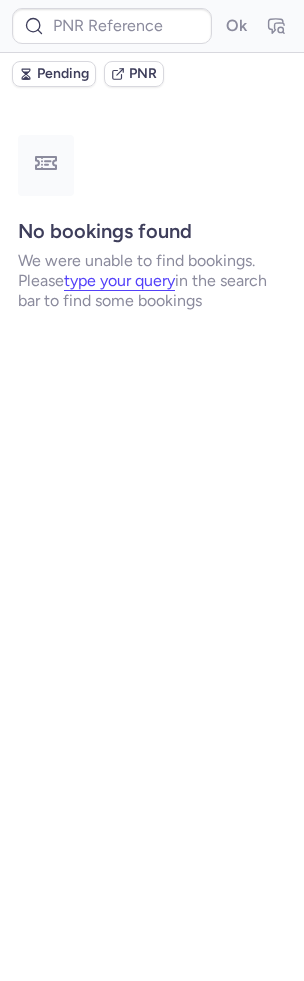 type on "CPS3BX" 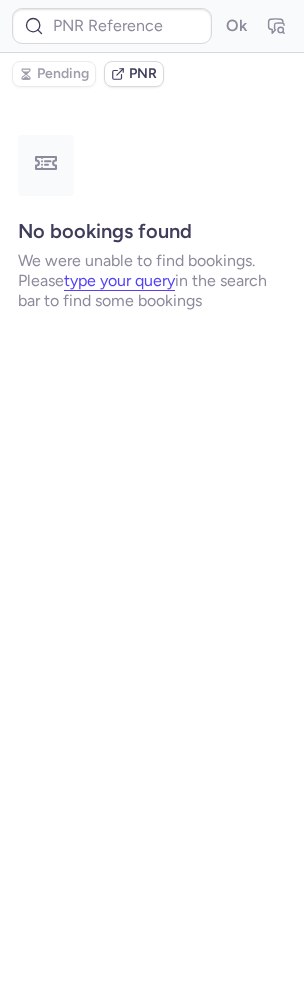 type on "CPIX5B" 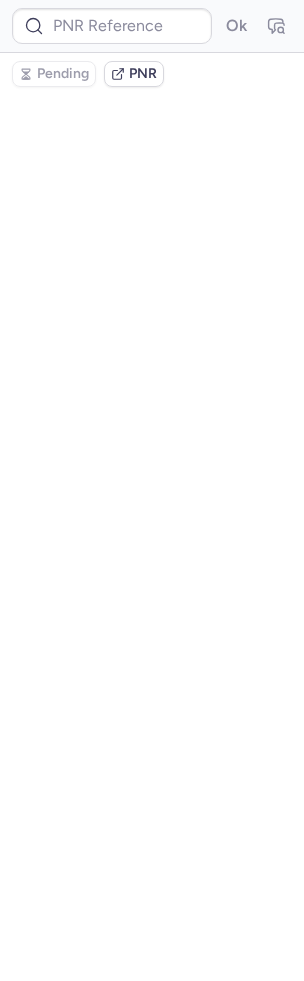 type on "CPIX5B" 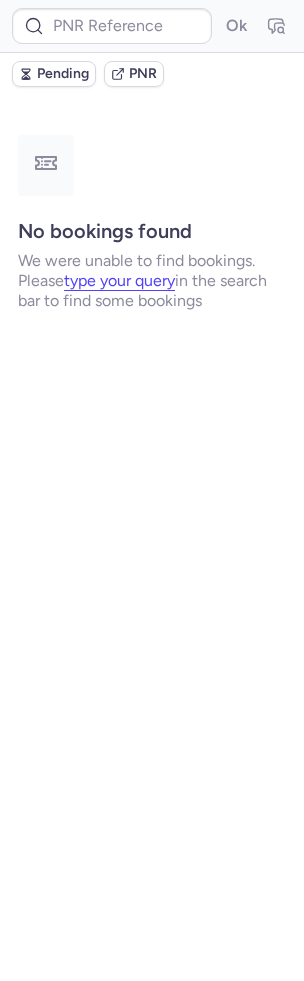 type on "CPPOCR" 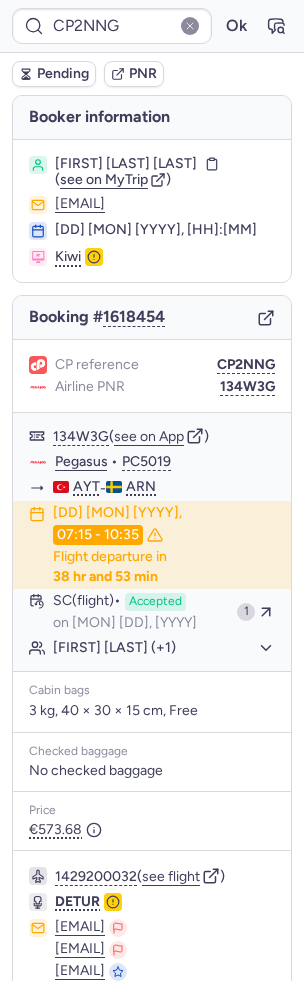 type on "CPN5WR" 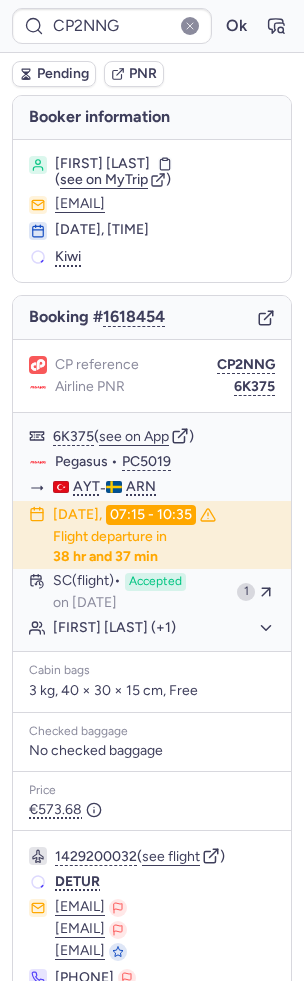 scroll, scrollTop: 0, scrollLeft: 0, axis: both 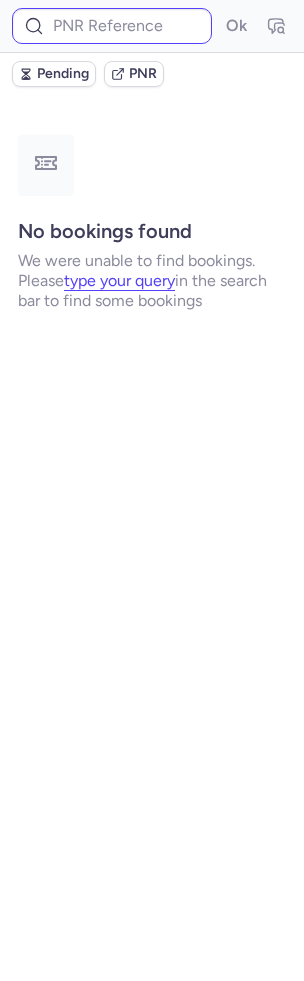 type on "CPKWKM" 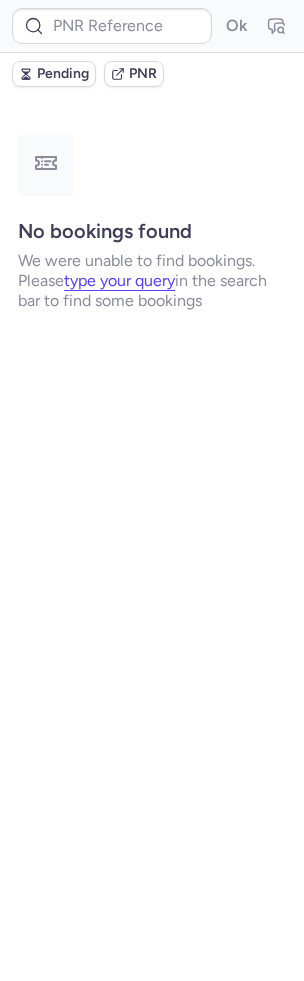 type on "CPB7Y9" 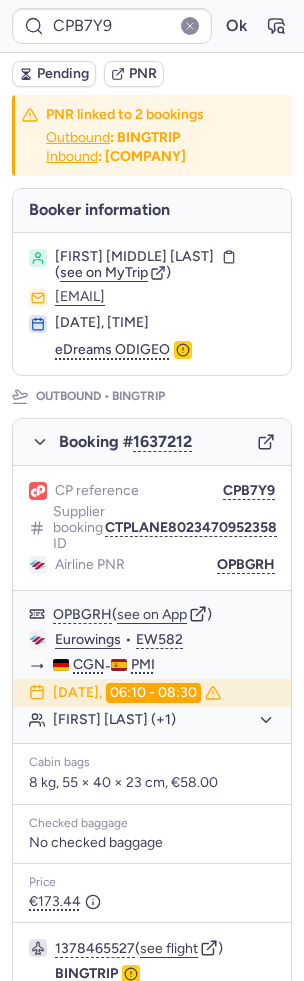 scroll, scrollTop: 915, scrollLeft: 0, axis: vertical 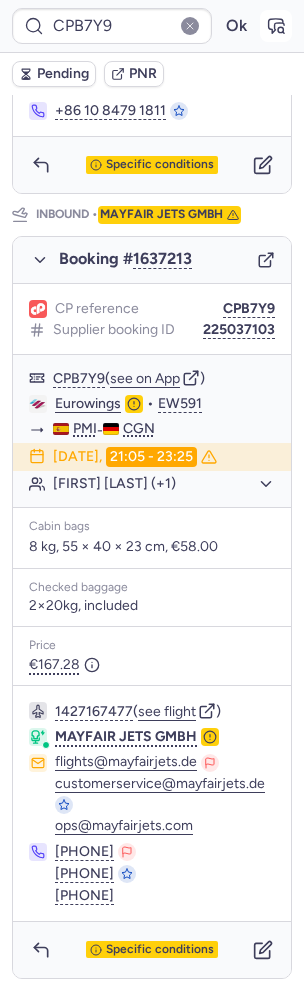 click at bounding box center [276, 26] 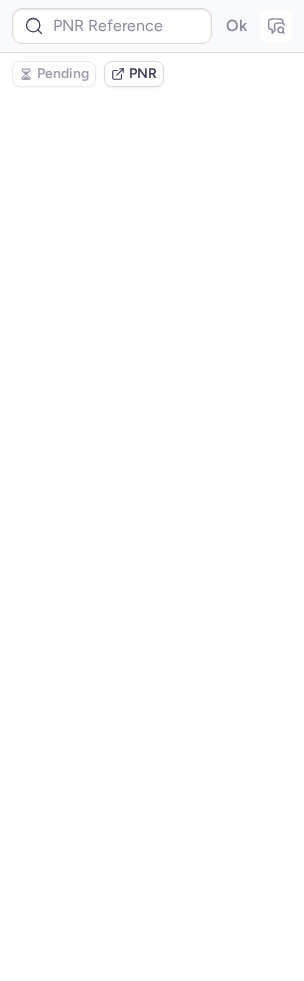 scroll, scrollTop: 0, scrollLeft: 0, axis: both 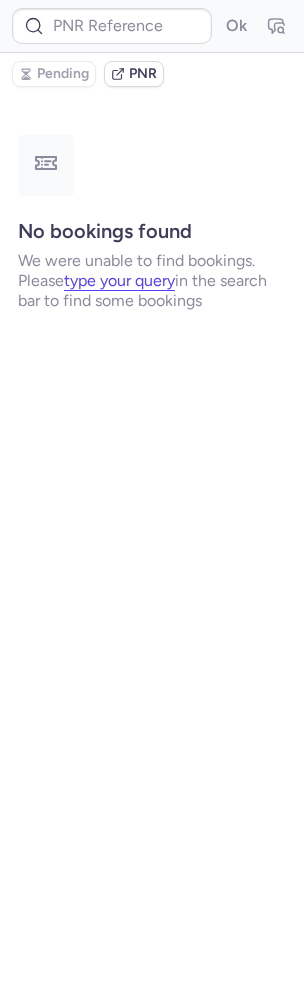 type on "CPB7Y9" 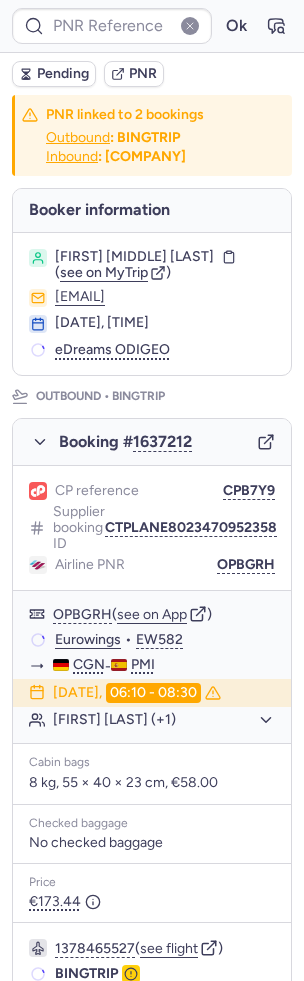 type on "CPB7Y9" 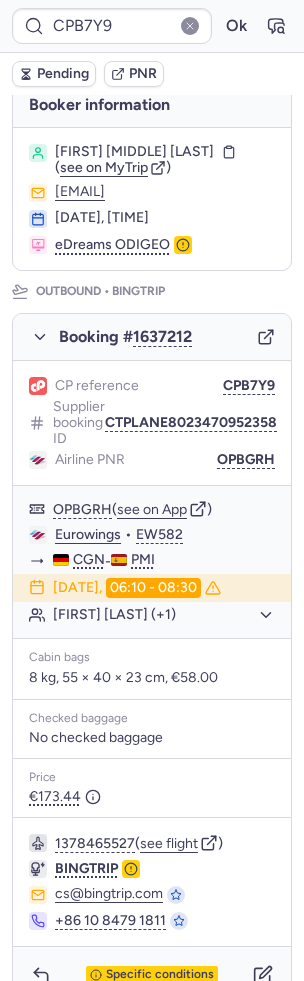 scroll, scrollTop: 214, scrollLeft: 0, axis: vertical 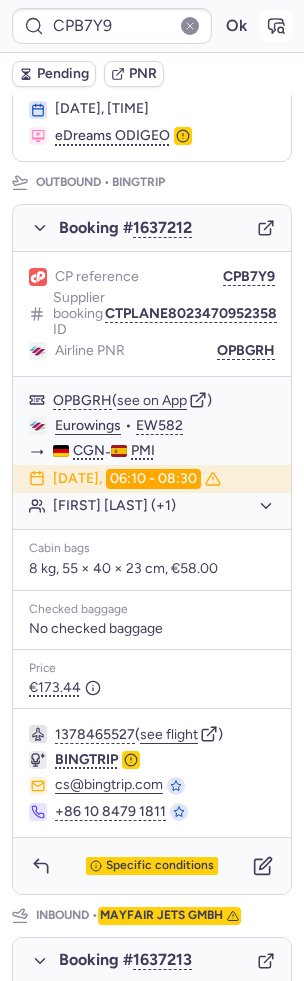 click 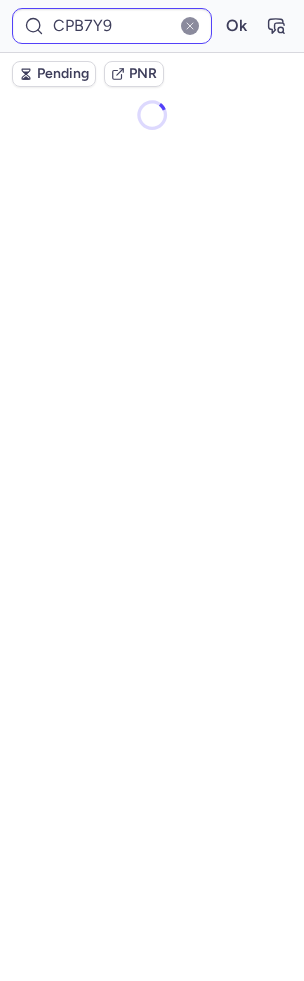 scroll, scrollTop: 0, scrollLeft: 0, axis: both 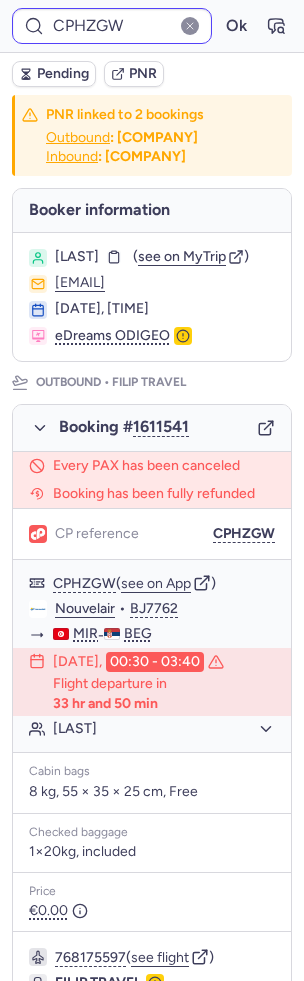 type on "CPB7Y9" 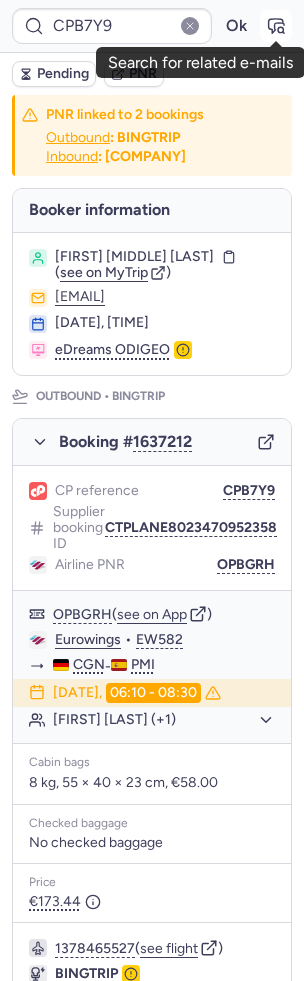 click at bounding box center [276, 26] 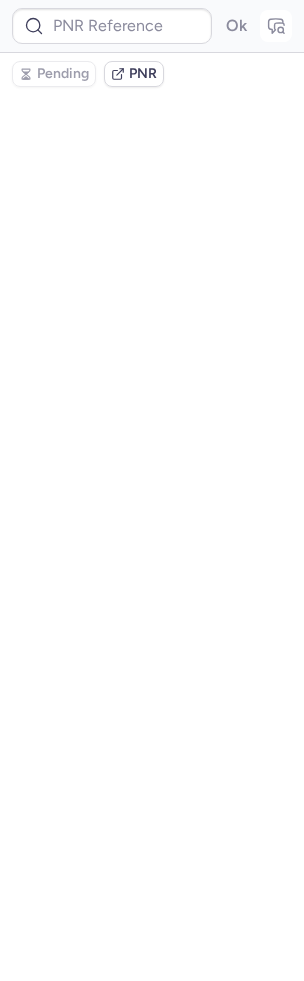 type on "CPB7Y9" 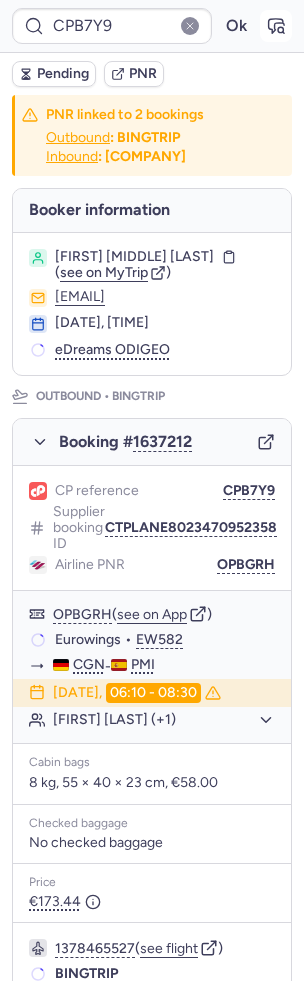 click 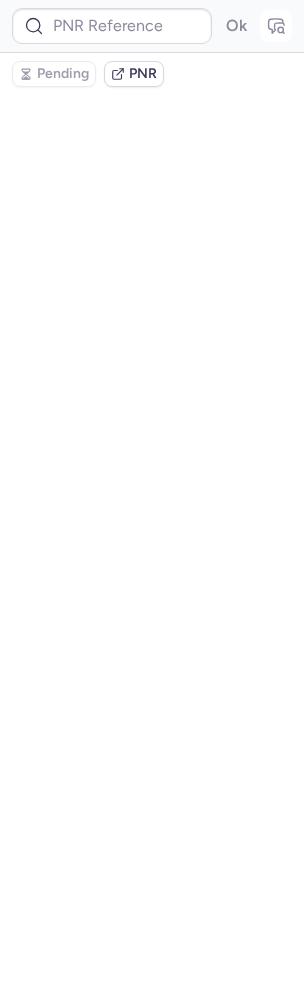 type on "CPB7Y9" 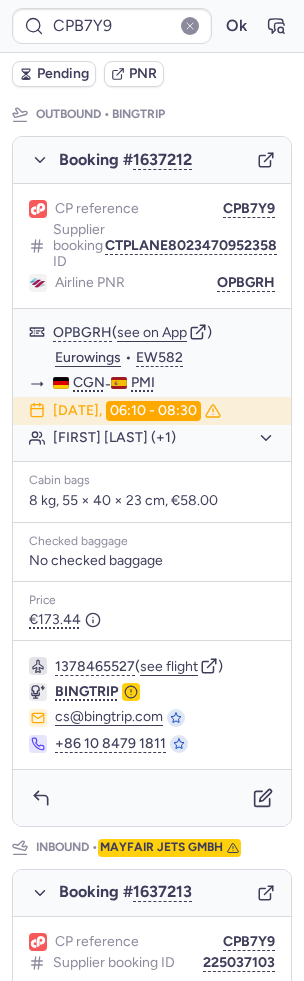 scroll, scrollTop: 148, scrollLeft: 0, axis: vertical 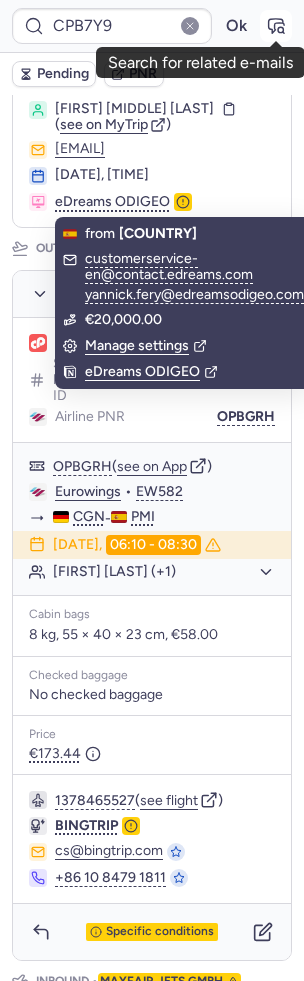click 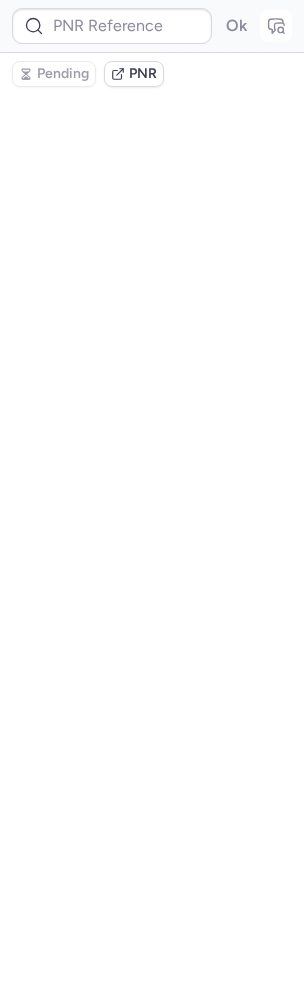 type on "CPB7Y9" 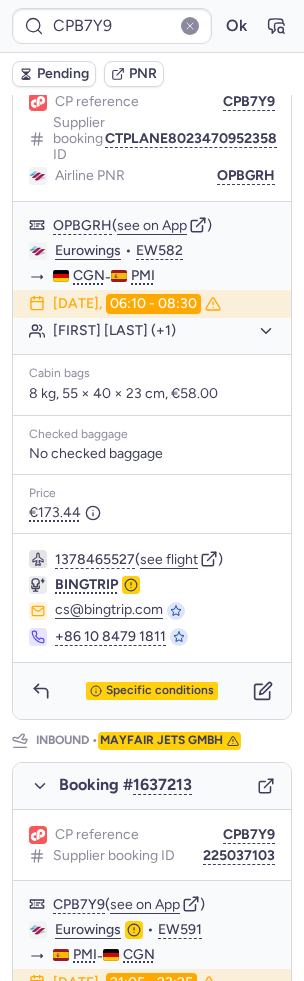 scroll, scrollTop: 906, scrollLeft: 0, axis: vertical 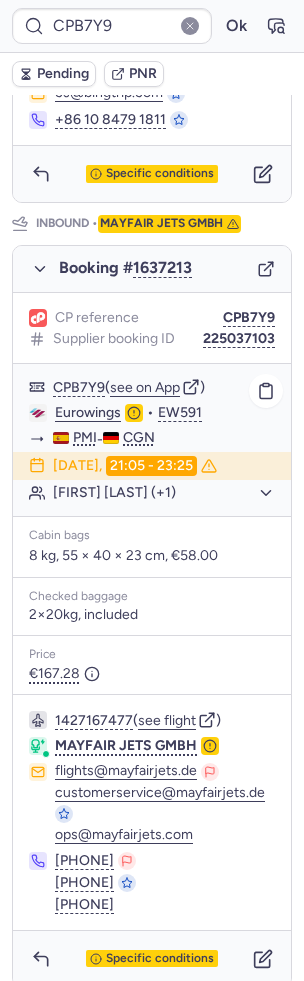 type on "0CEHAF" 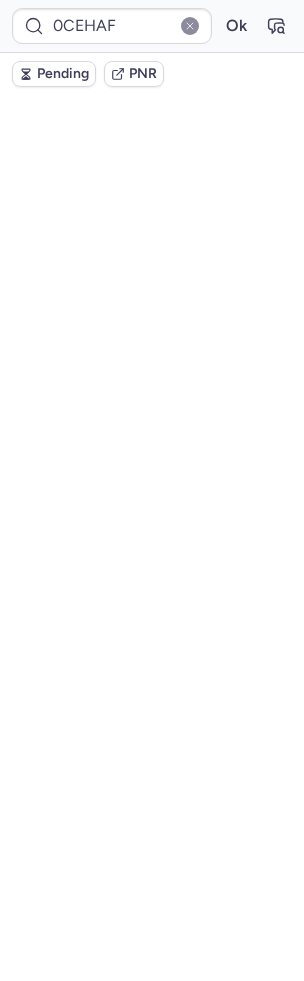scroll, scrollTop: 0, scrollLeft: 0, axis: both 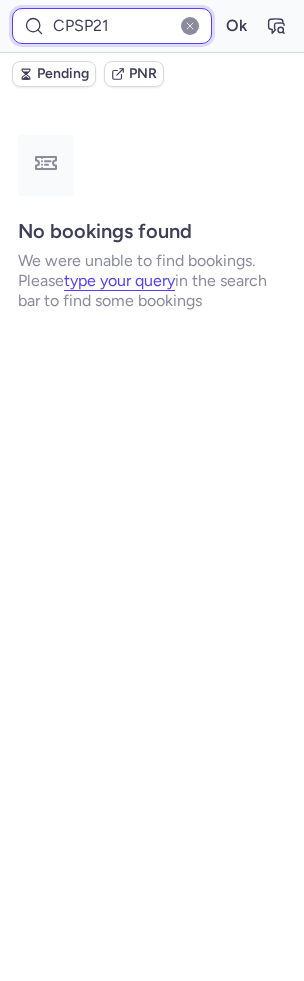 click on "CPSP21" at bounding box center [112, 26] 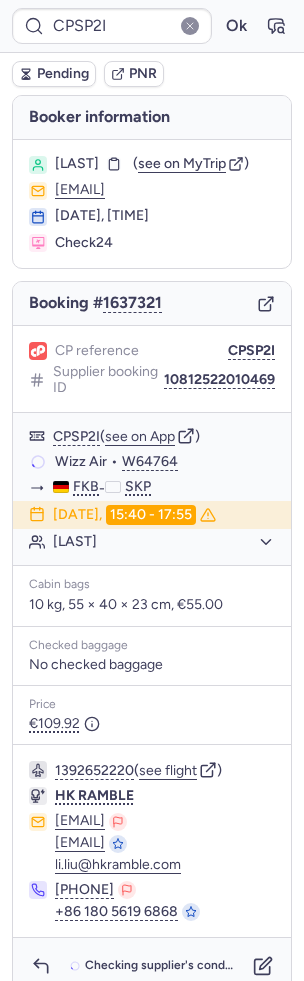 scroll, scrollTop: 74, scrollLeft: 0, axis: vertical 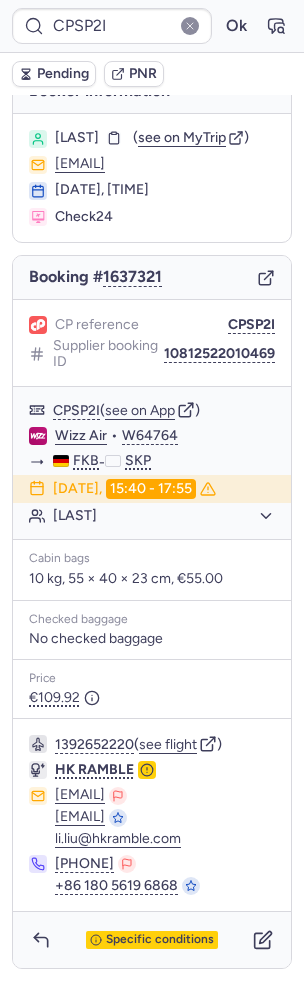 type on "[BOOKING_REF]" 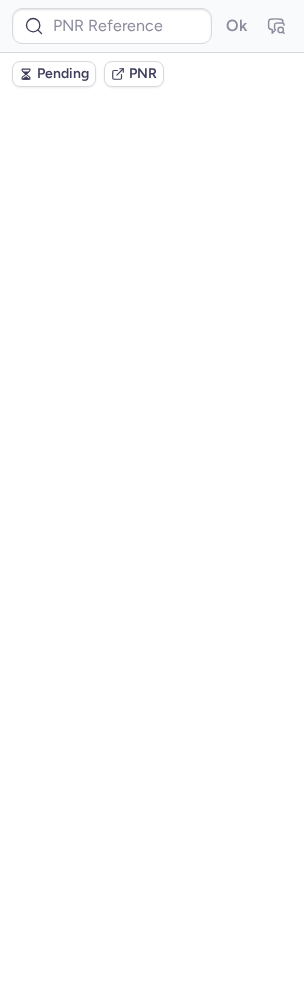 scroll, scrollTop: 0, scrollLeft: 0, axis: both 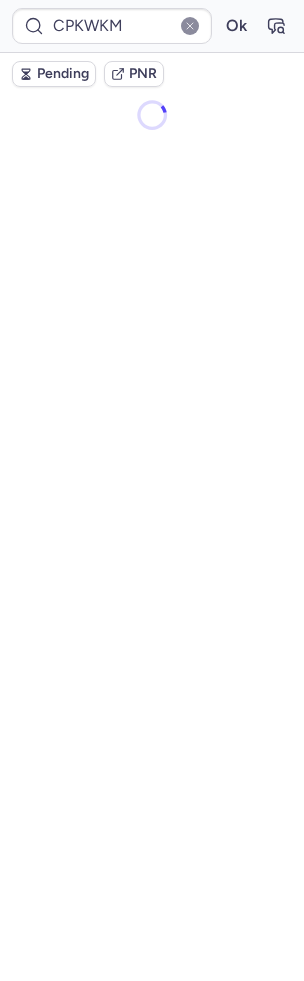 type on "CPD5MZ" 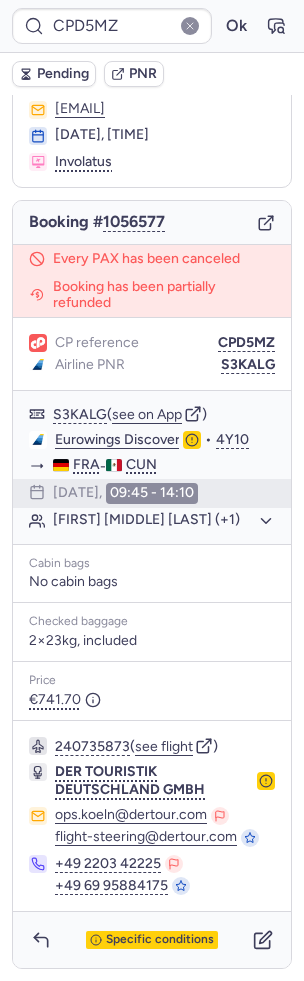 scroll, scrollTop: 0, scrollLeft: 0, axis: both 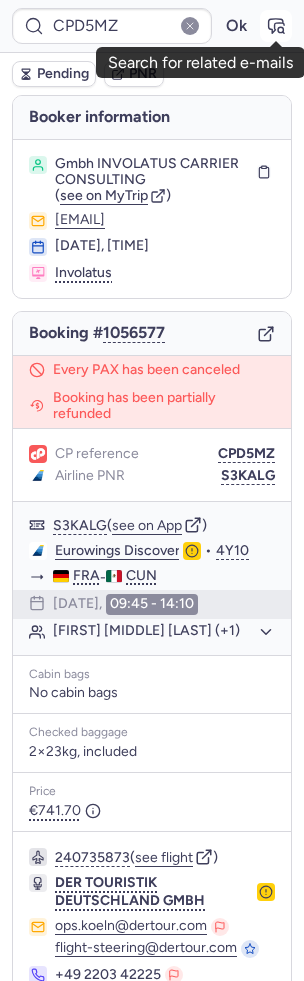 click 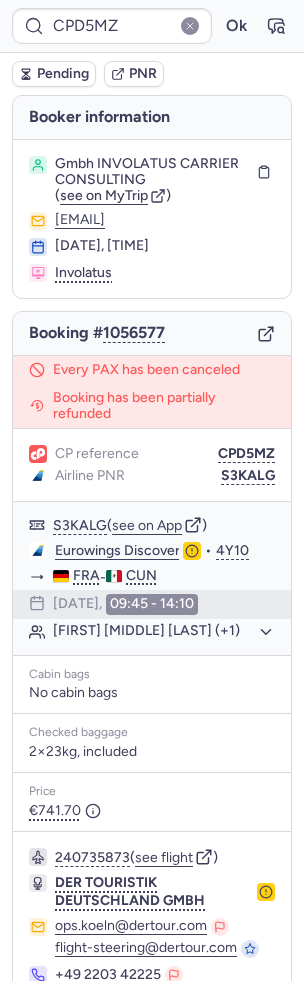type on "CPHZGW" 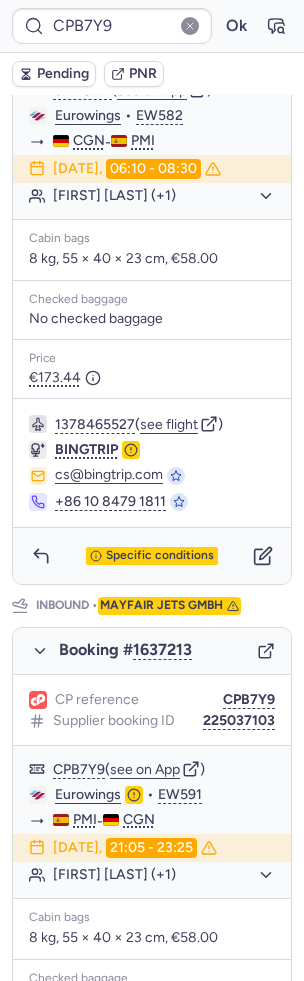 scroll, scrollTop: 180, scrollLeft: 0, axis: vertical 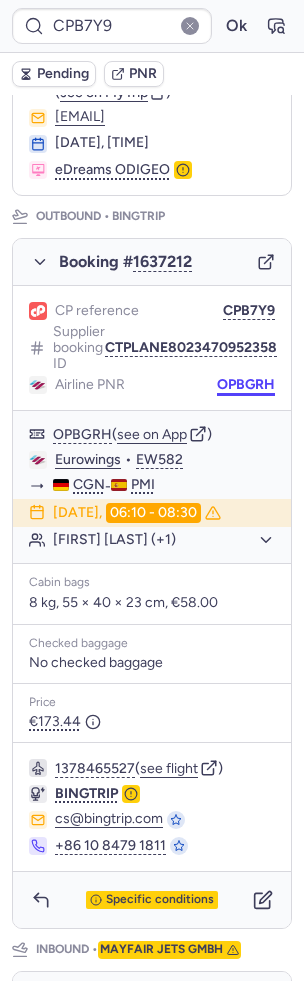 click on "OPBGRH" at bounding box center (246, 385) 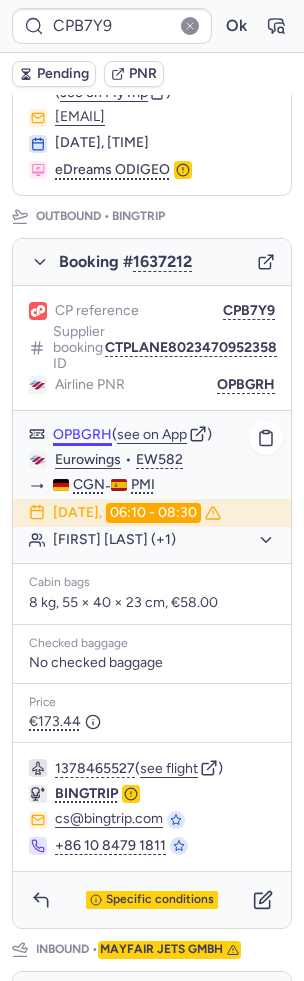 type on "[BOOKING_REF]" 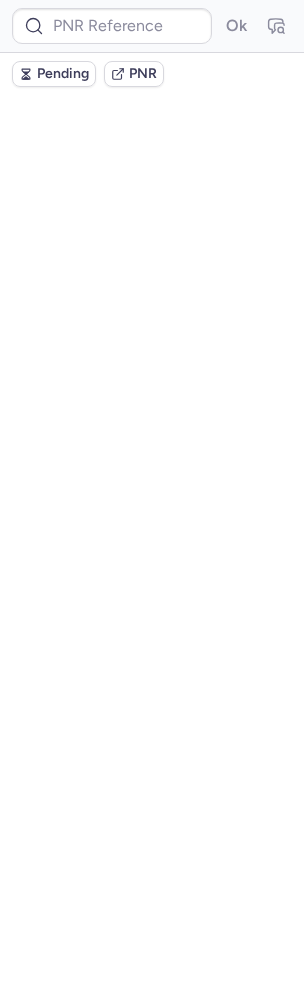 scroll, scrollTop: 0, scrollLeft: 0, axis: both 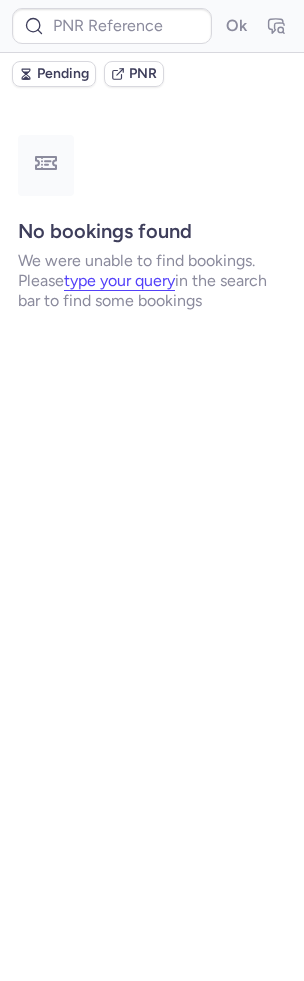 type on "CPE7IW" 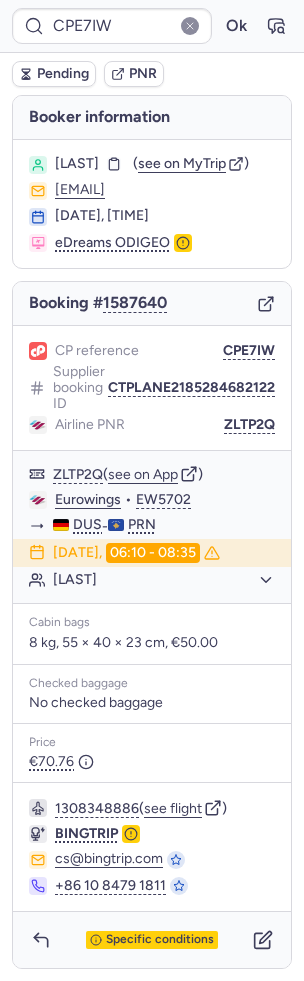 scroll, scrollTop: 8, scrollLeft: 0, axis: vertical 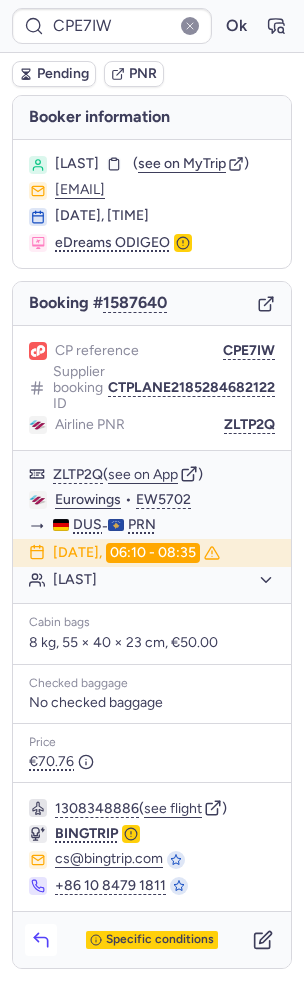 click 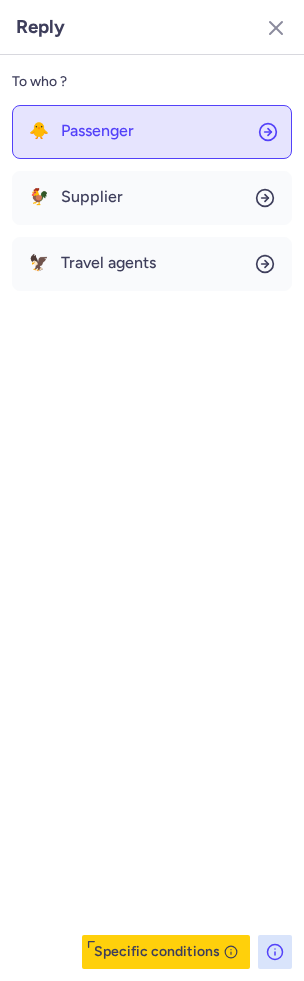 click on "🐥 Passenger" 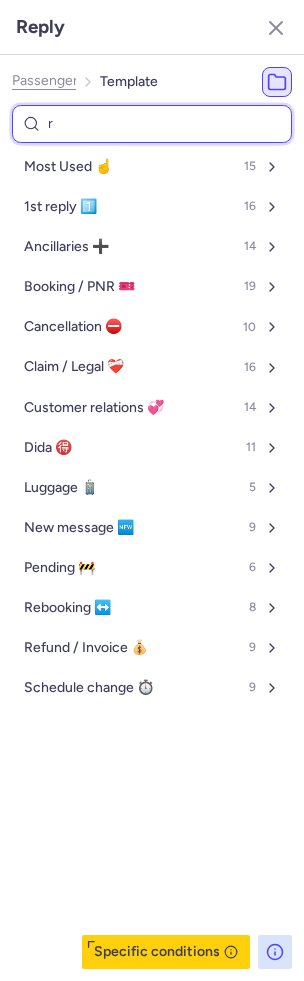 type on "re" 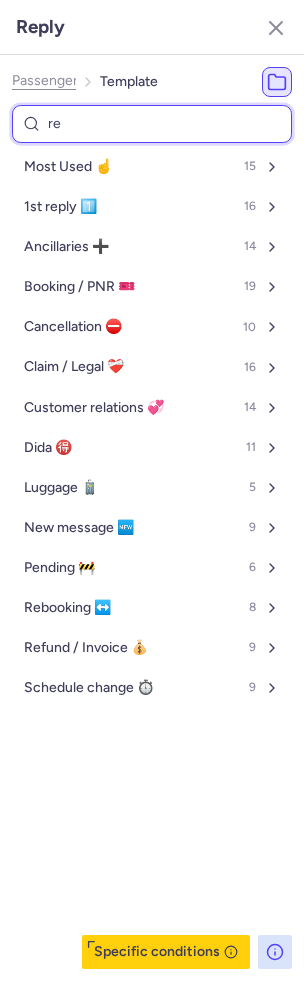select on "en" 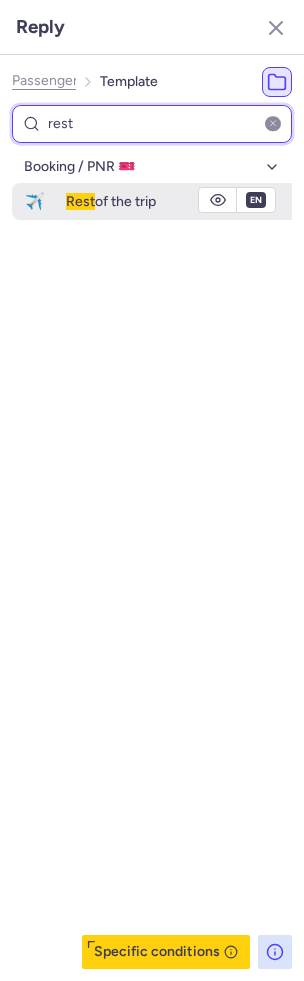 type on "rest" 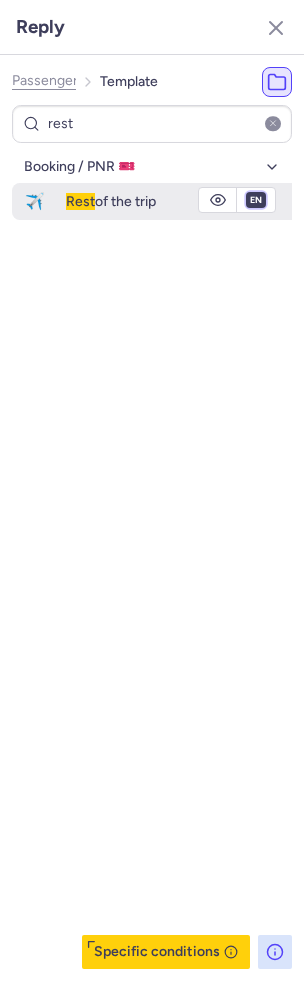 click on "fr en de nl pt es it ru" at bounding box center (256, 200) 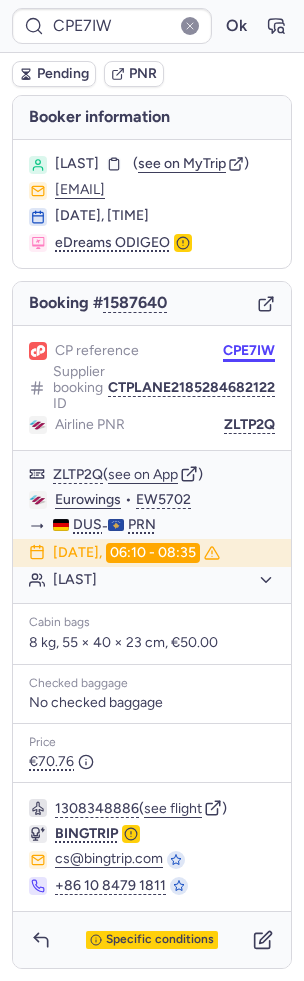 click on "CPE7IW" at bounding box center (249, 351) 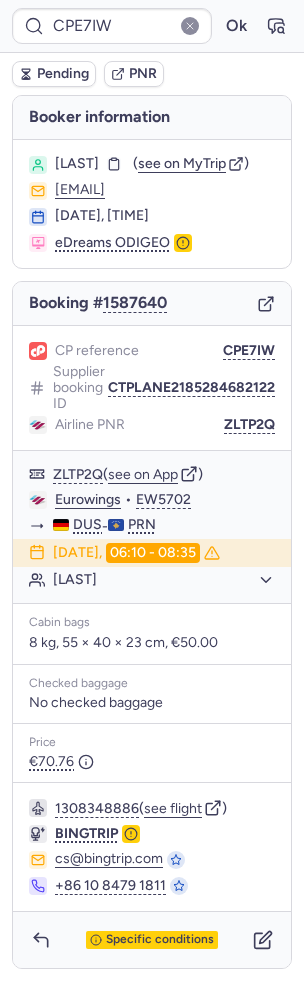 click on "CP reference CPE7IW" 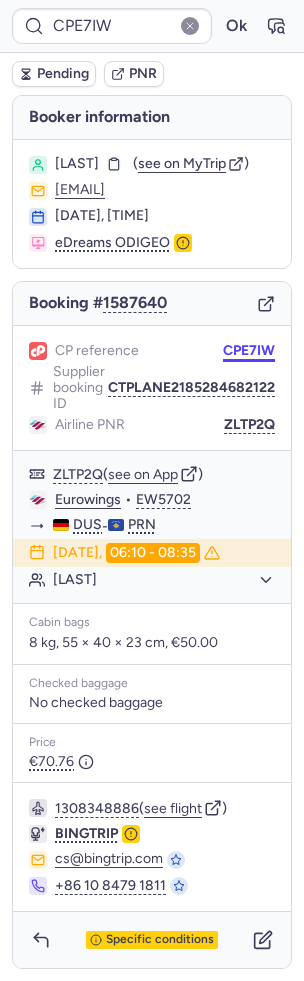 click on "CPE7IW" at bounding box center [249, 351] 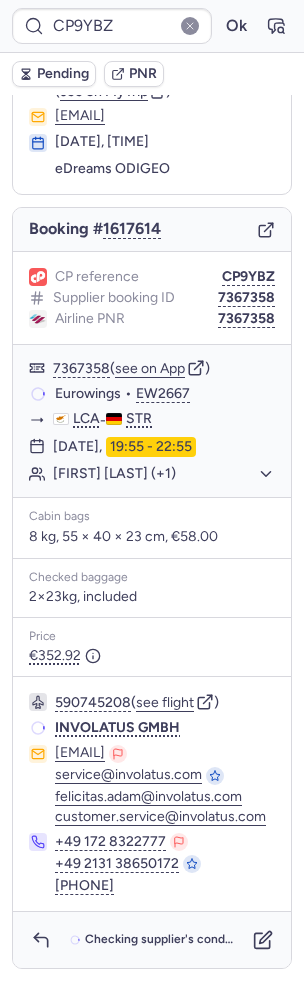 scroll, scrollTop: 82, scrollLeft: 0, axis: vertical 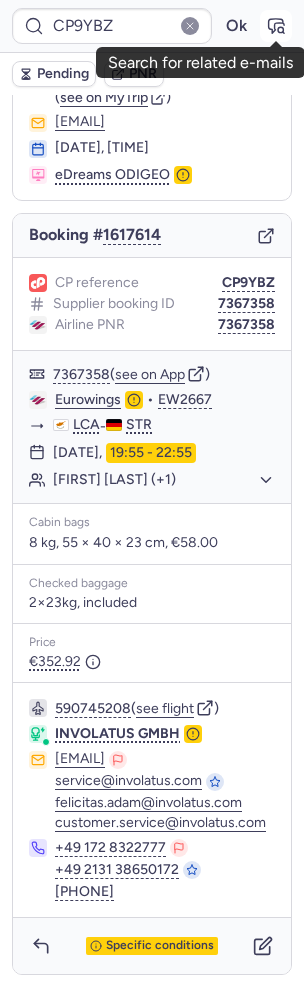 click 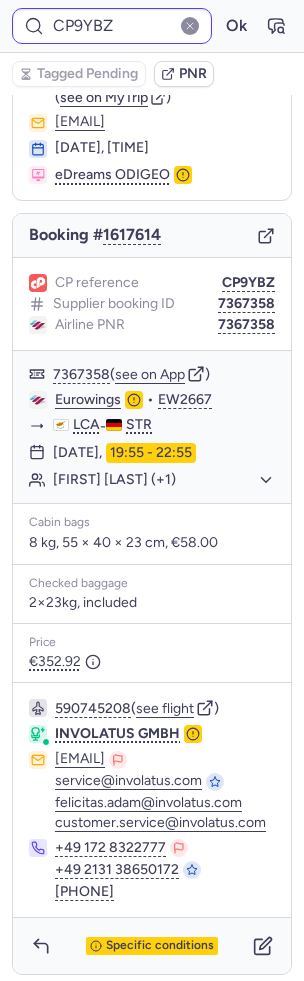 type on "CPE7IW" 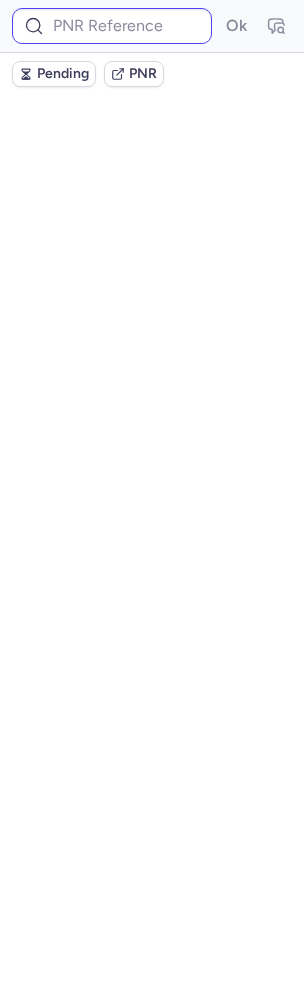 scroll, scrollTop: 0, scrollLeft: 0, axis: both 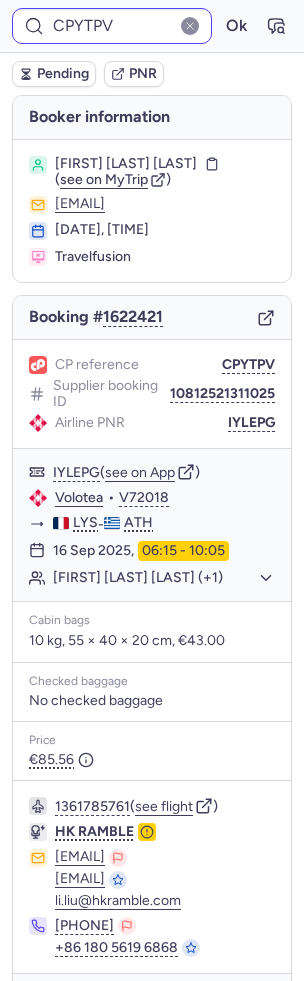 type on "CPKWKM" 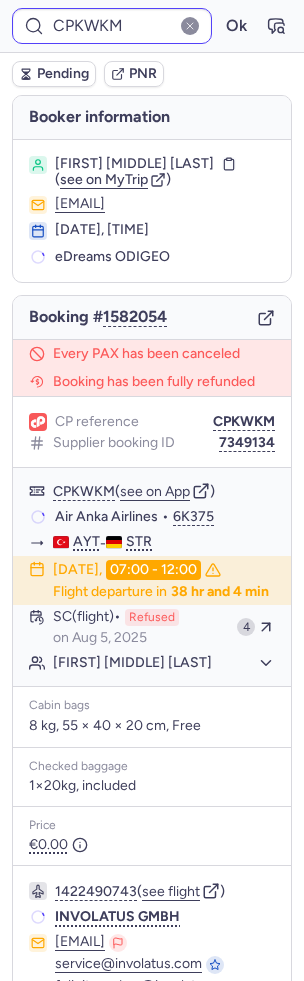type on "CPSP2I" 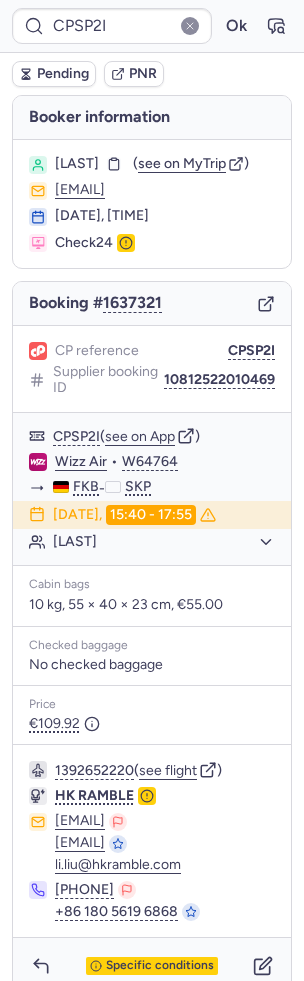 scroll, scrollTop: 74, scrollLeft: 0, axis: vertical 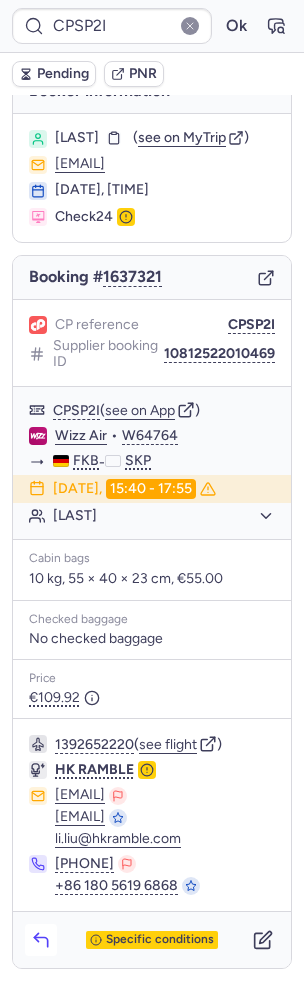 click 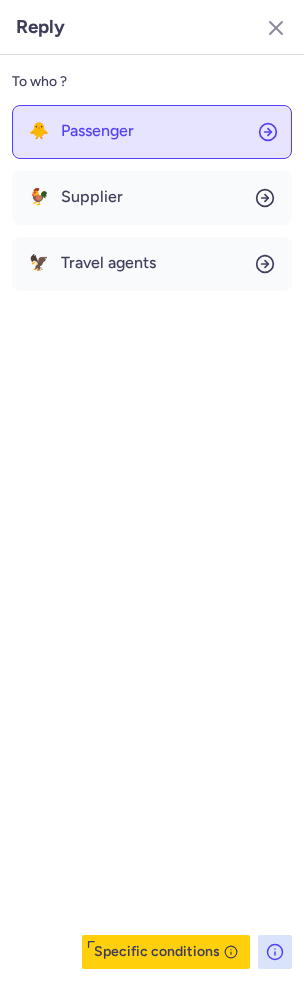 click on "🐥 Passenger" 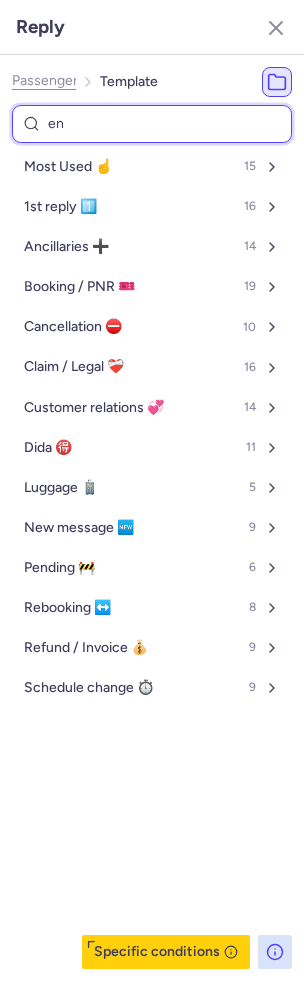 type on "end" 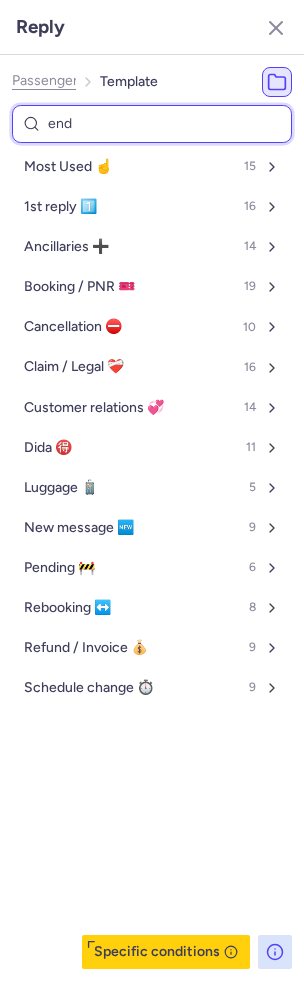 select on "de" 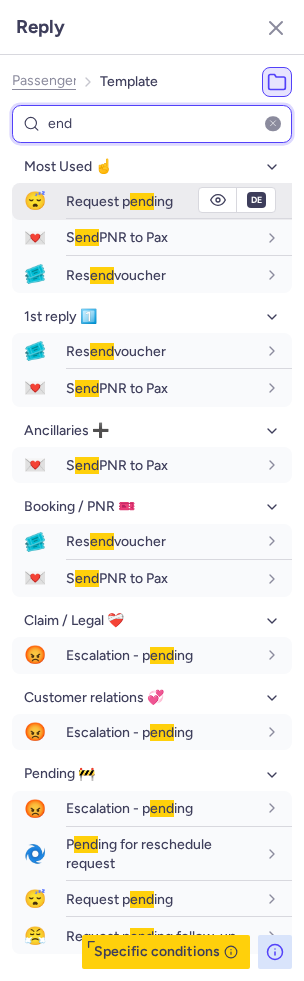 type on "end" 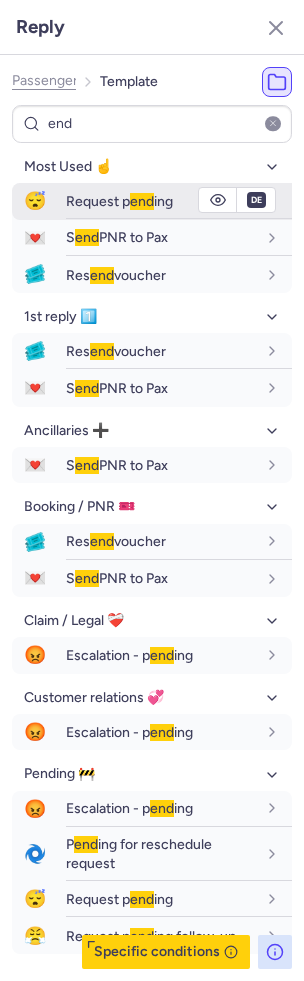 click on "Request p end ing" at bounding box center (119, 201) 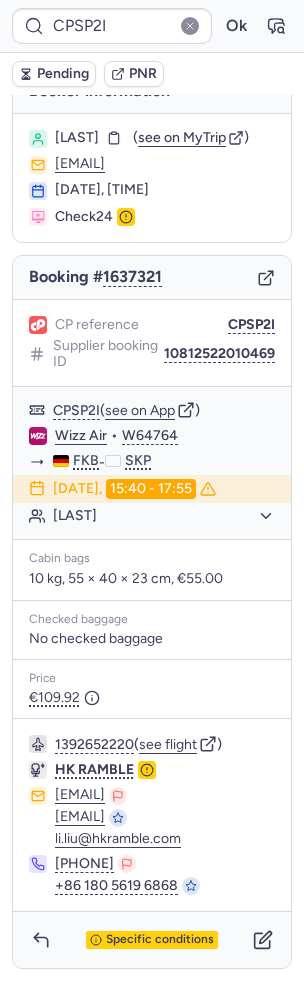 click on "Pending" at bounding box center [63, 74] 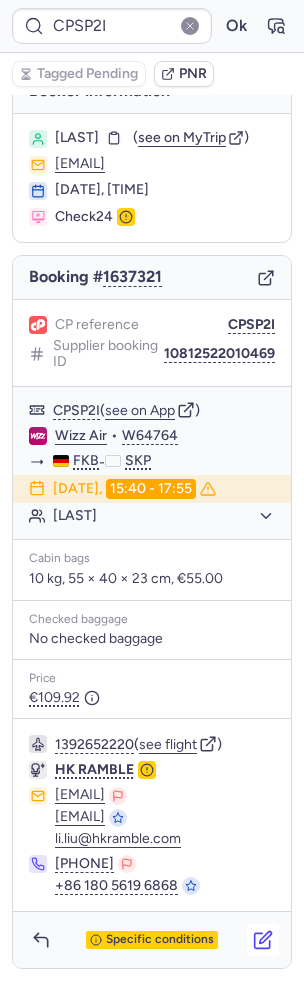 click at bounding box center (263, 940) 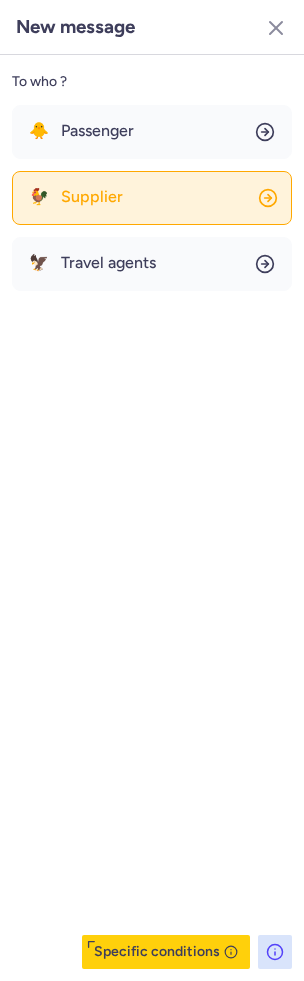 click on "🐓 Supplier" 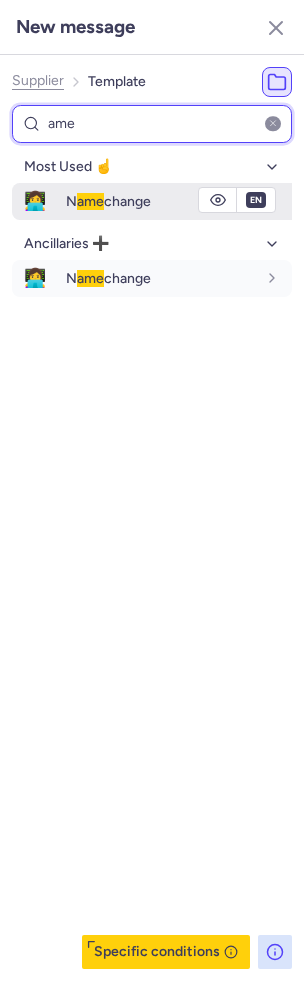 type on "ame" 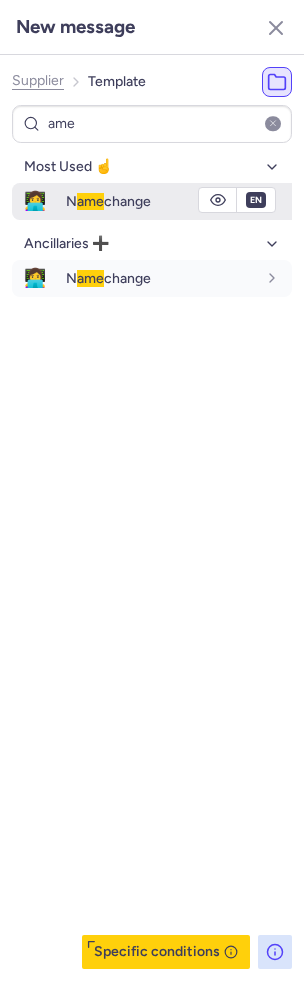 click on "N ame  change" at bounding box center [108, 201] 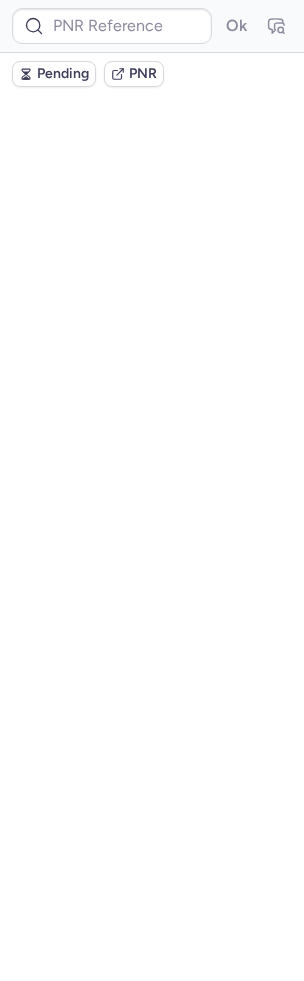 scroll, scrollTop: 0, scrollLeft: 0, axis: both 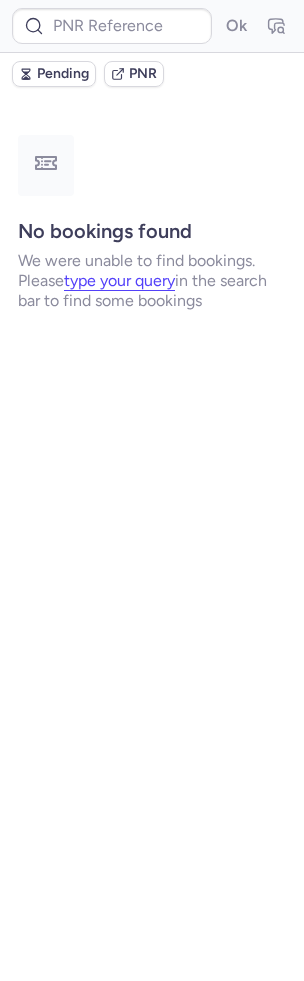 type on "CPSP2I" 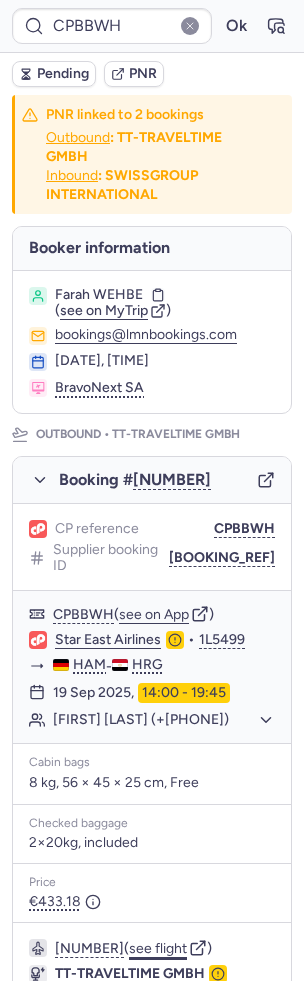 scroll, scrollTop: 0, scrollLeft: 0, axis: both 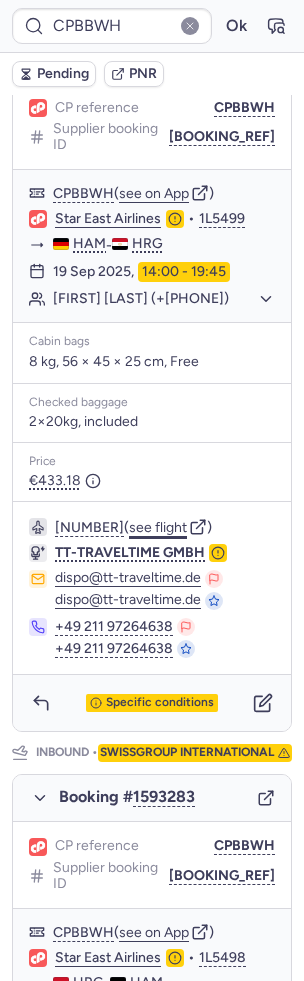 click on "see flight" 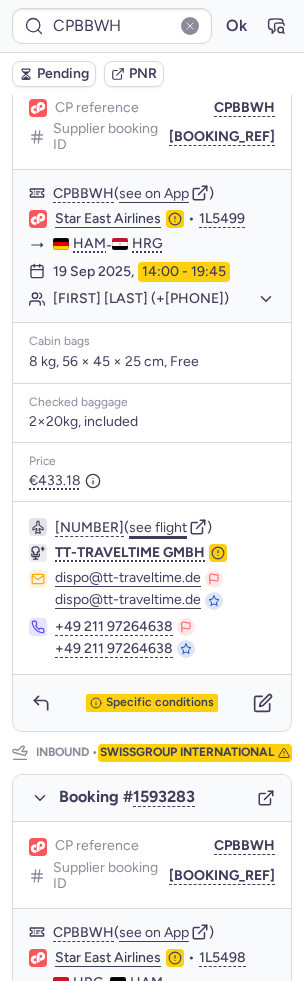 type 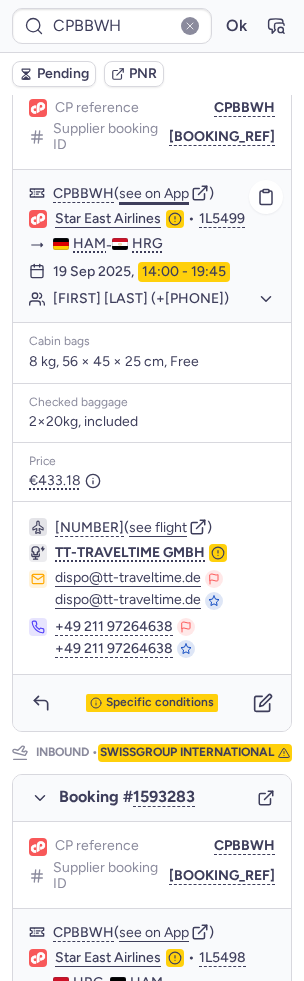 click on "see on App" 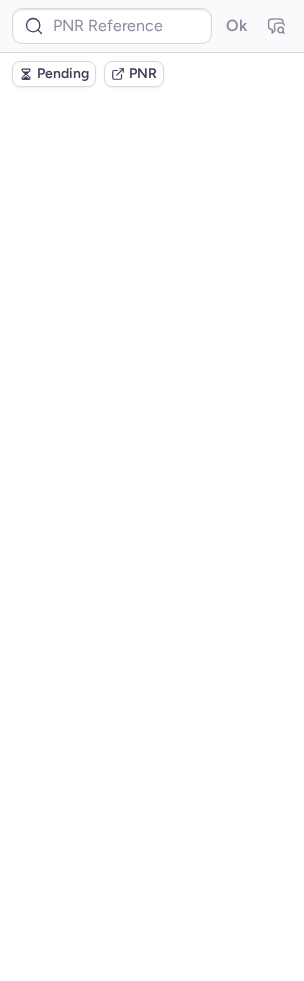scroll, scrollTop: 0, scrollLeft: 0, axis: both 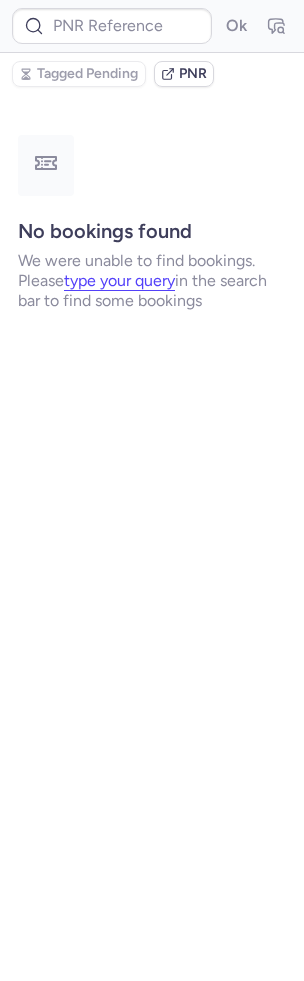 type on "CPM8MW" 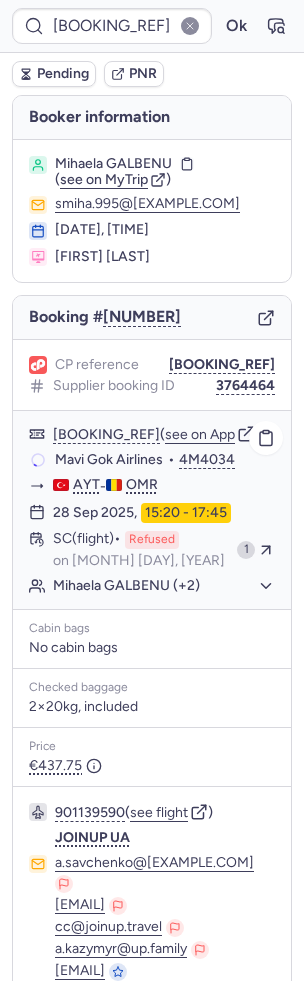 scroll, scrollTop: 230, scrollLeft: 0, axis: vertical 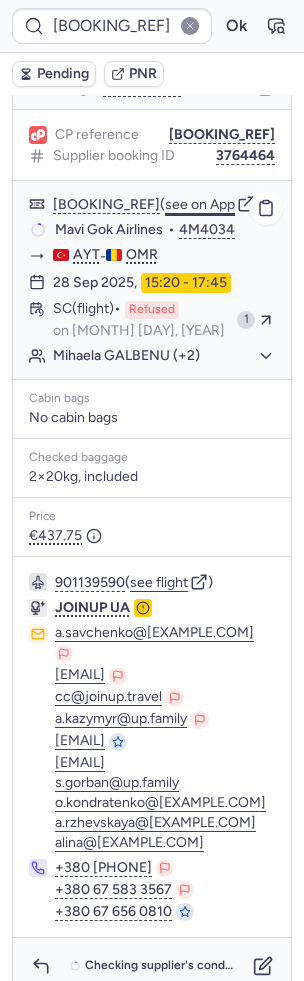 click on "see on App" 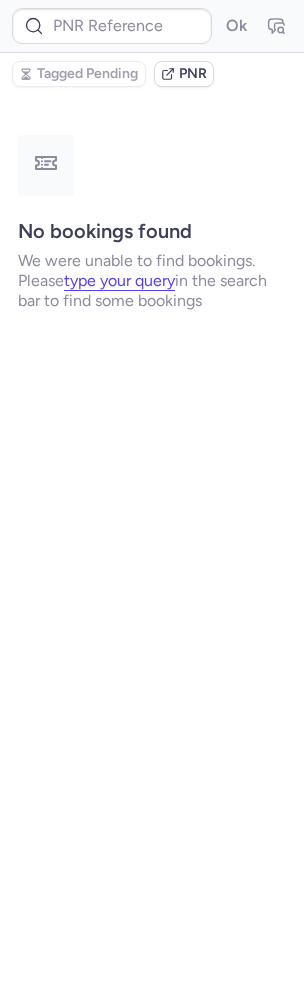 scroll, scrollTop: 0, scrollLeft: 0, axis: both 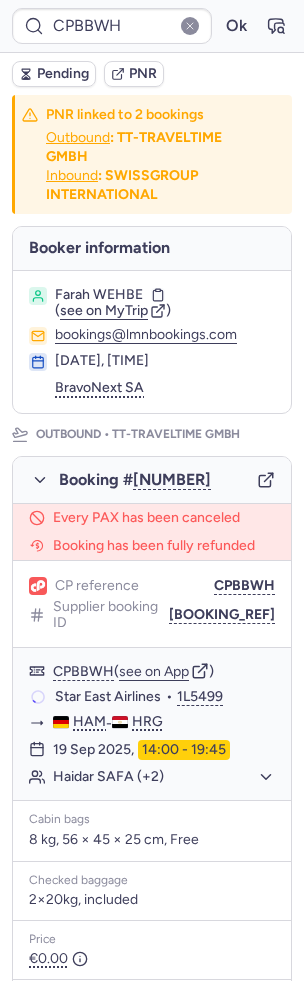 type on "CPM8MW" 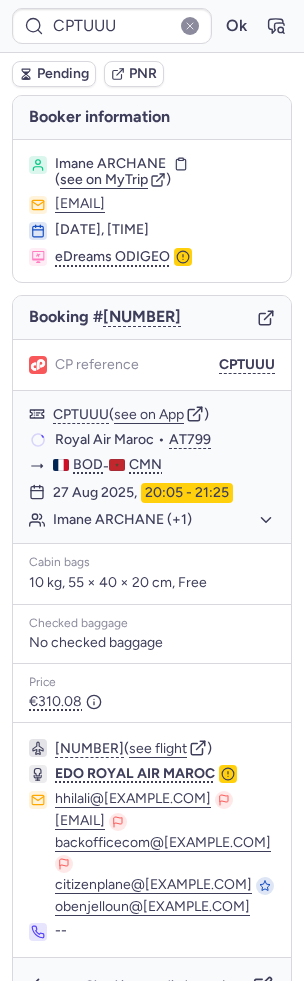 click on "Pending" at bounding box center (63, 74) 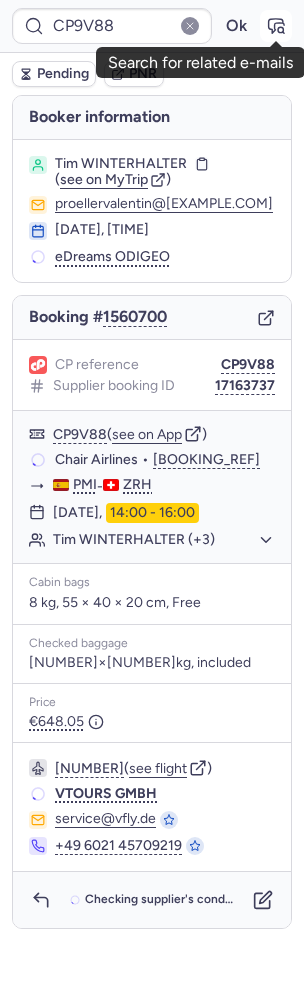 click 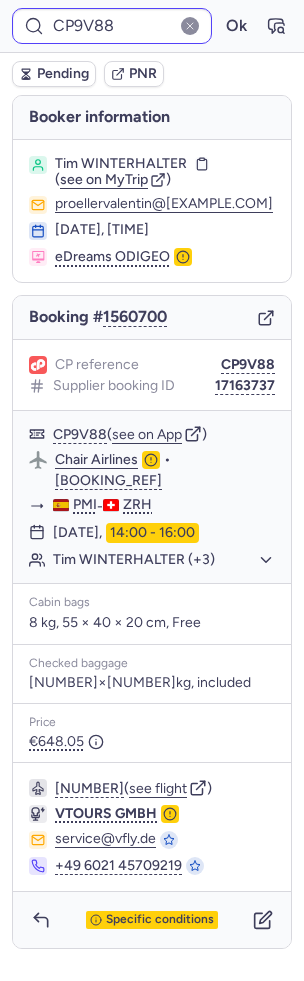 type on "CPBBWH" 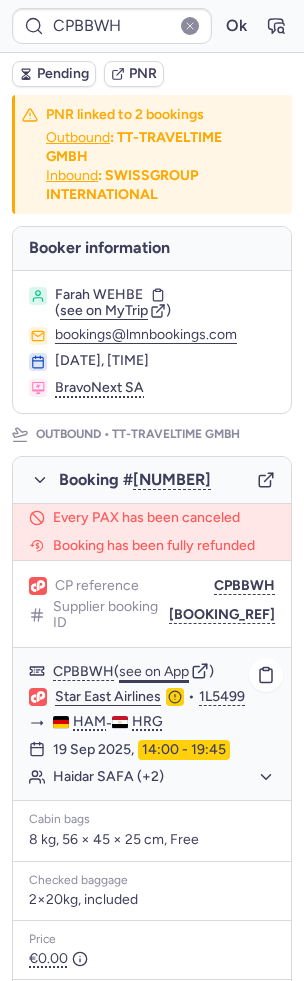 click on "see on App" 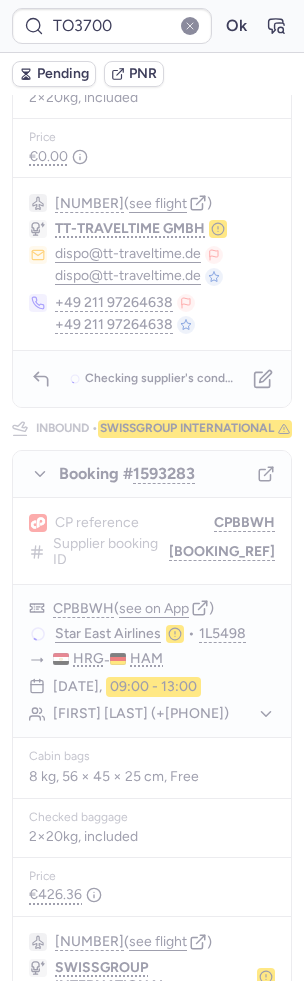 scroll, scrollTop: 0, scrollLeft: 0, axis: both 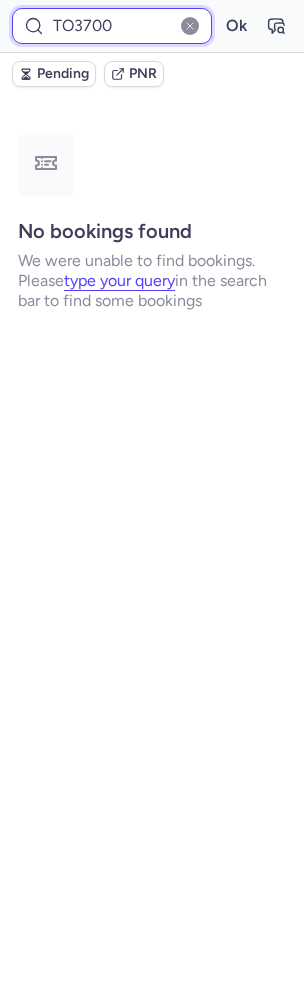click on "TO3700" at bounding box center [112, 26] 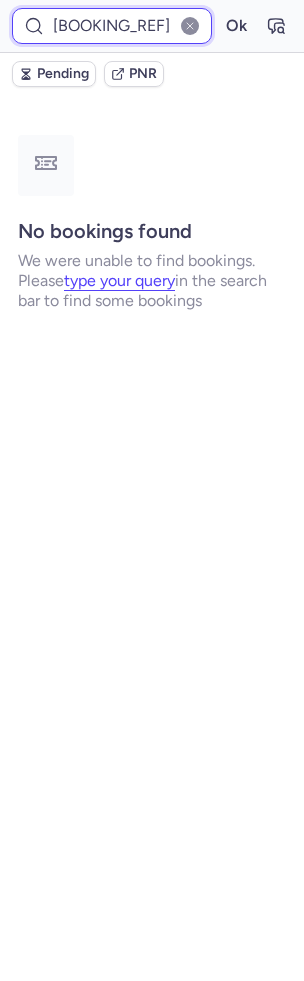 type on "CPSUPC" 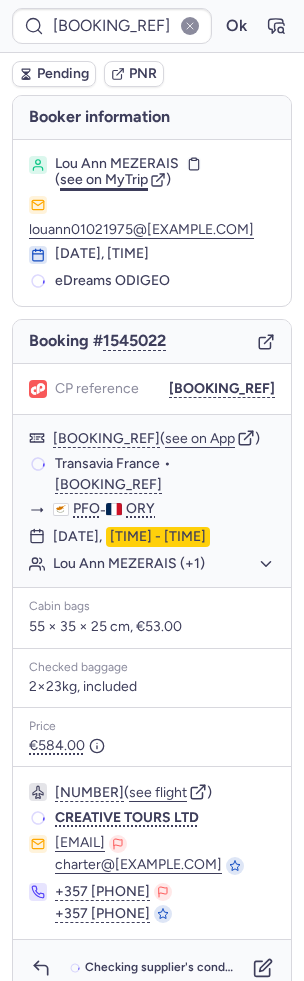 click on "see on MyTrip" at bounding box center [104, 179] 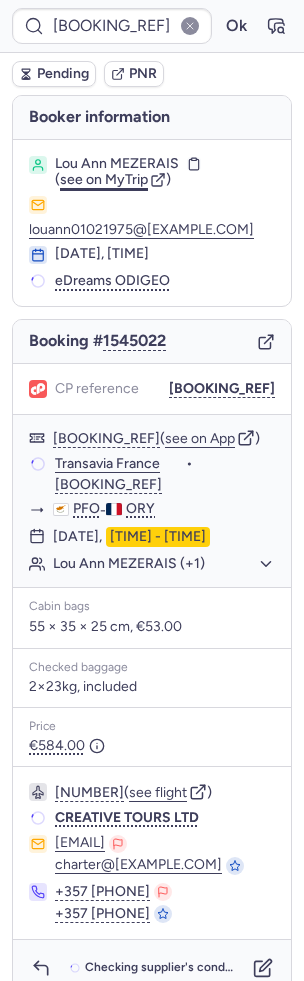 type 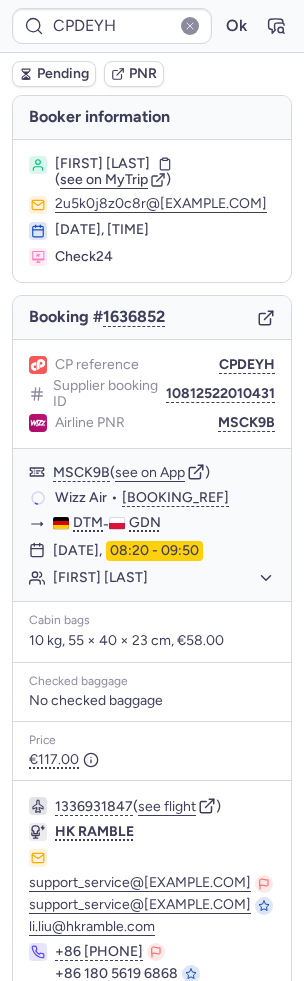 type on "CPTUUU" 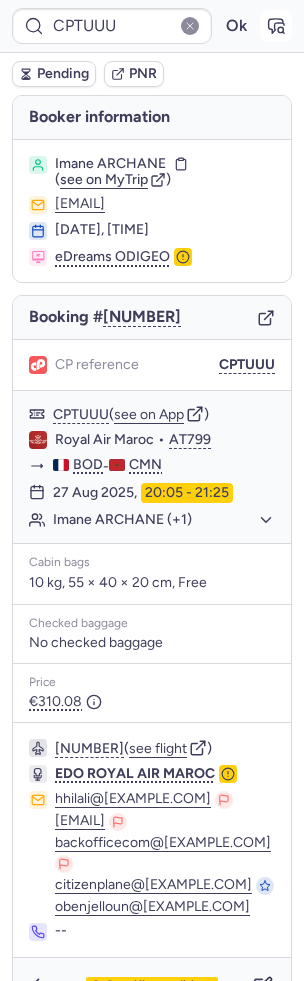 click at bounding box center [276, 26] 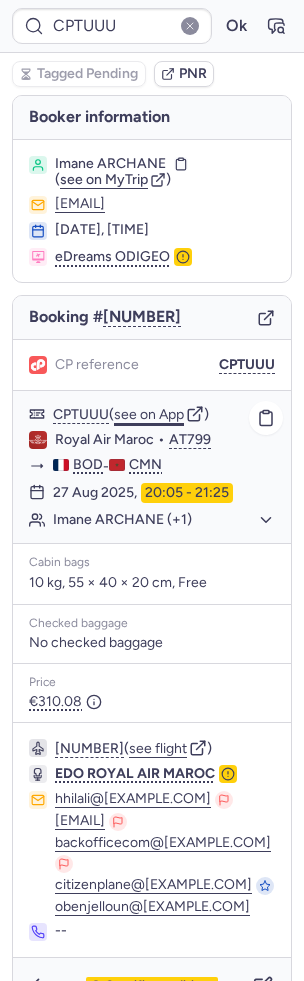 click on "see on App" 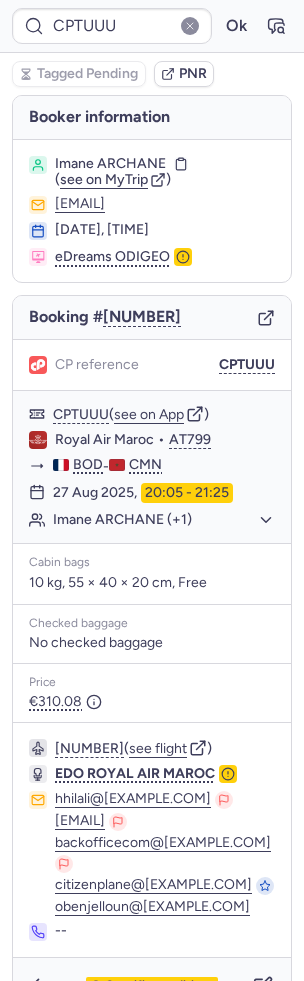click on "[FIRST] [LAST]" at bounding box center [110, 164] 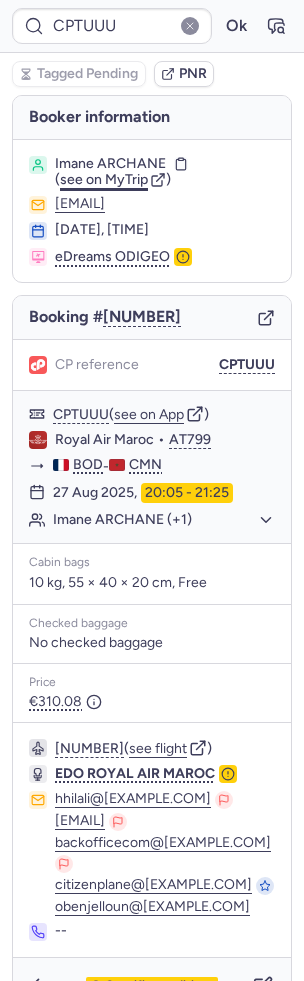 click on "see on MyTrip" at bounding box center [104, 179] 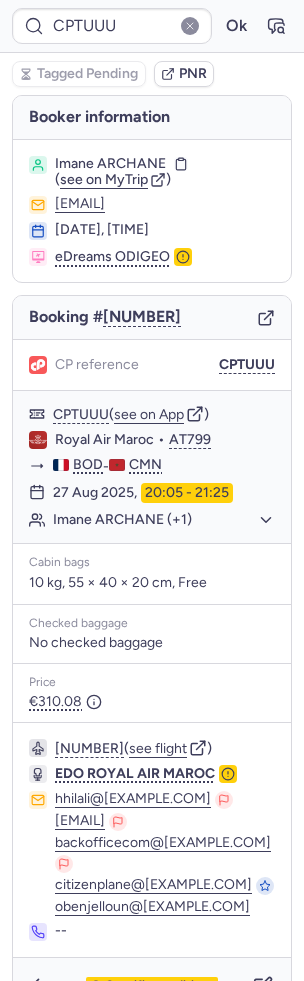 scroll, scrollTop: 46, scrollLeft: 0, axis: vertical 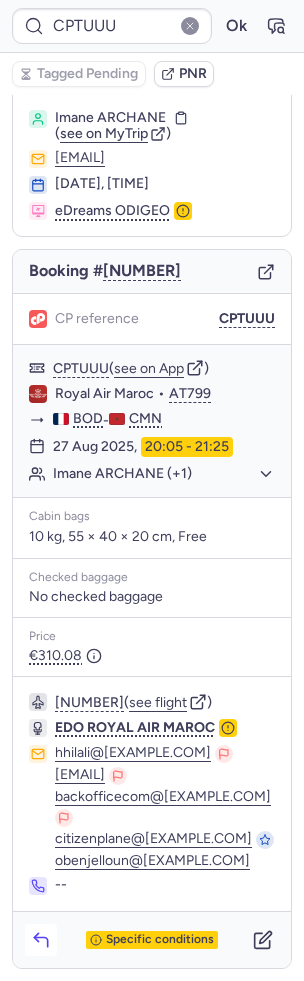 click 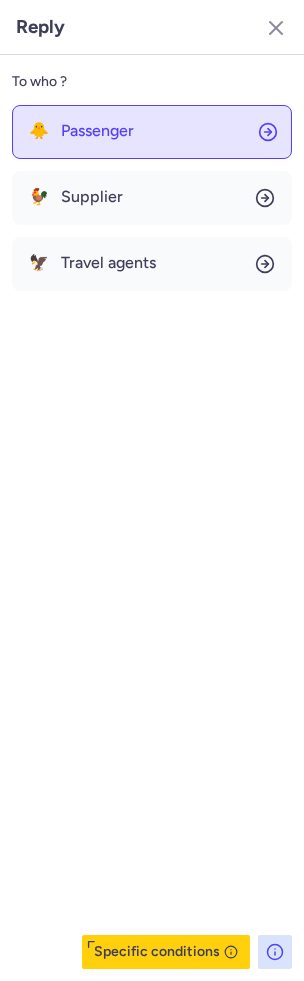 click on "🐥 Passenger" 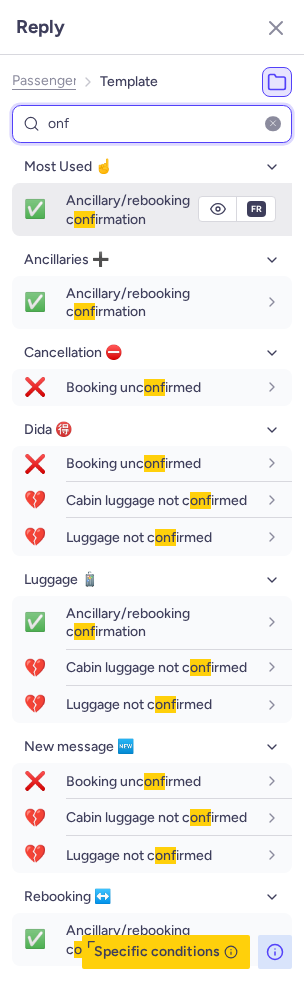 type on "onf" 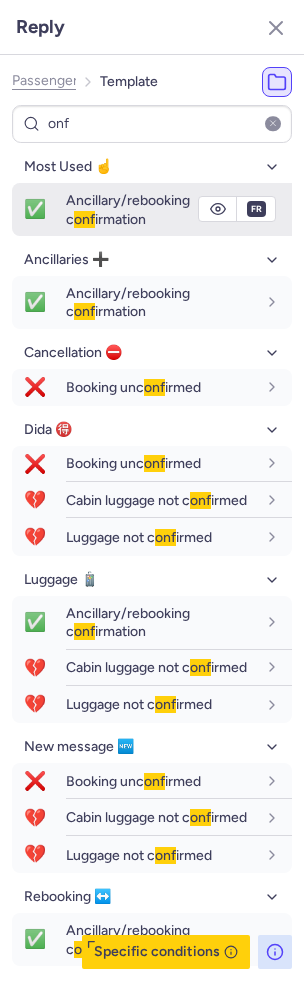 click on "Ancillary/rebooking c onf irmation" at bounding box center [128, 209] 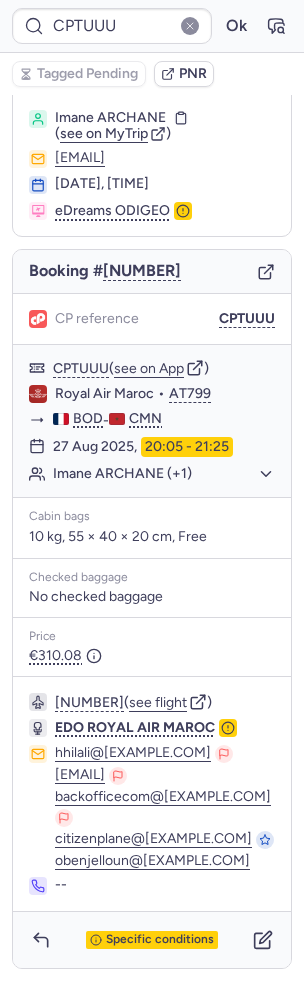 scroll, scrollTop: 0, scrollLeft: 0, axis: both 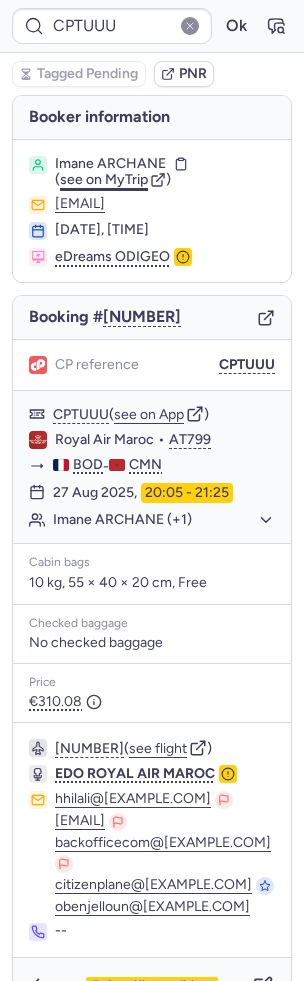 click on "see on MyTrip" at bounding box center [104, 179] 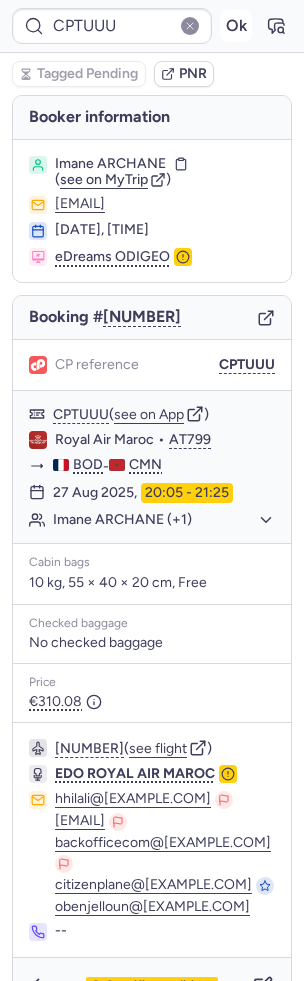 click on "Ok" at bounding box center [236, 26] 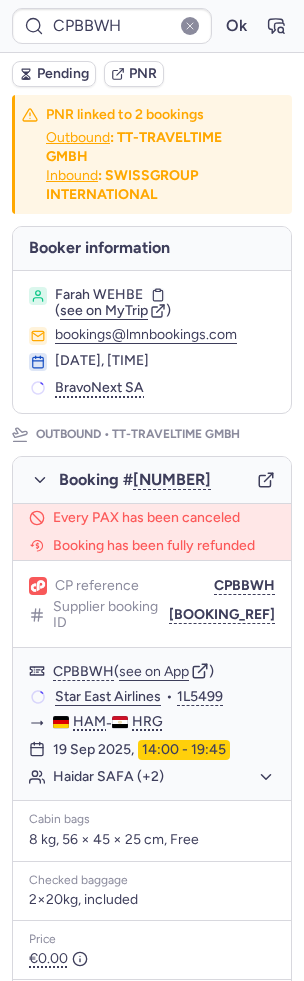 type on "CPDEYH" 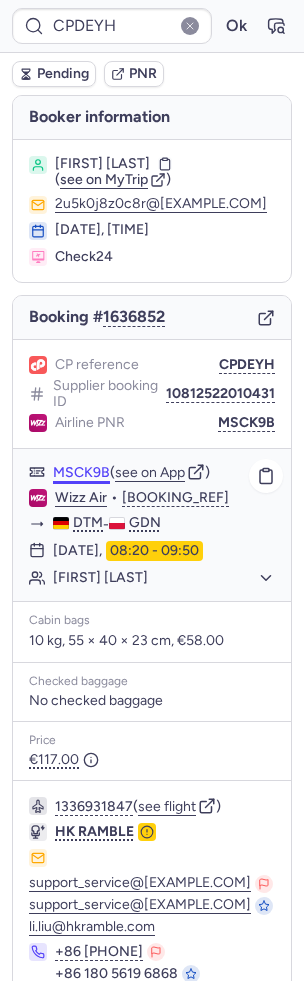scroll, scrollTop: 96, scrollLeft: 0, axis: vertical 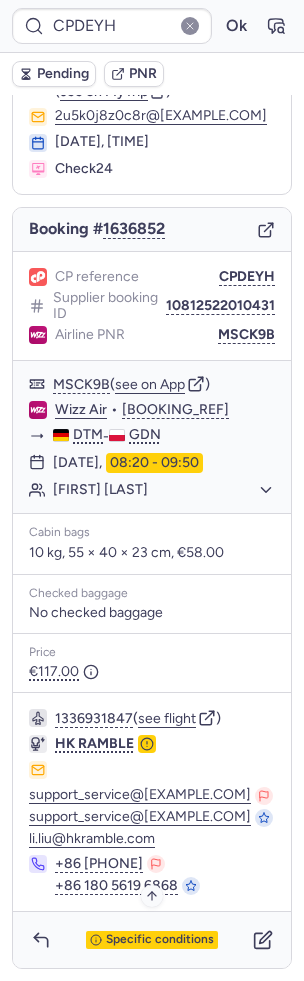 click on "Specific conditions" at bounding box center [160, 940] 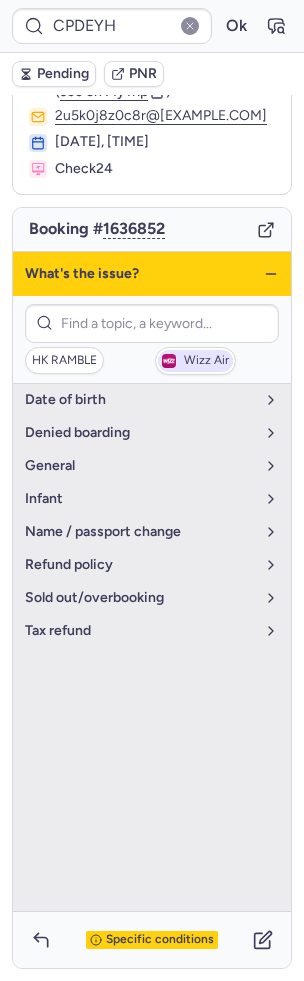 click on "Wizz Air" at bounding box center (195, 361) 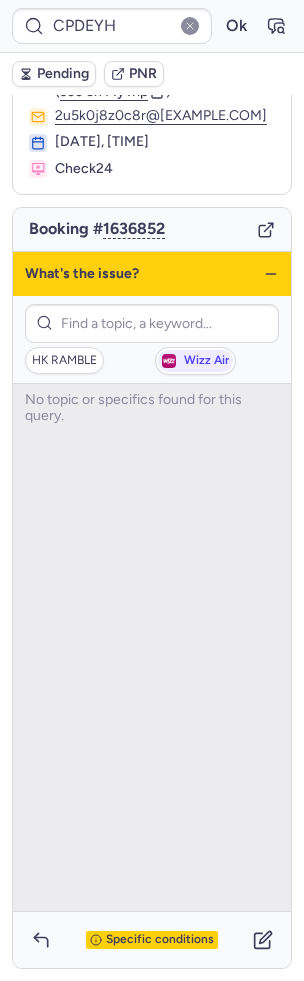 click 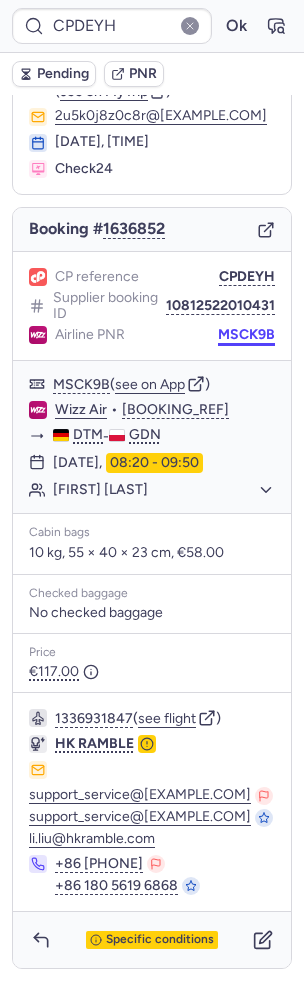 click on "MSCK9B" at bounding box center (246, 335) 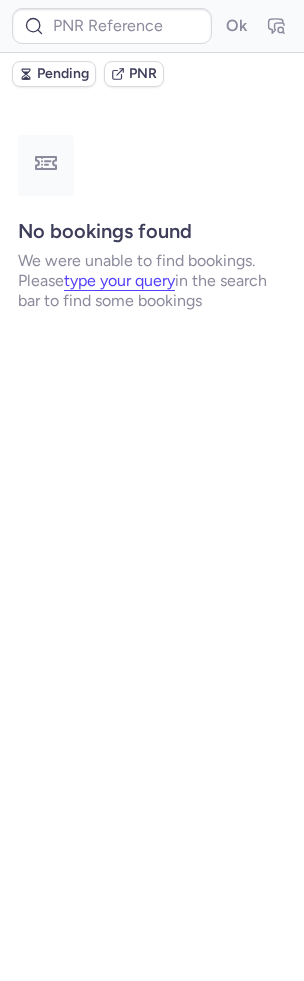 scroll, scrollTop: 0, scrollLeft: 0, axis: both 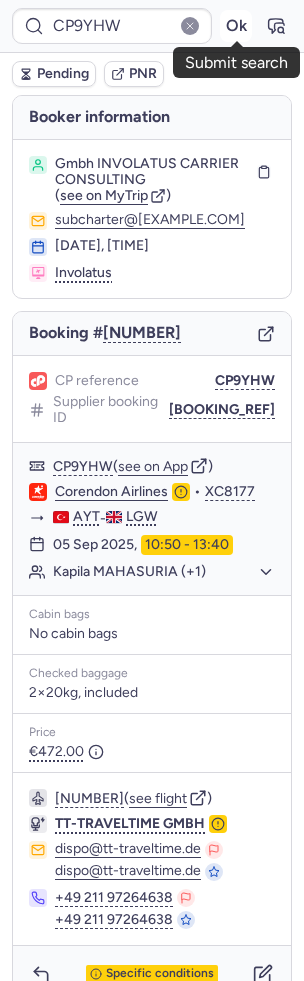 click on "Ok" at bounding box center [236, 26] 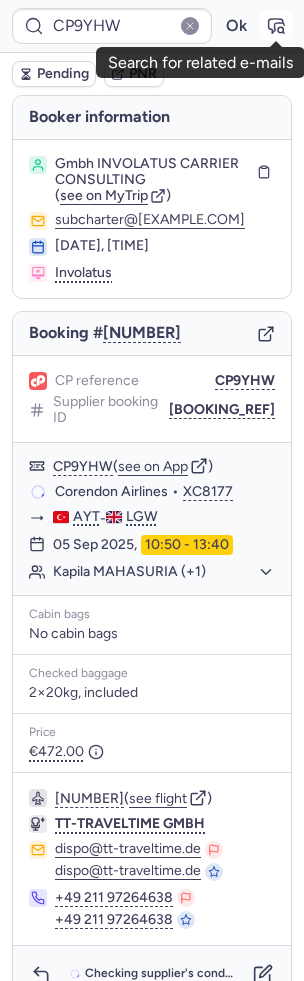 click 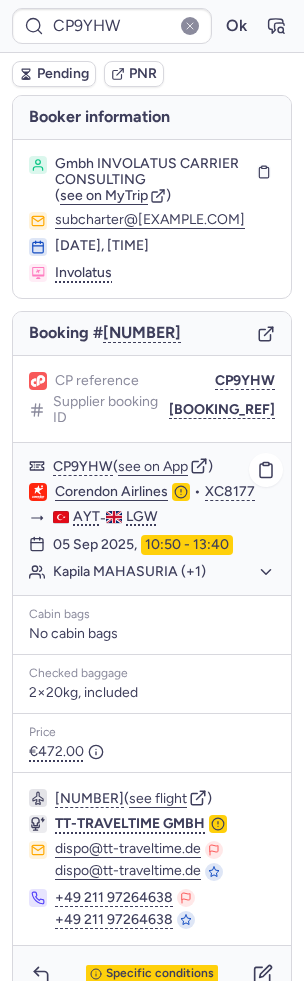 click on "Kapila MAHASURIA (+1)" 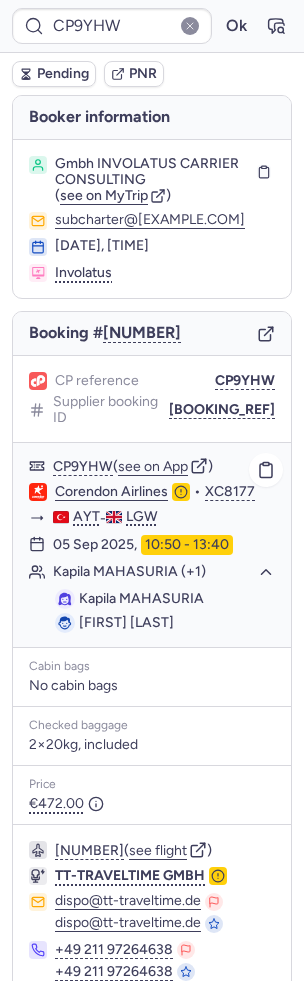 click on "Kapila MAHASURIA (+1)" 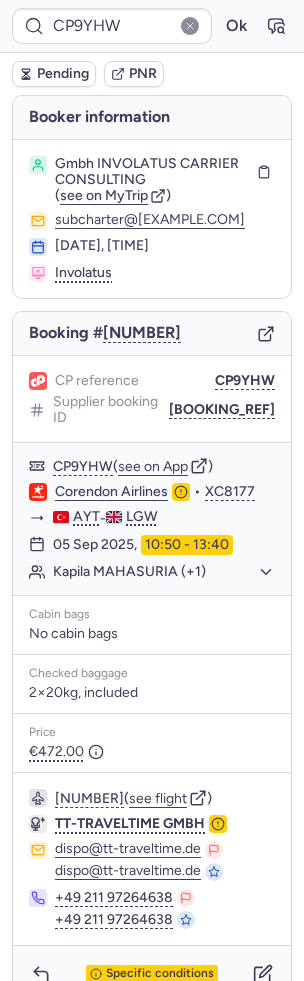 scroll, scrollTop: 12, scrollLeft: 0, axis: vertical 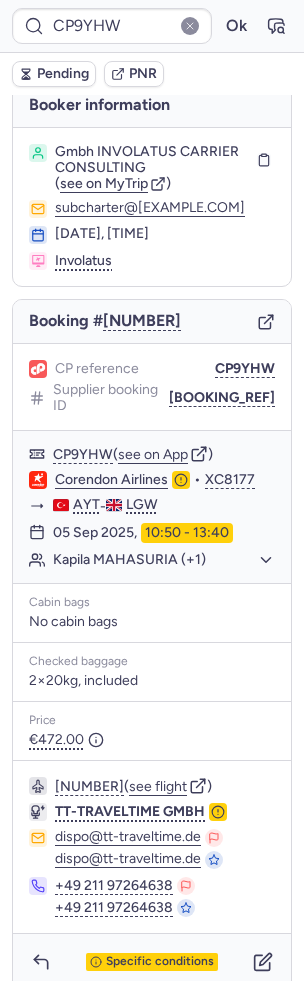 click on "Specific conditions" at bounding box center (152, 962) 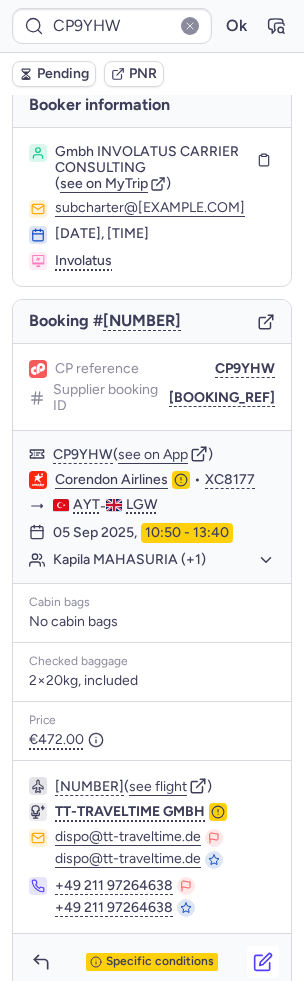 click at bounding box center (263, 962) 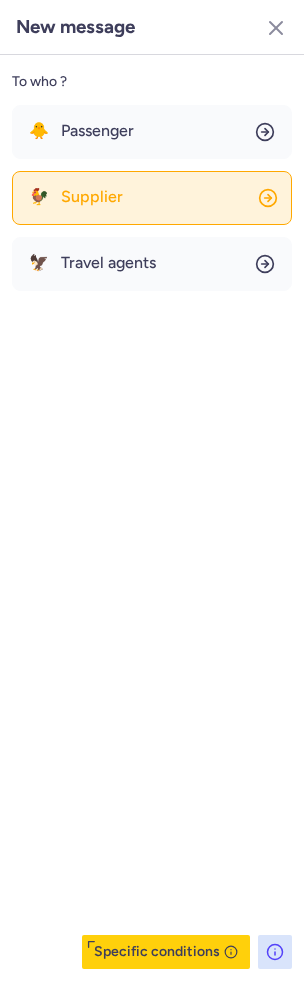 click on "🐓 Supplier" 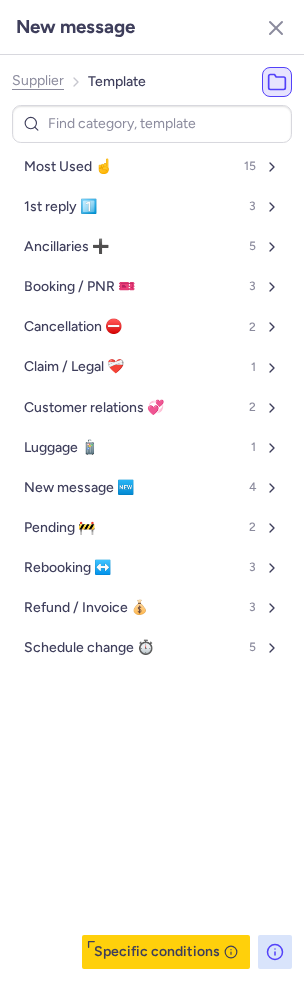 click on "Most Used ☝️ 15 1st reply 1️⃣ 3 Ancillaries ➕ 5 Booking / PNR 🎫 3 Cancellation ⛔️ 2 Claim / Legal ❤️‍🩹 1 Customer relations 💞 2 Luggage 🧳 1 New message 🆕 4 Pending 🚧 2 Rebooking ↔️ 3 Refund / Invoice 💰 3 Schedule change ⏱️ 5" at bounding box center (152, 407) 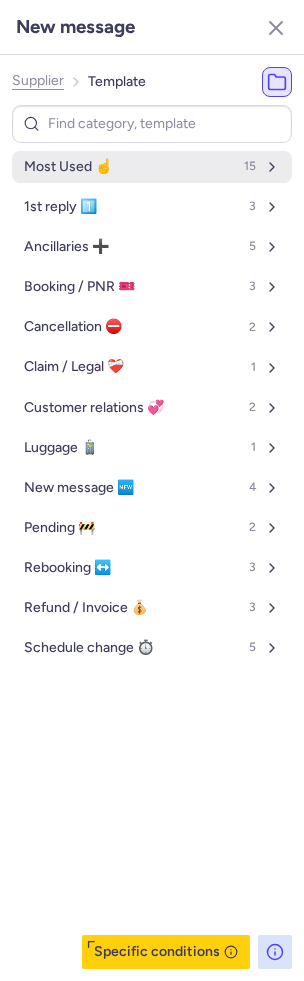 click on "Most Used ☝️ 15" at bounding box center (152, 167) 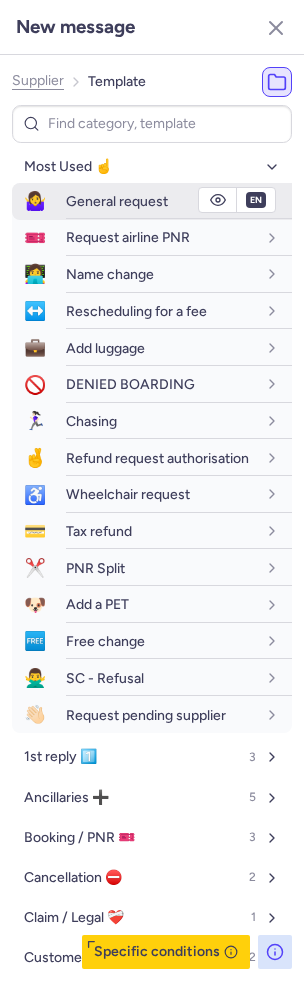 click on "General request" at bounding box center [117, 201] 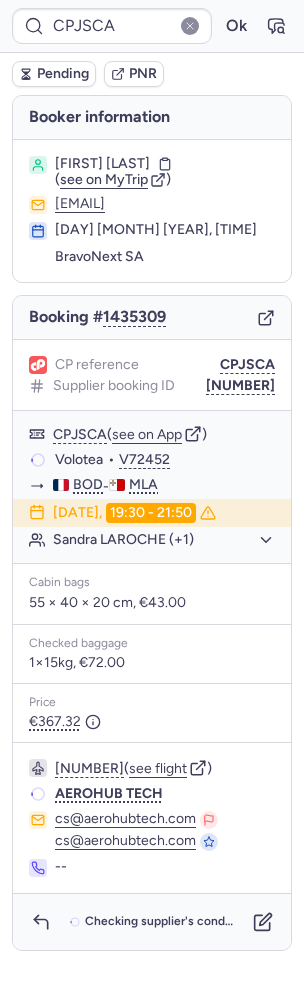 scroll, scrollTop: 0, scrollLeft: 0, axis: both 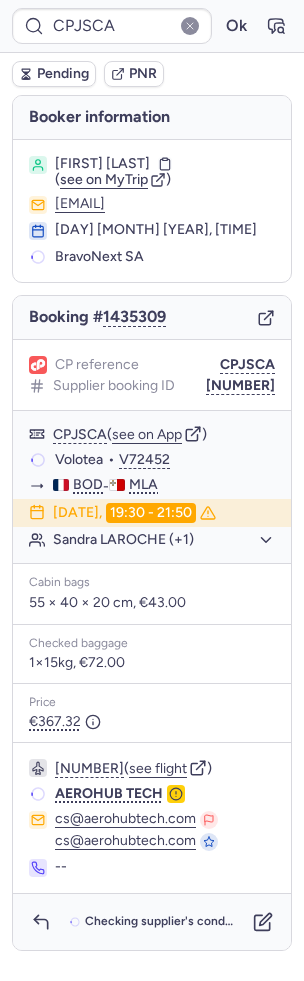 type on "TO3700" 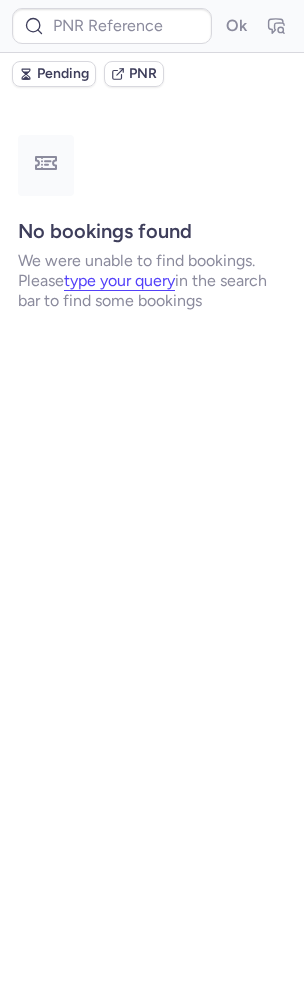 type on "TO3700" 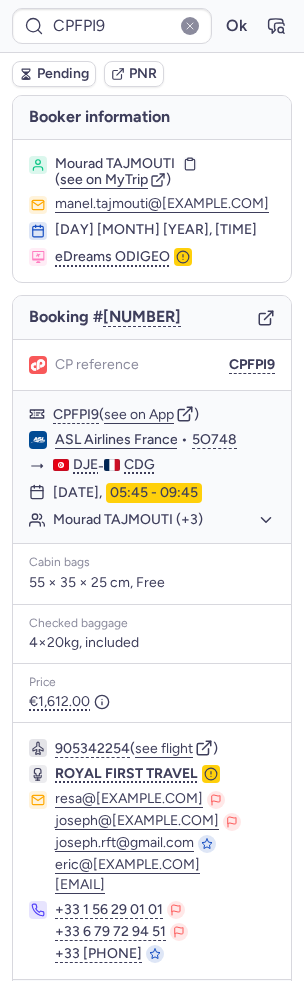 scroll, scrollTop: 62, scrollLeft: 0, axis: vertical 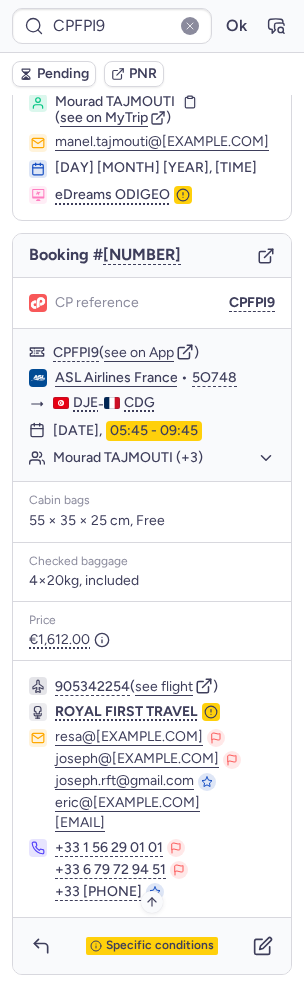 click on "Specific conditions" at bounding box center (160, 946) 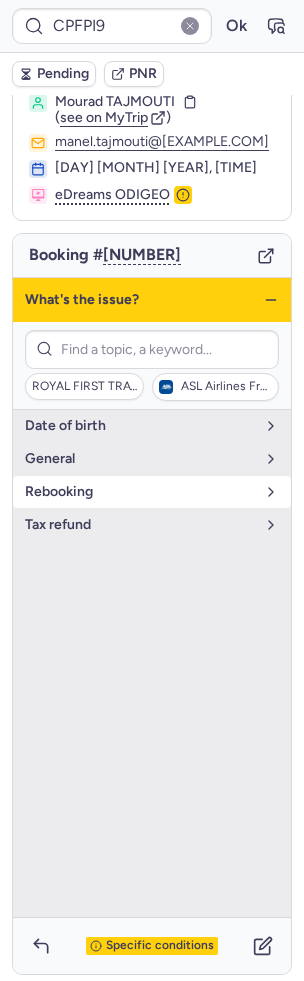 click on "rebooking" at bounding box center [152, 492] 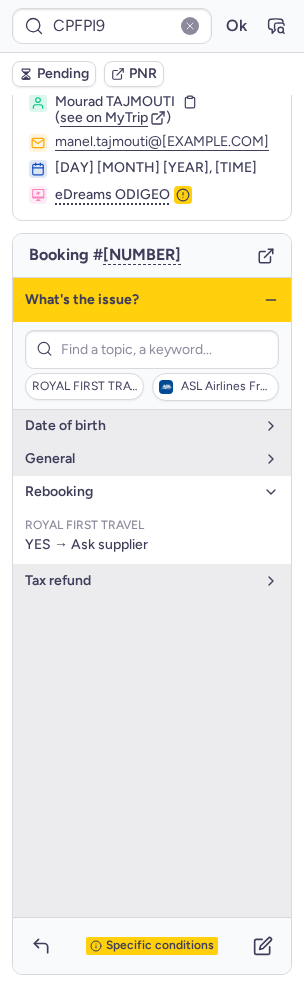 click on "What's the issue?" at bounding box center (152, 300) 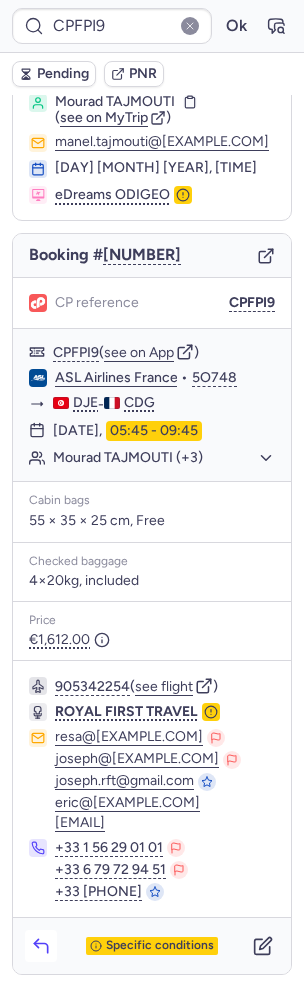 click at bounding box center [41, 946] 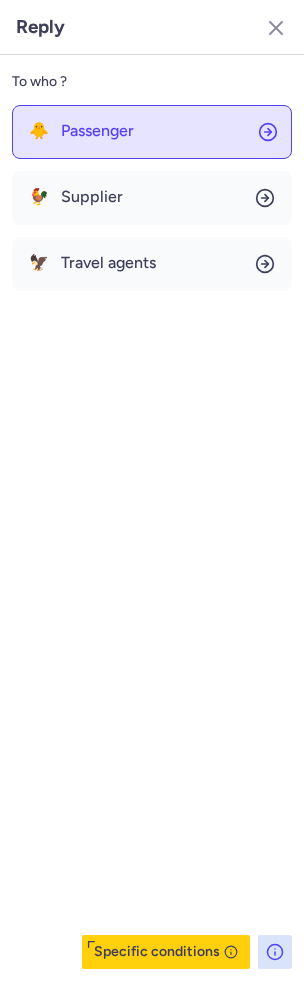 click on "Passenger" at bounding box center (97, 131) 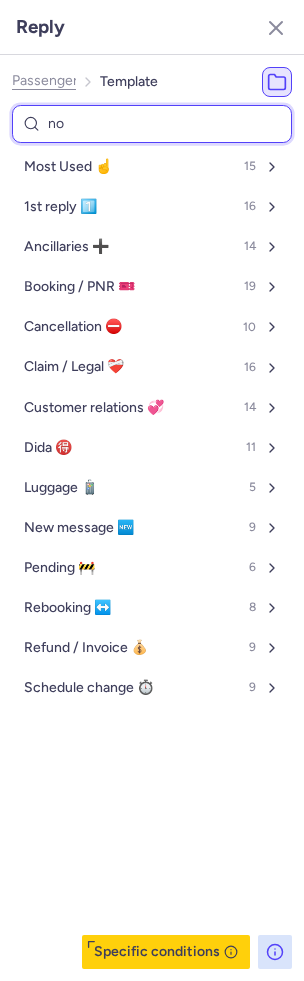 type on "non" 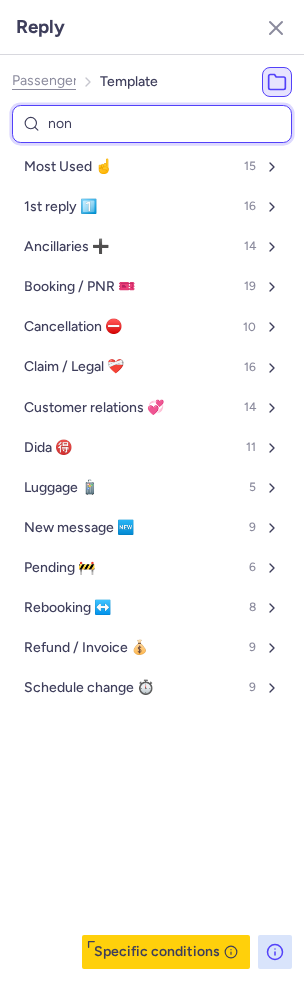 select on "en" 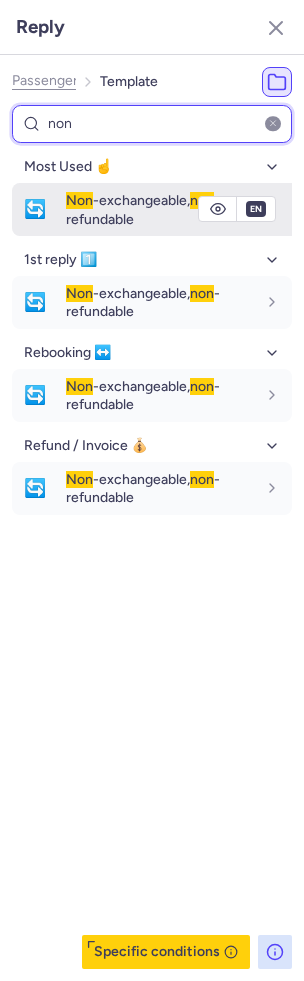 type on "non" 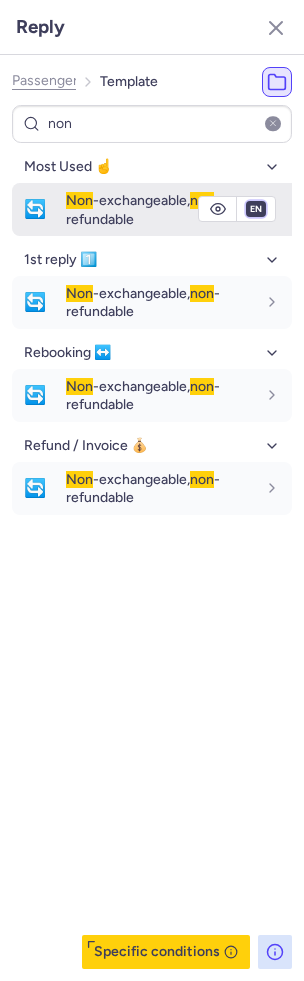 click on "fr en de nl pt es it ru" at bounding box center (256, 209) 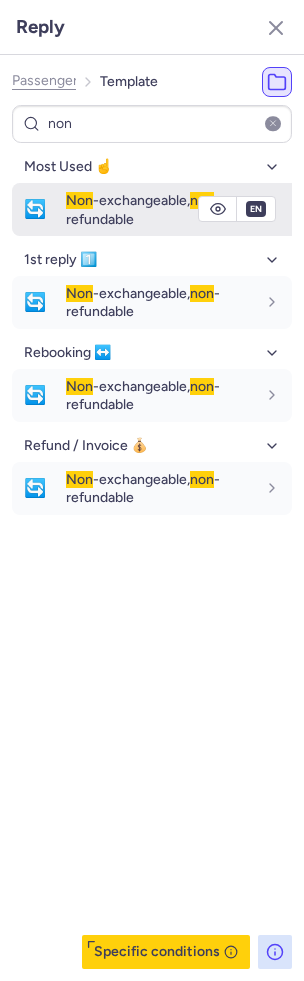 type 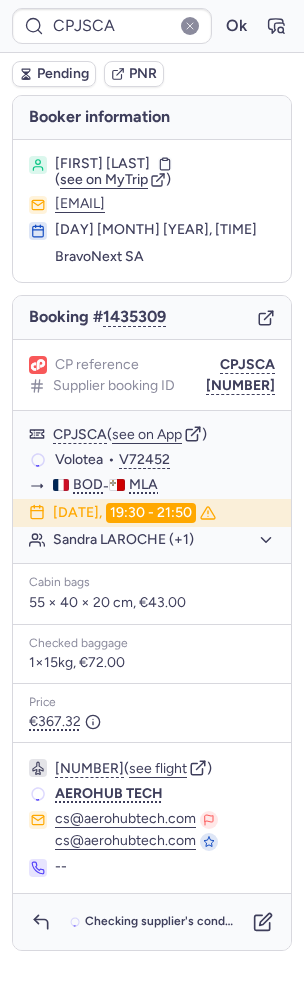 scroll, scrollTop: 0, scrollLeft: 0, axis: both 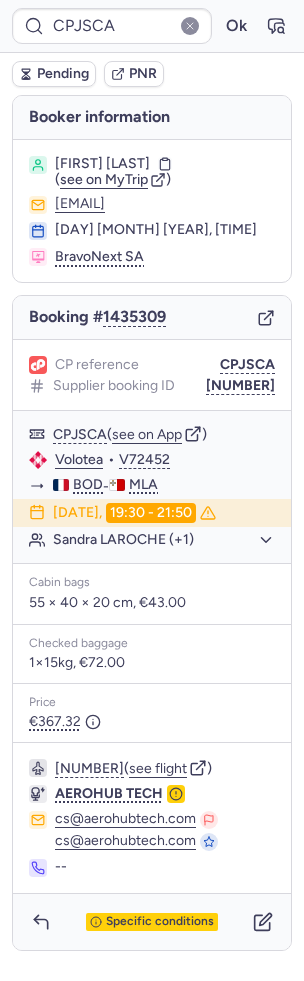 type on "CPBUKH" 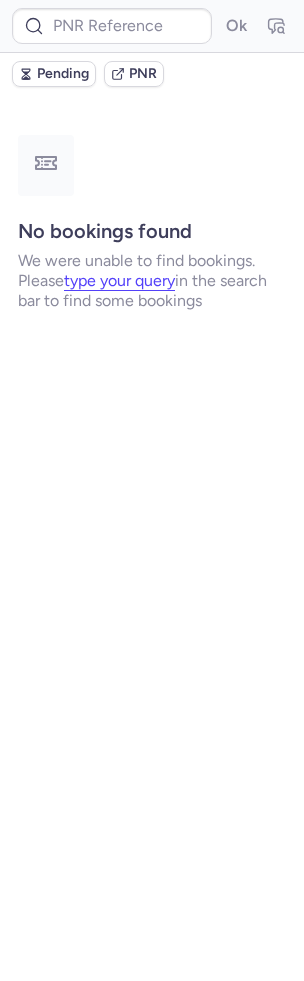 type on "CPWKL5" 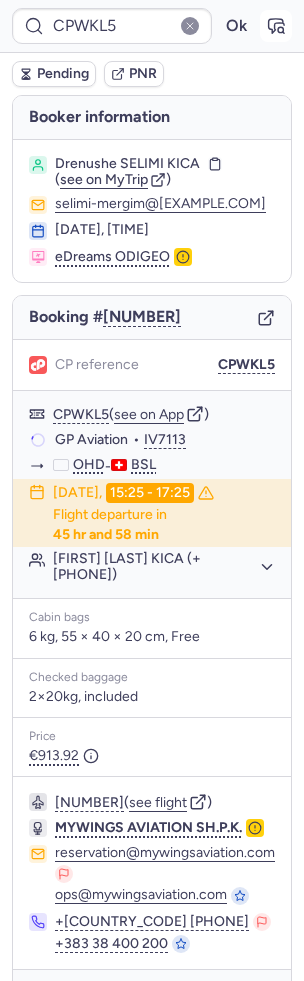 click at bounding box center [276, 26] 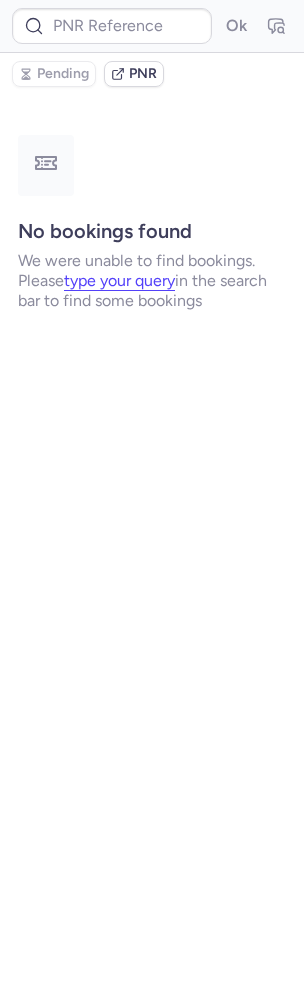 type on "CPWKL5" 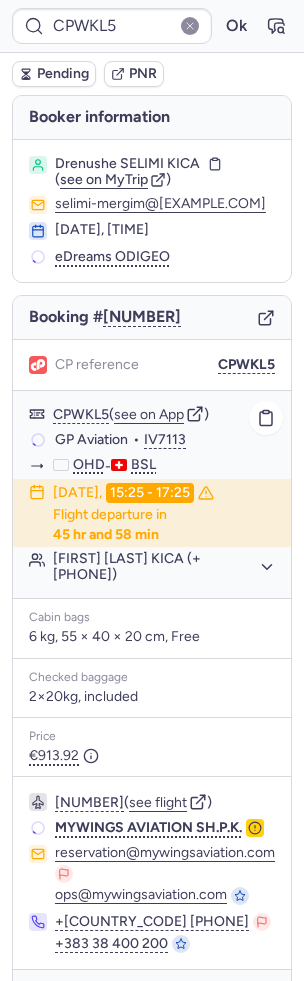 scroll, scrollTop: 38, scrollLeft: 0, axis: vertical 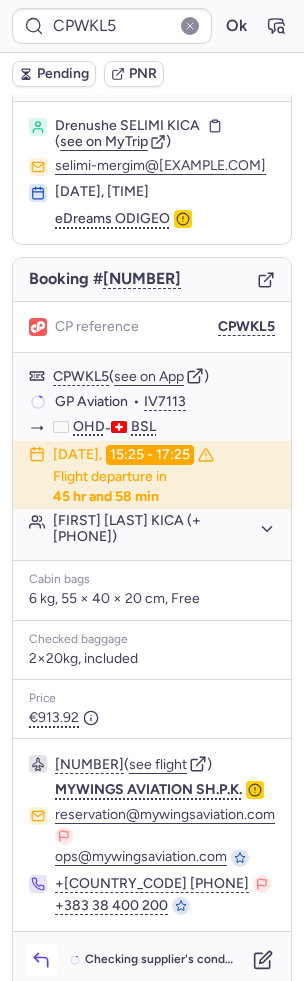 click 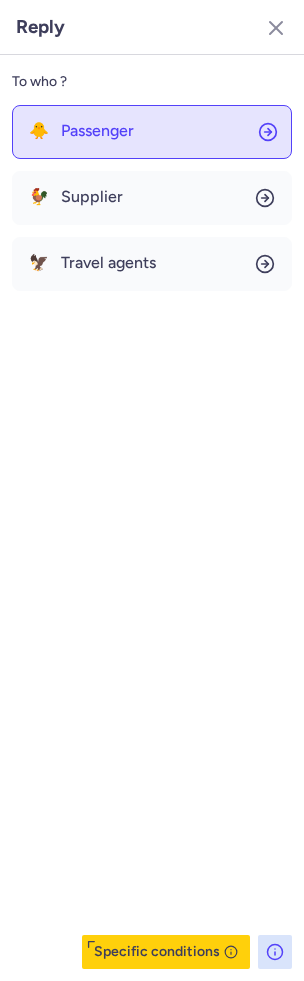click on "🐥 Passenger" 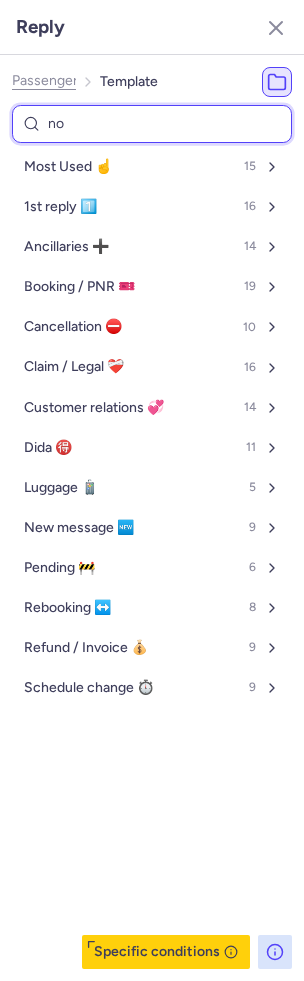 type on "non" 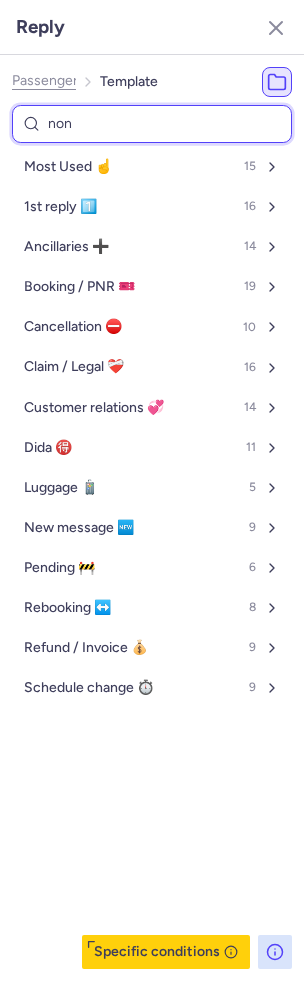 select on "en" 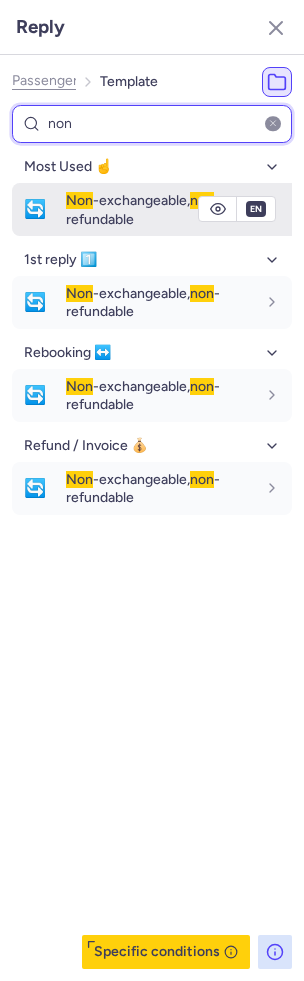 type on "non" 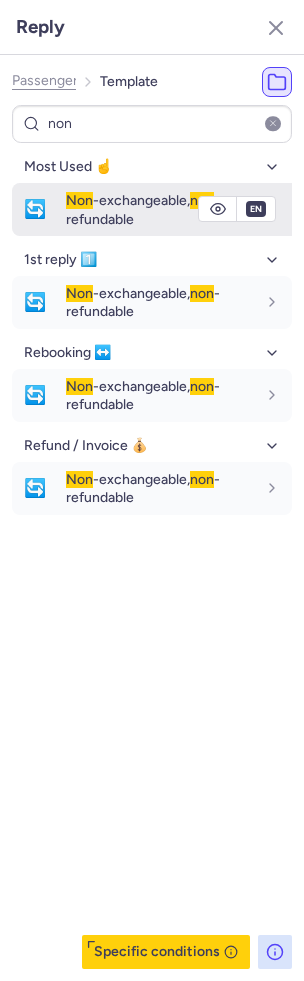 click on "Non -exchangeable,  non -refundable" at bounding box center [143, 209] 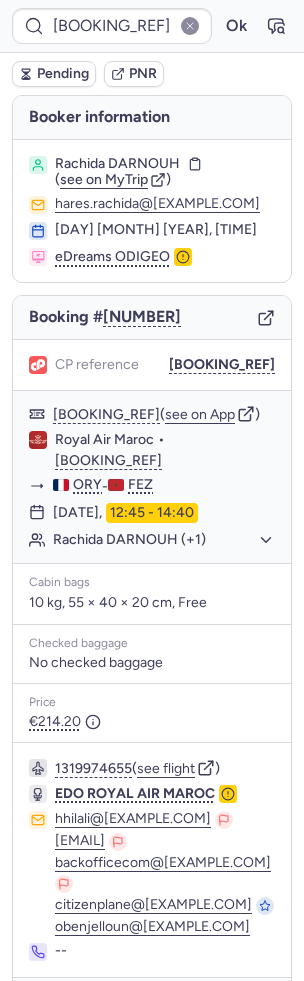scroll, scrollTop: 46, scrollLeft: 0, axis: vertical 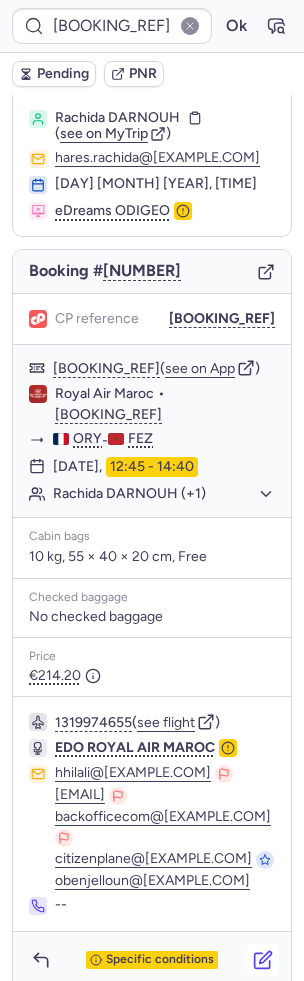 click 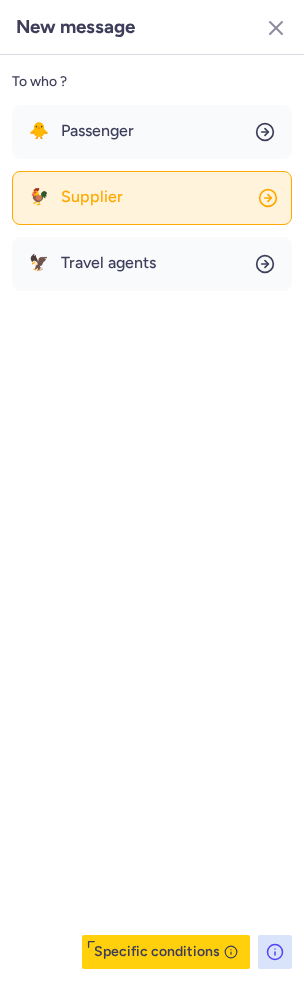 click on "🐓 Supplier" 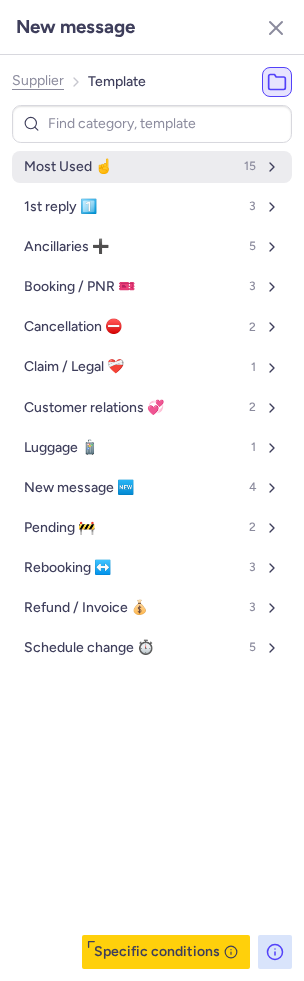 click on "Most Used ☝️" at bounding box center [68, 167] 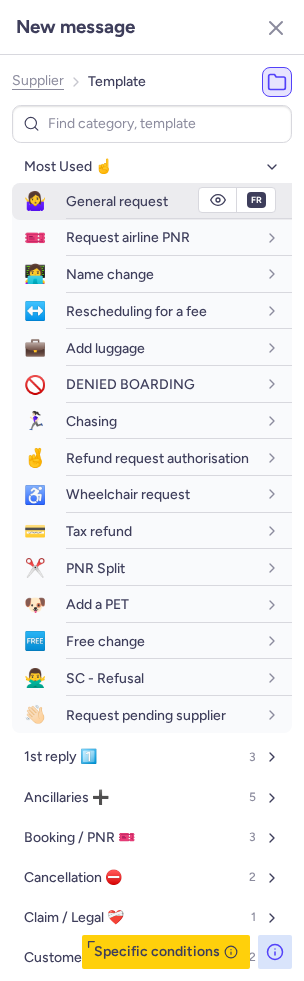 click on "General request" at bounding box center [117, 201] 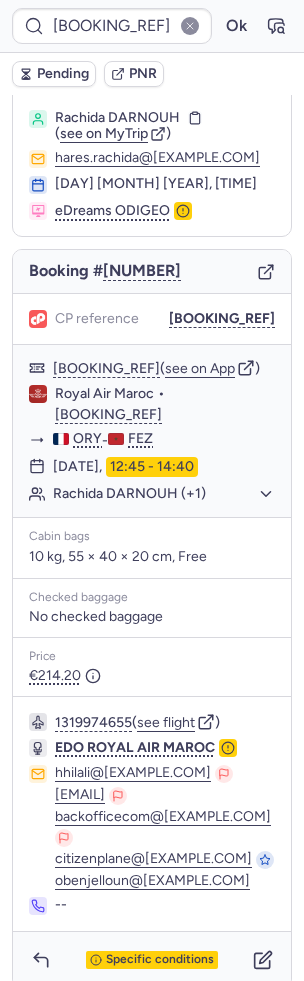 click on "Pending" at bounding box center (63, 74) 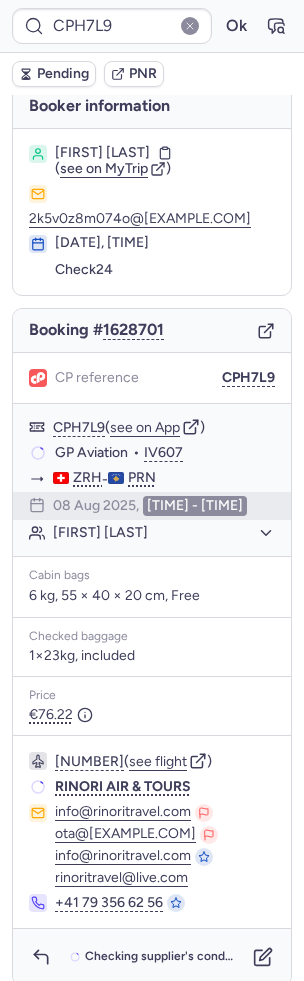 scroll, scrollTop: 0, scrollLeft: 0, axis: both 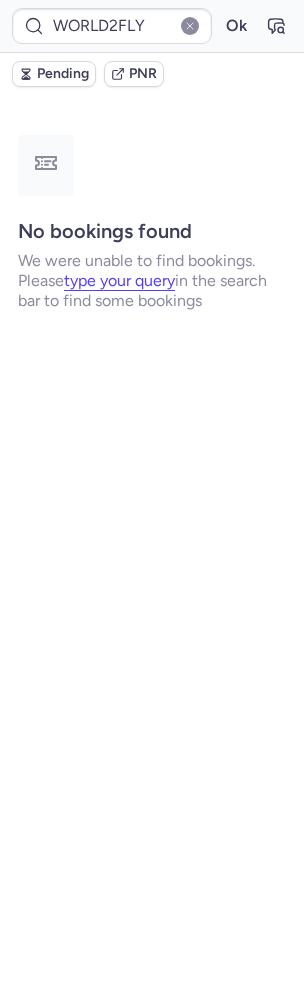type on "CPH7L9" 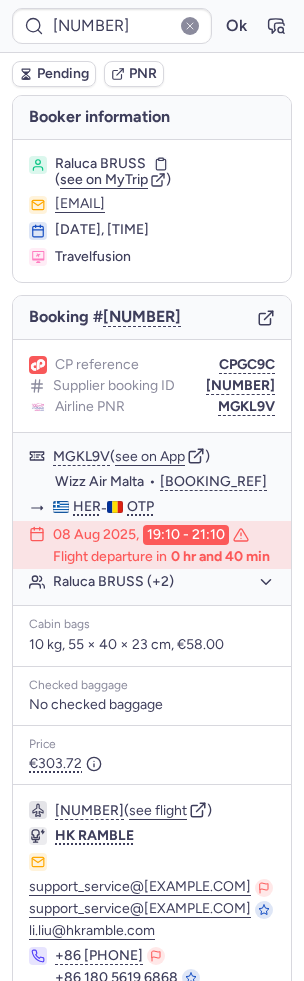 type on "CP7KR8" 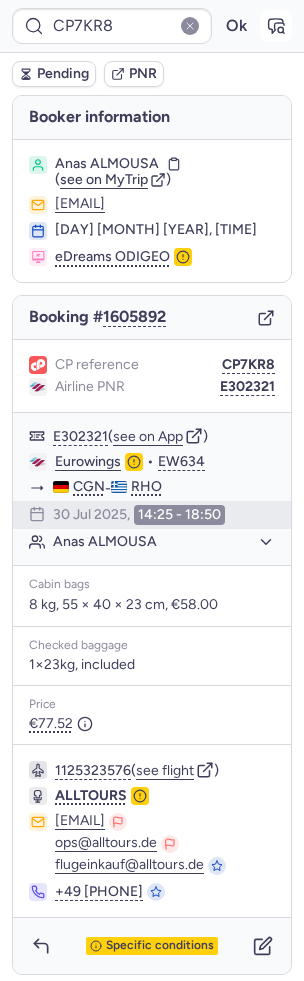 click 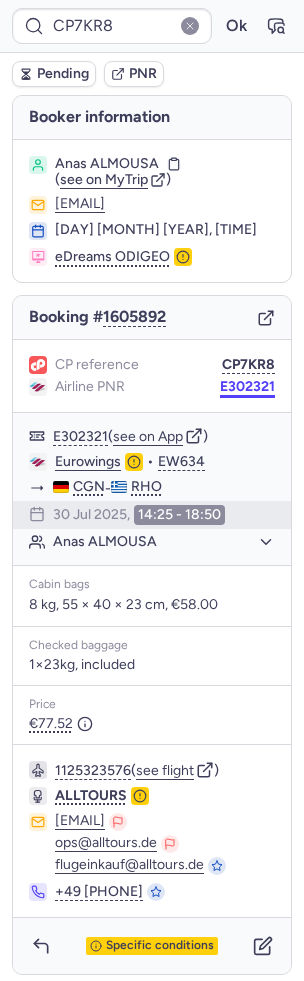 click on "E302321" at bounding box center (247, 387) 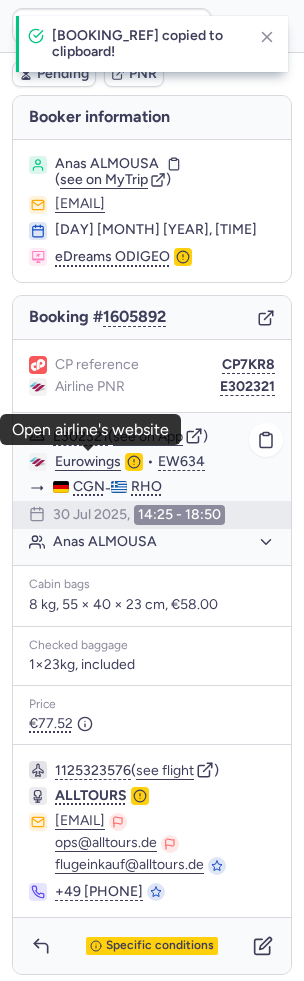 click on "Eurowings" 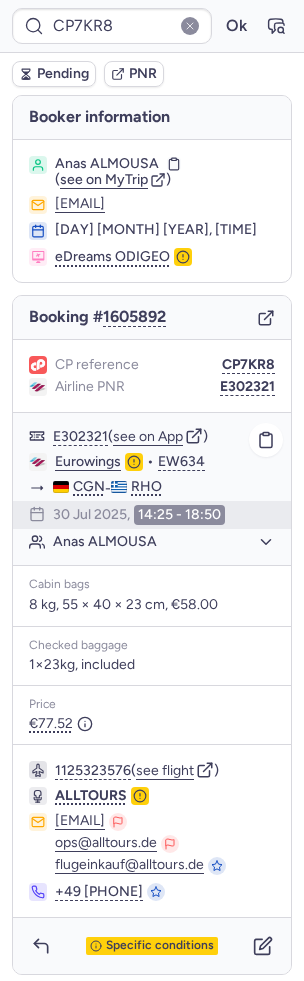 type on "CPH7L9" 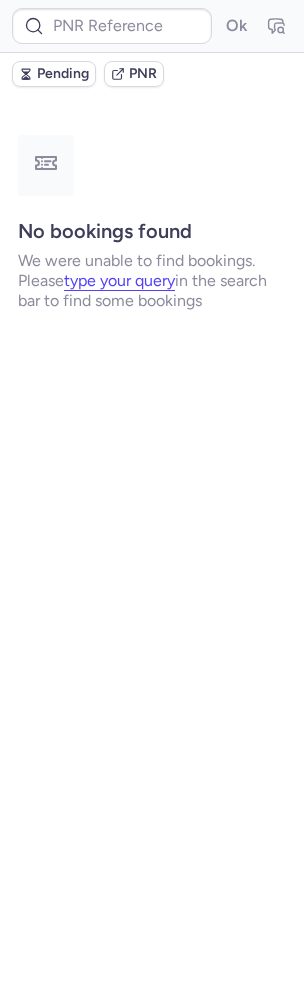 type on "CP5KKN" 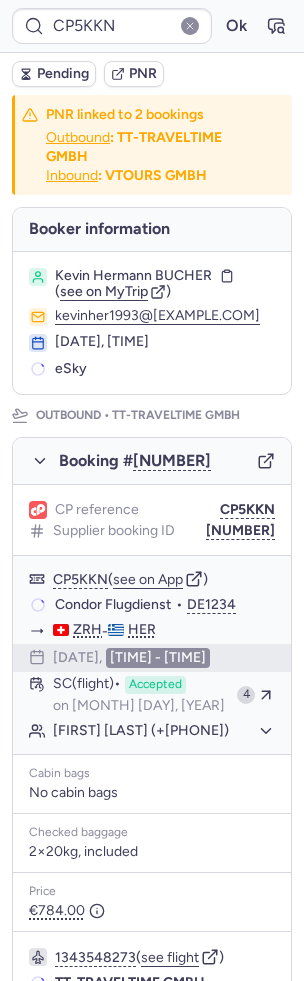 scroll, scrollTop: 880, scrollLeft: 0, axis: vertical 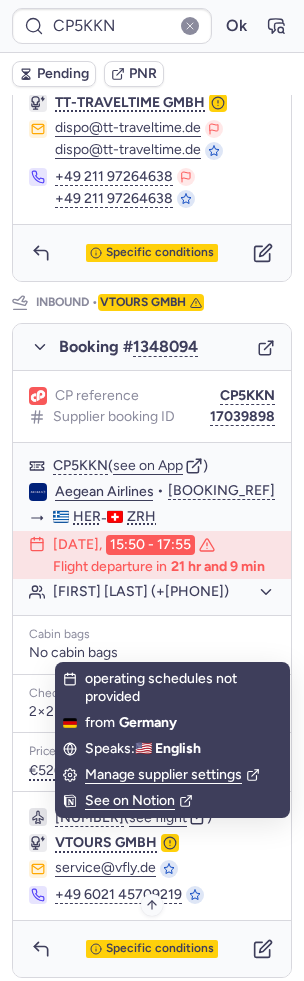 click on "Specific conditions" at bounding box center (152, 949) 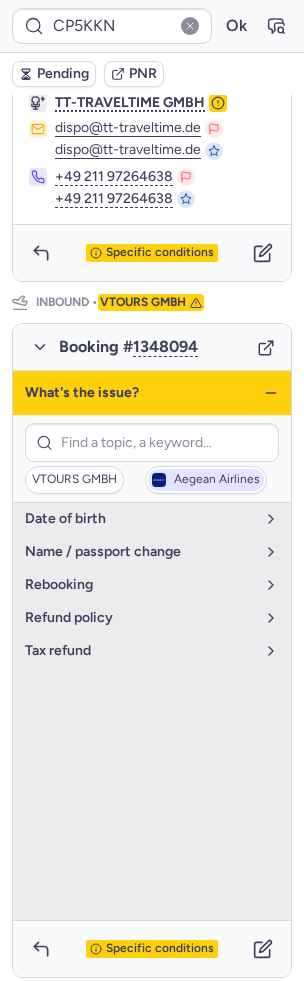 click on "Aegean Airlines" at bounding box center [217, 480] 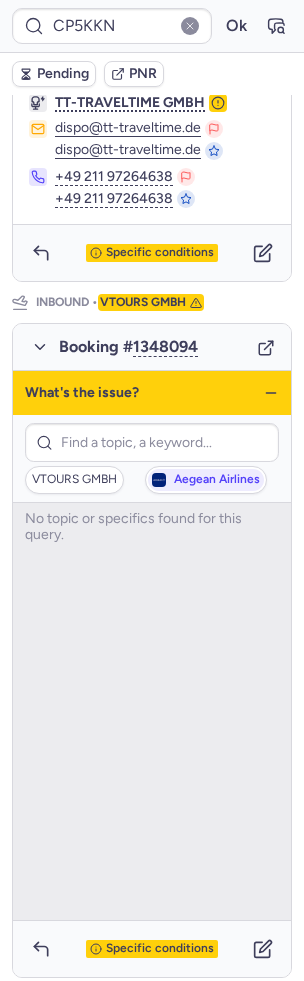 click 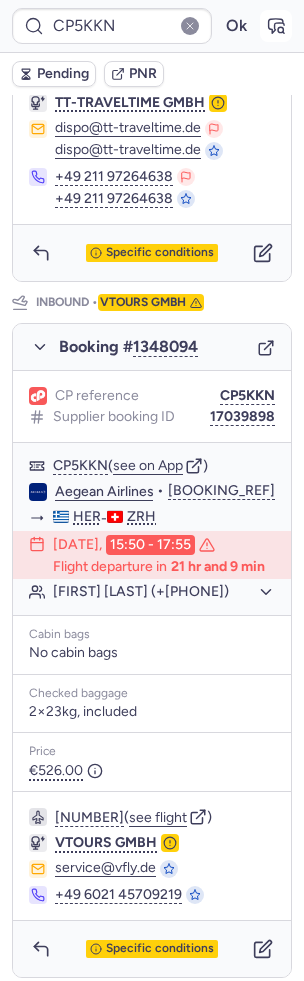 click 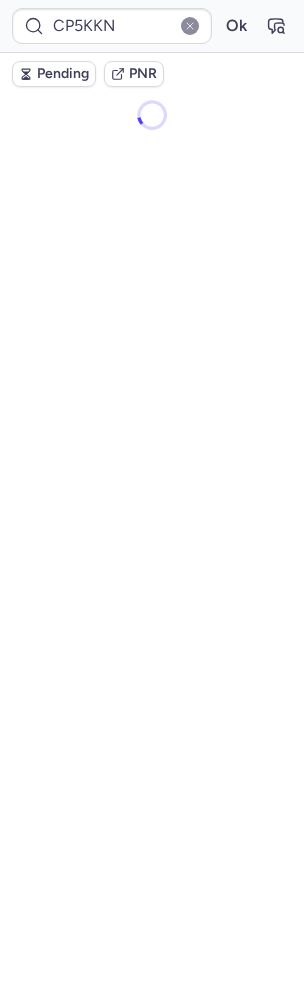 scroll, scrollTop: 0, scrollLeft: 0, axis: both 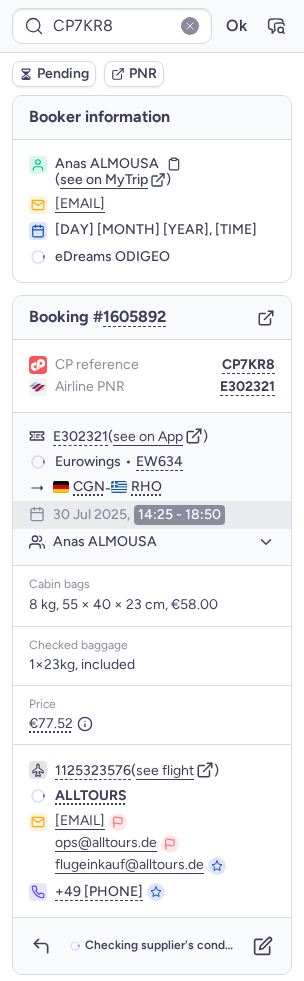 type on "CPJSCA" 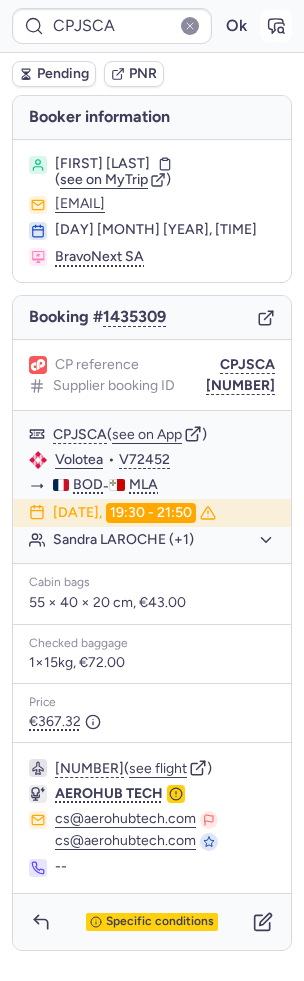 click at bounding box center [276, 26] 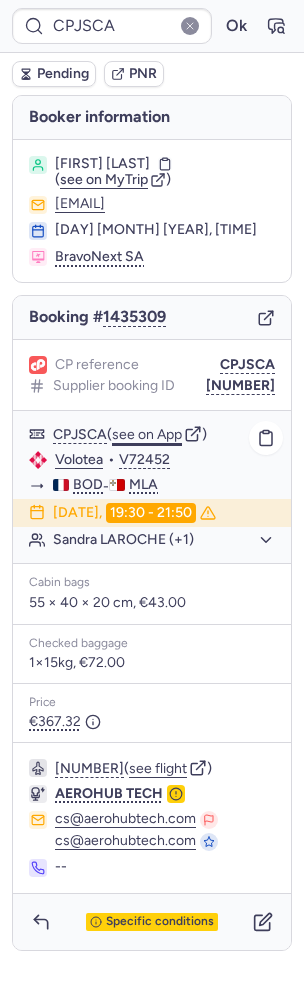 click on "see on App" 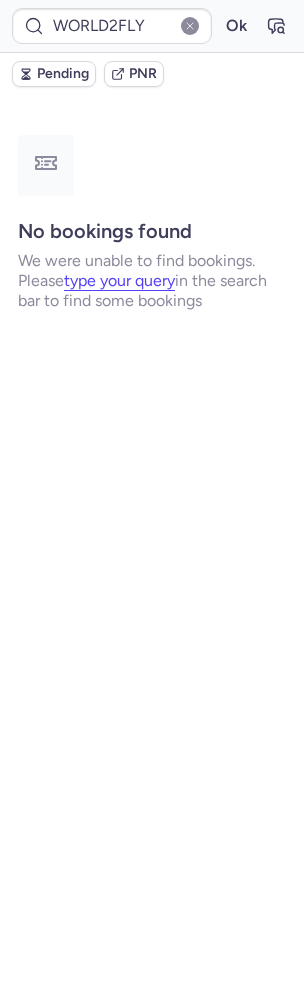 type on "CP7KR8" 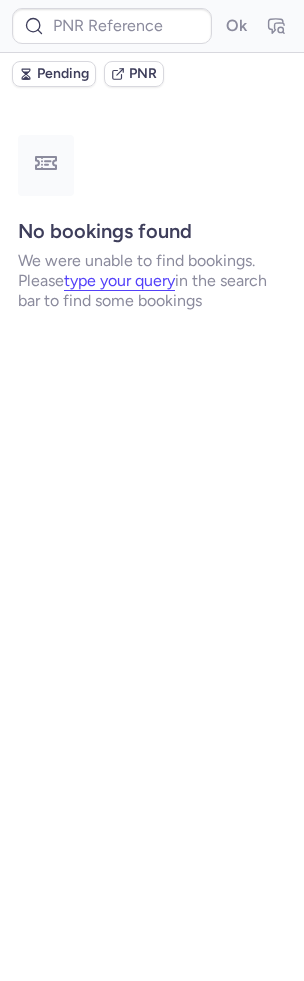 type on "CPMTRO" 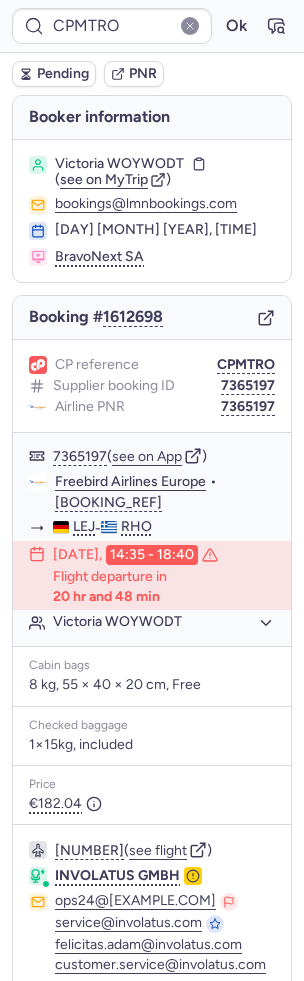 scroll, scrollTop: 122, scrollLeft: 0, axis: vertical 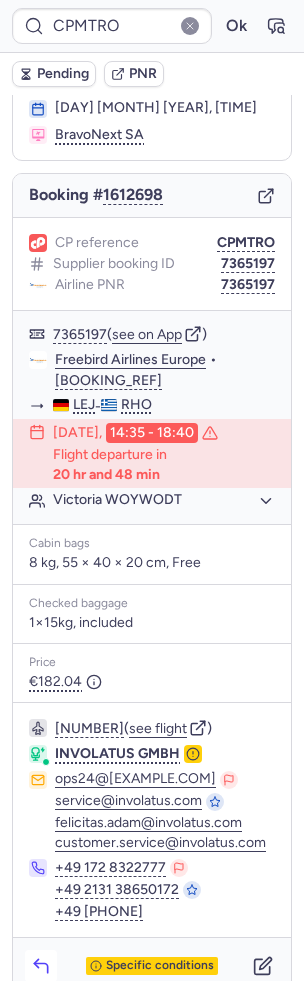 click at bounding box center (41, 966) 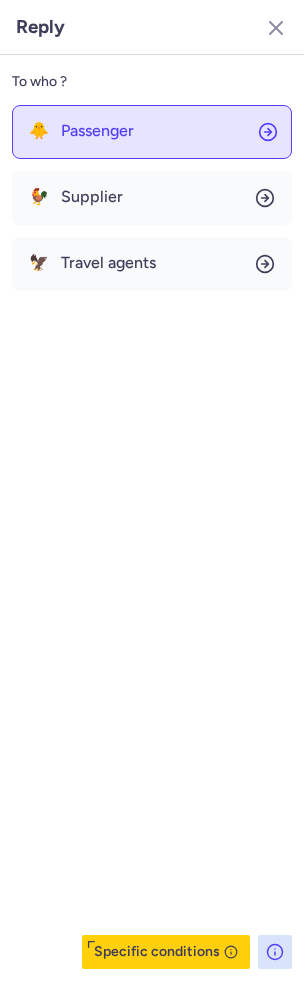 click on "Passenger" at bounding box center (97, 131) 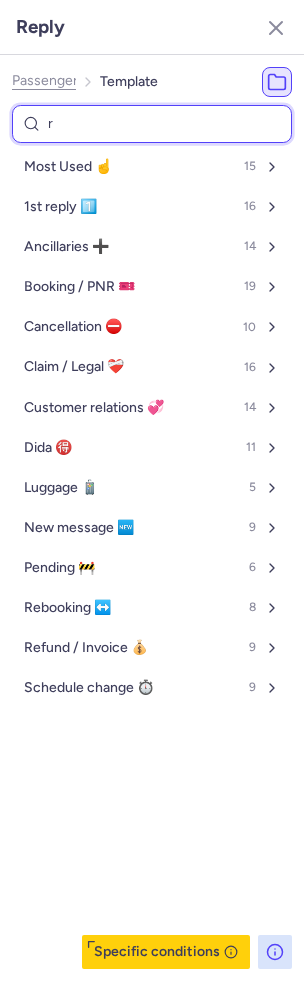 type on "re" 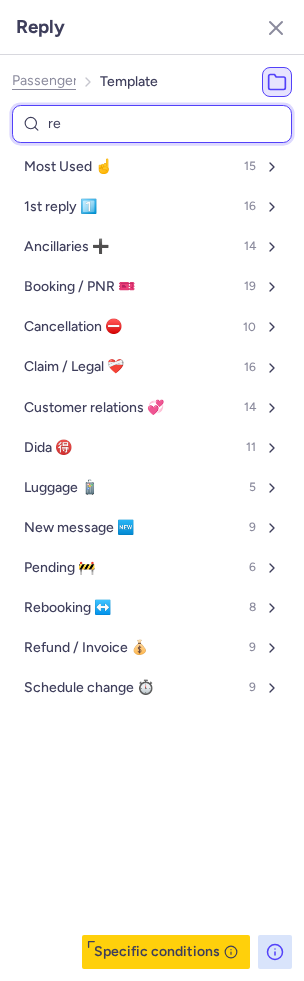 select on "en" 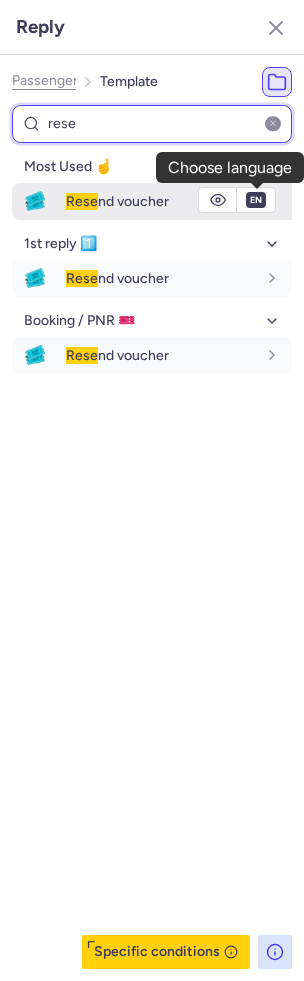 type on "rese" 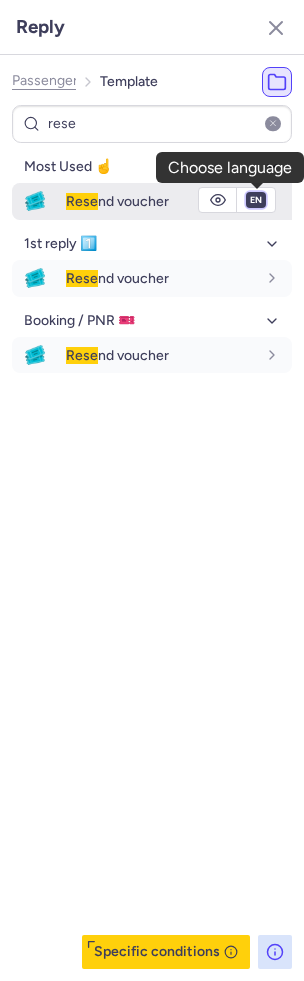 click on "fr en de nl pt es it ru" at bounding box center [256, 200] 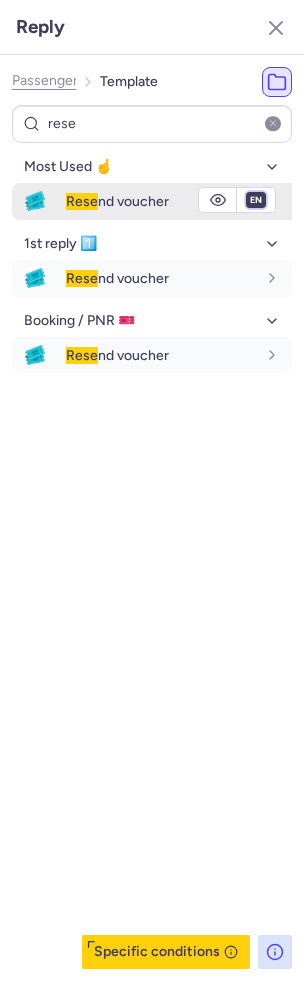 select on "de" 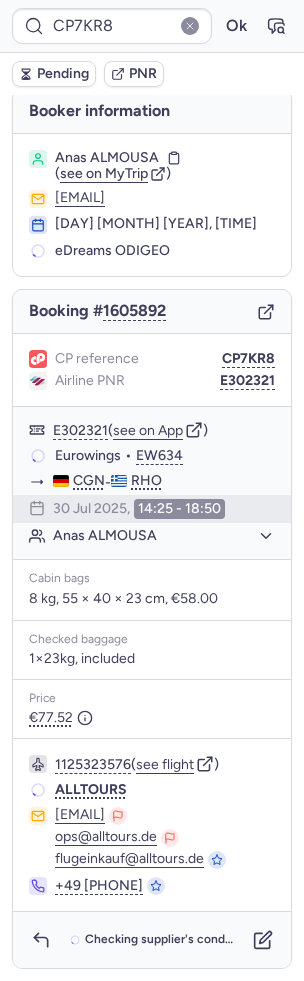 scroll, scrollTop: 0, scrollLeft: 0, axis: both 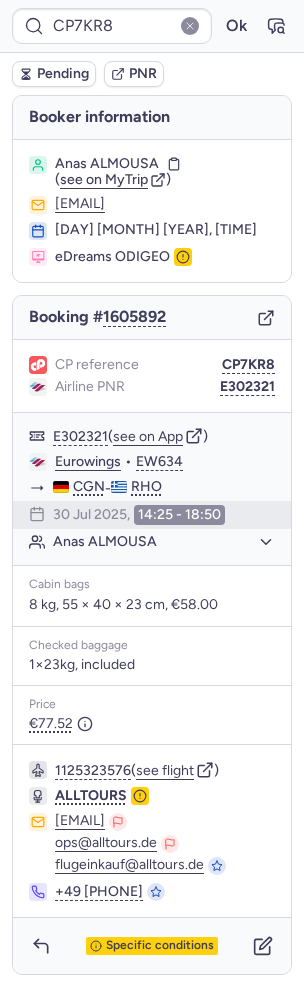 type on "CPKWKM" 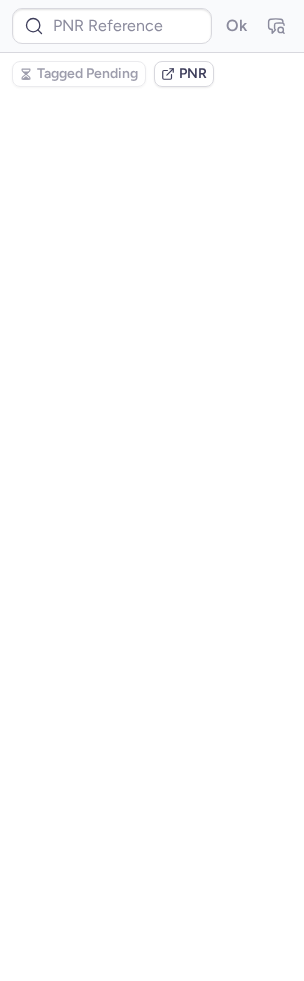 scroll, scrollTop: 0, scrollLeft: 0, axis: both 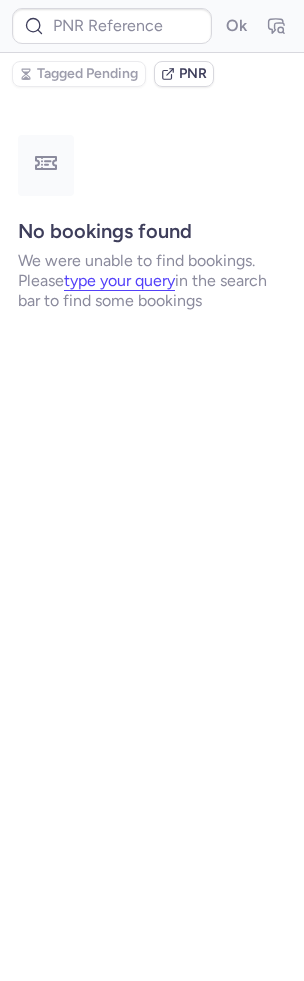 type on "CPSVTT" 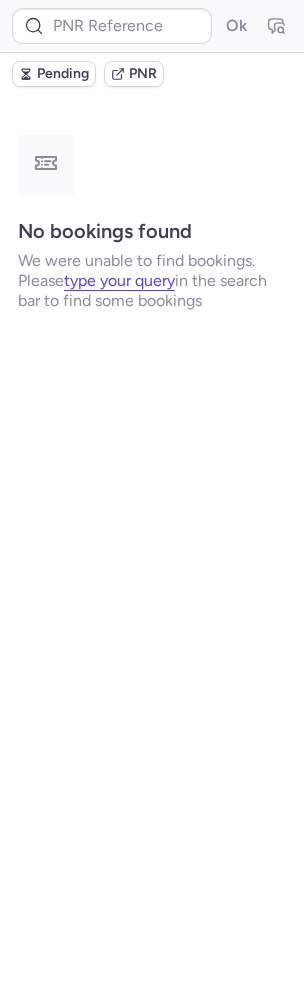 type on "CP7KR8" 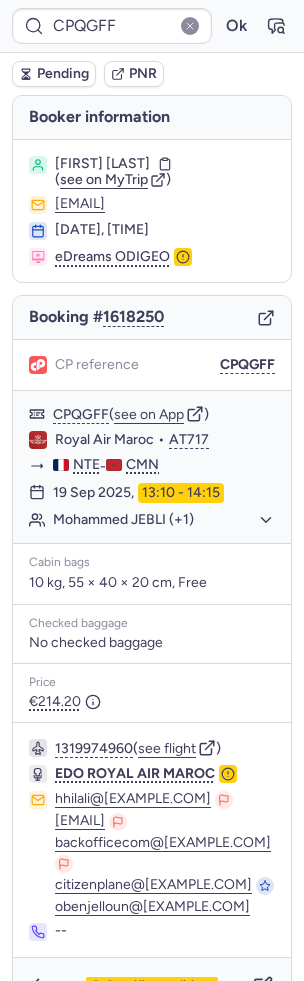 type on "CPZCDV" 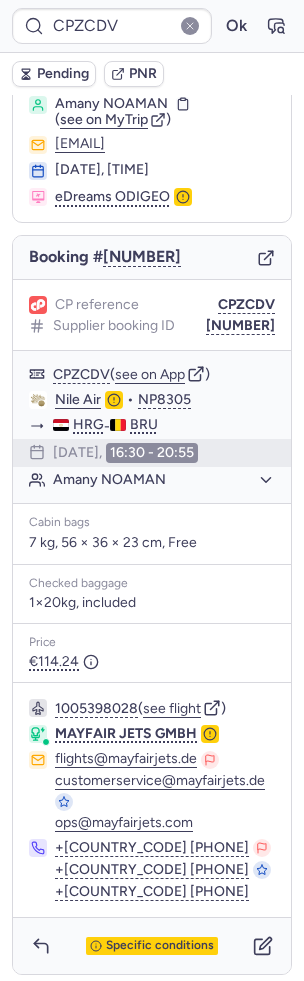scroll, scrollTop: 0, scrollLeft: 0, axis: both 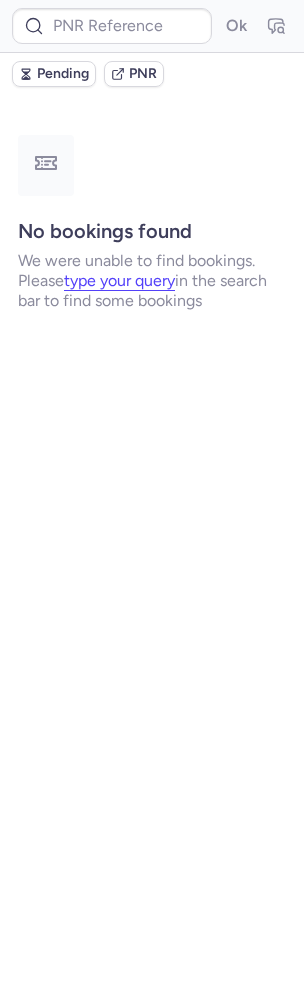 type on "CPBUKH" 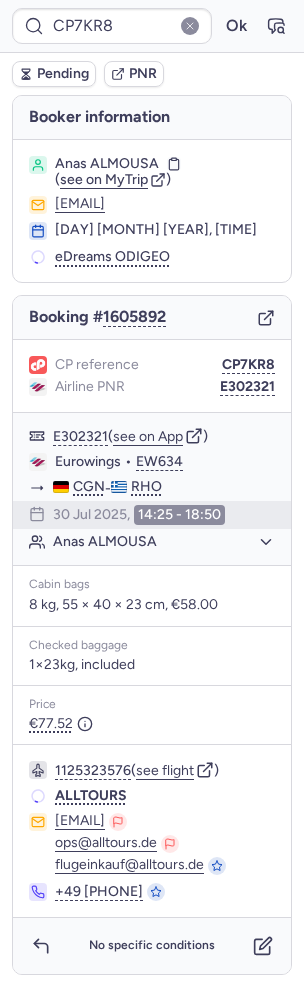type on "CPGQQD" 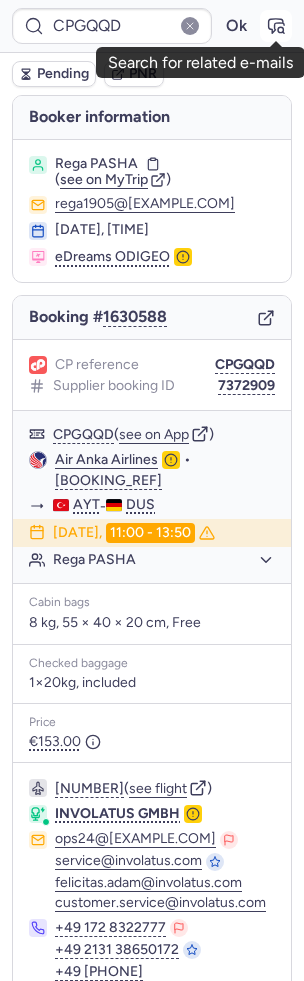 click at bounding box center [276, 26] 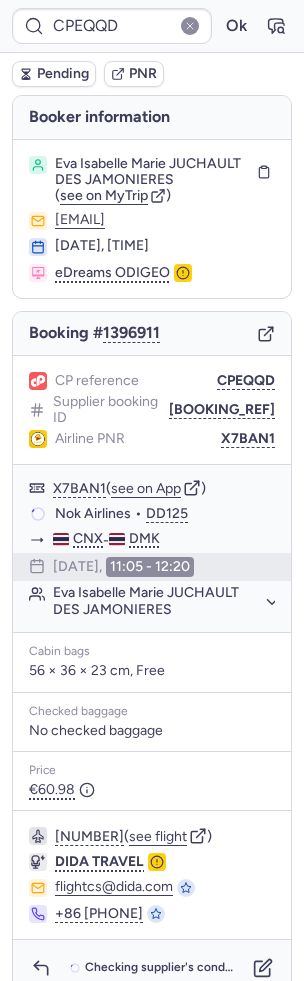 type on "CPGQQD" 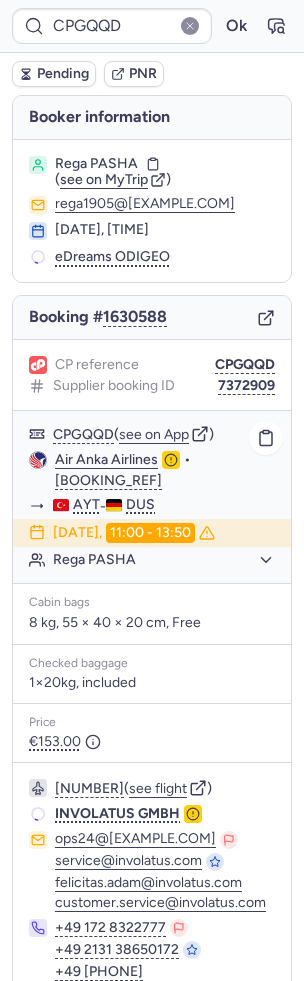 scroll, scrollTop: 60, scrollLeft: 0, axis: vertical 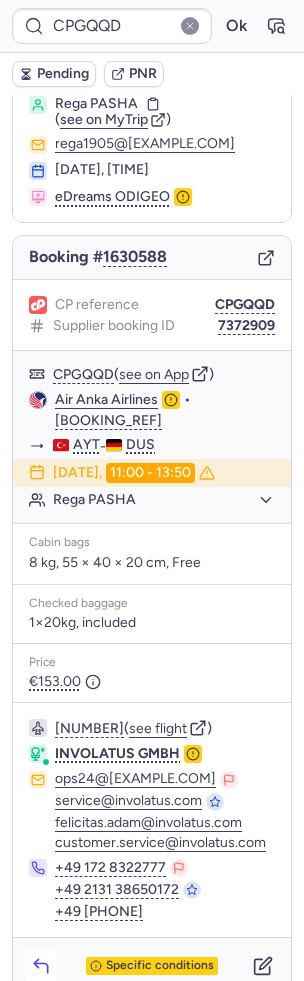 click 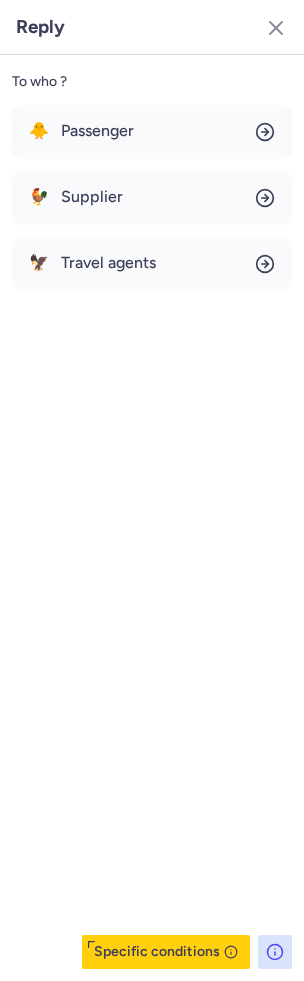 click on "[EMOJI] [TEXT] [EMOJI] [TEXT] [EMOJI] [TEXT]" at bounding box center (152, 198) 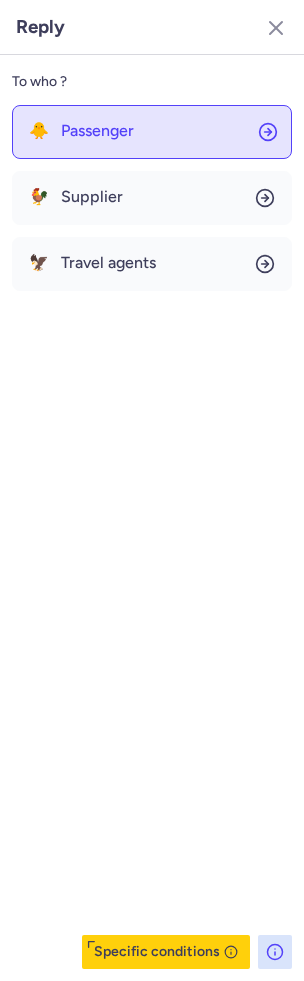 click on "Passenger" at bounding box center [97, 131] 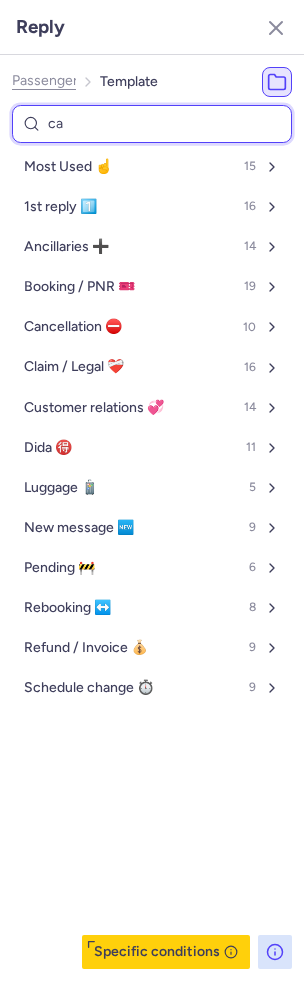 type on "can" 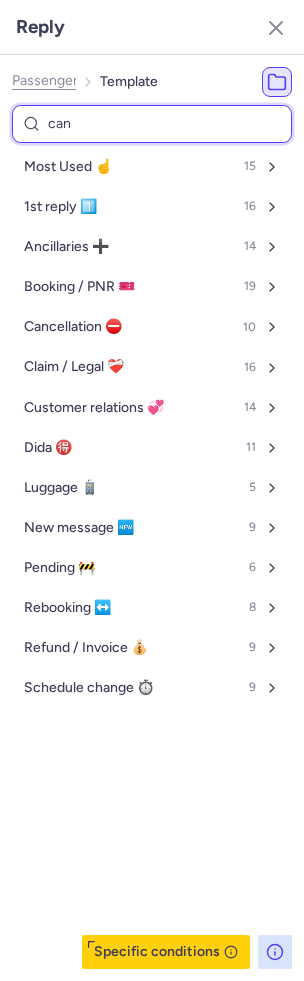 select on "en" 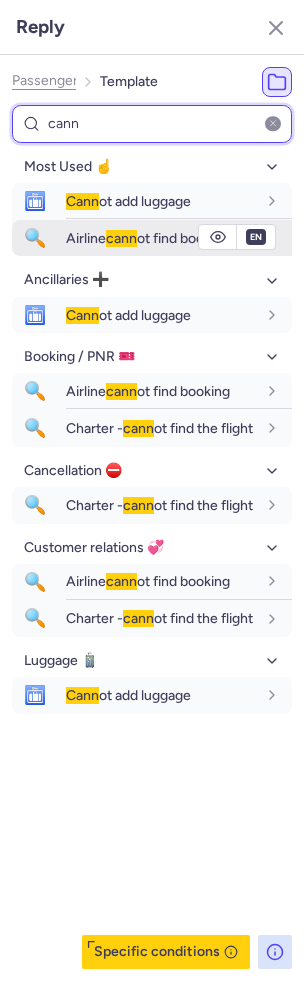 type on "cann" 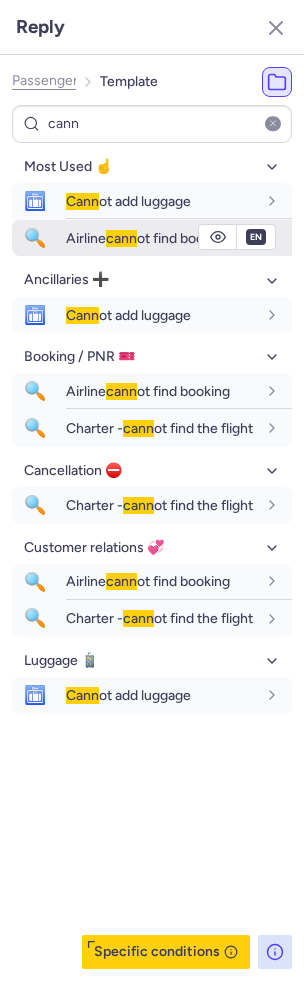 click on "Airline  cann ot find booking" at bounding box center [148, 238] 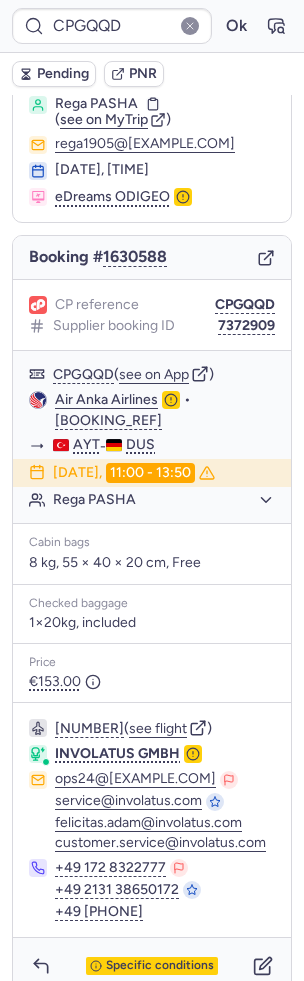 type on "CP7KR8" 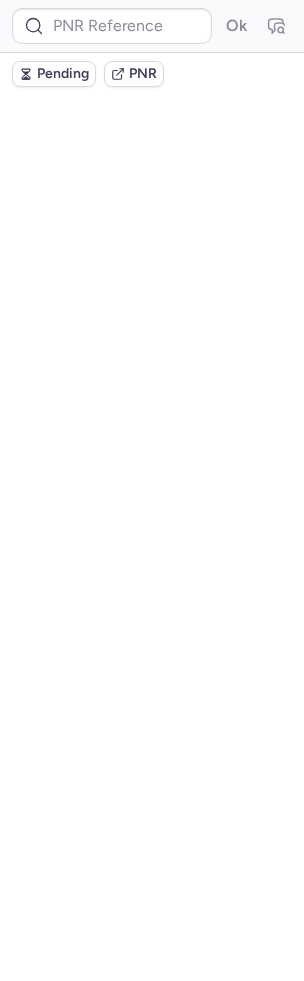 scroll, scrollTop: 0, scrollLeft: 0, axis: both 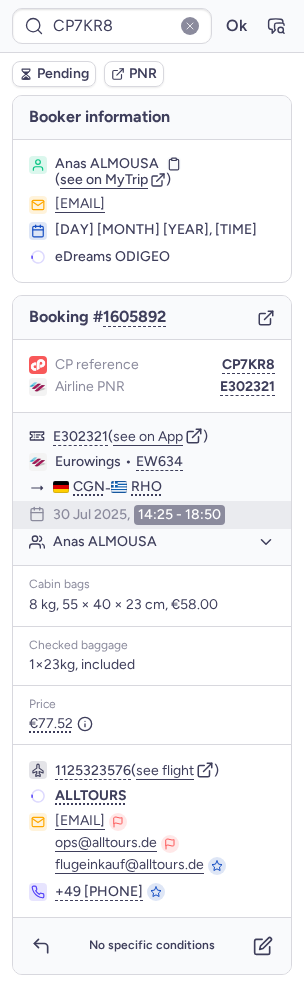 type on "CPJSCA" 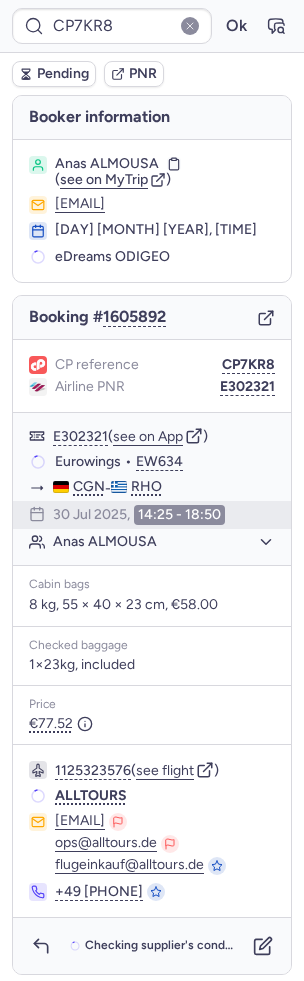 type on "CPJSCA" 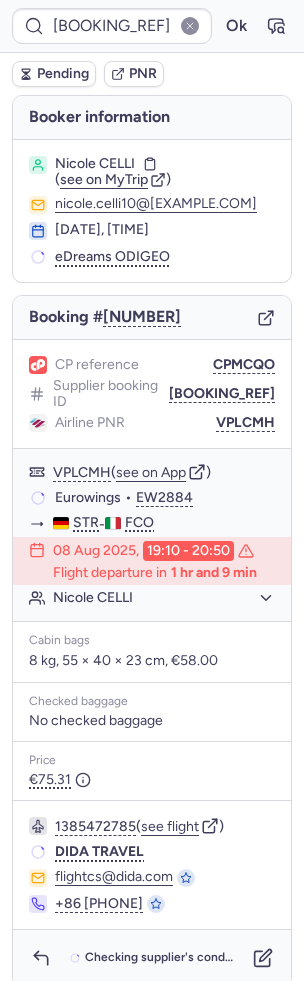 type on "CP7KR8" 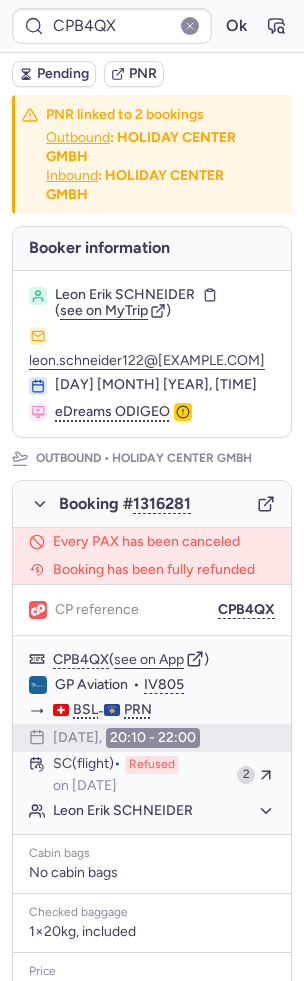 type on "CP7KR8" 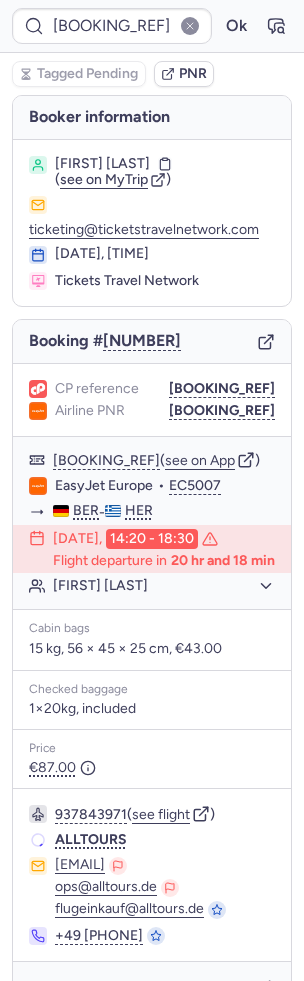 type on "CP7KR8" 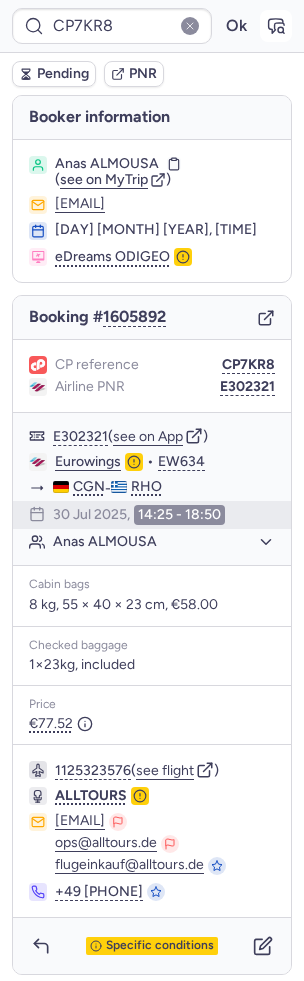 click at bounding box center (276, 26) 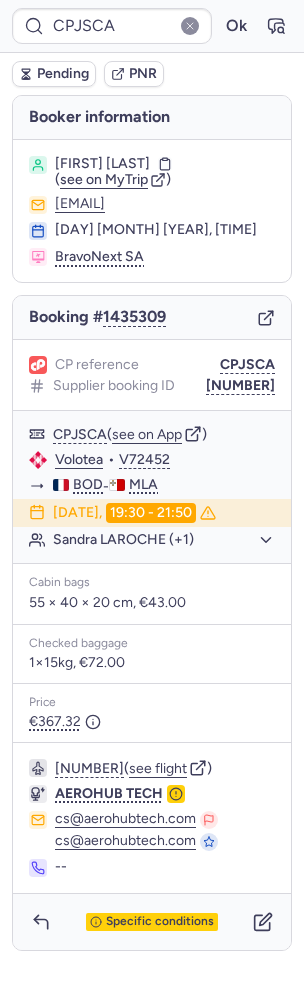 type on "CPKWKM" 